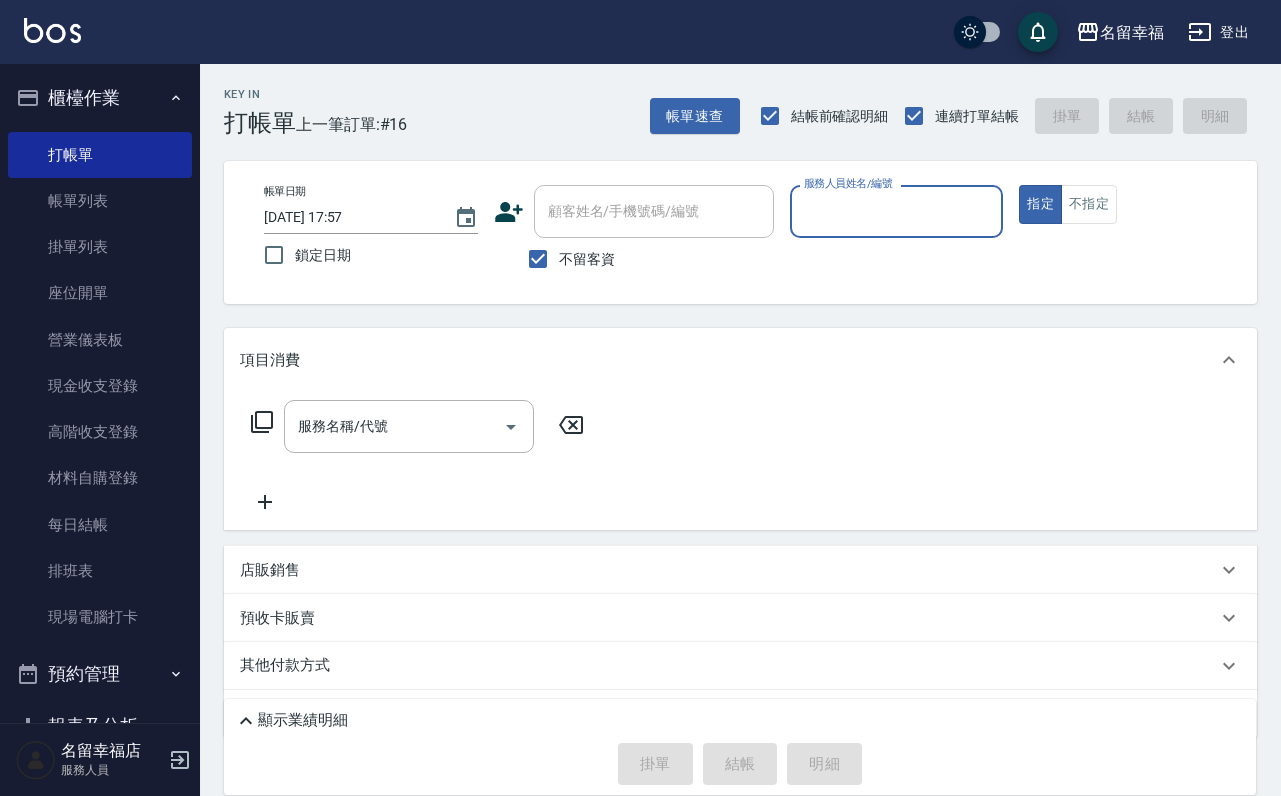 scroll, scrollTop: 0, scrollLeft: 0, axis: both 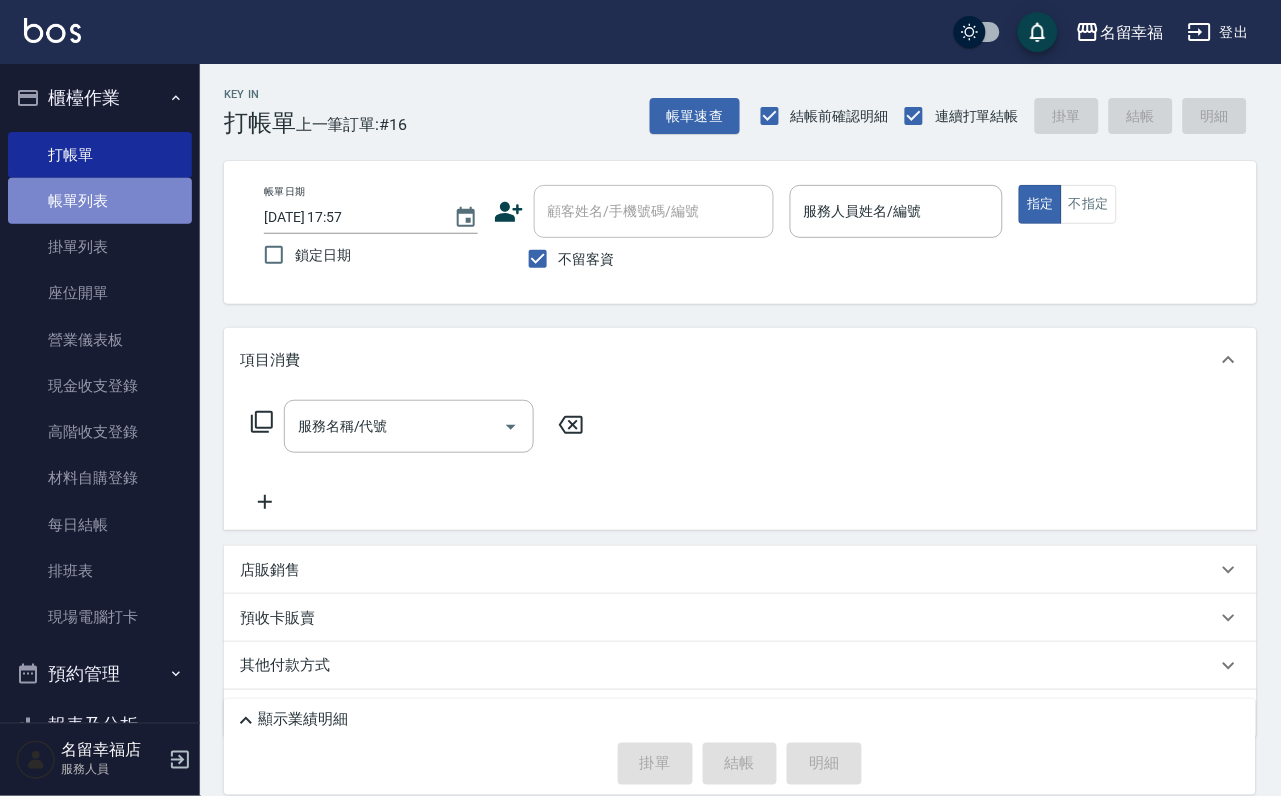 click on "帳單列表" at bounding box center (100, 201) 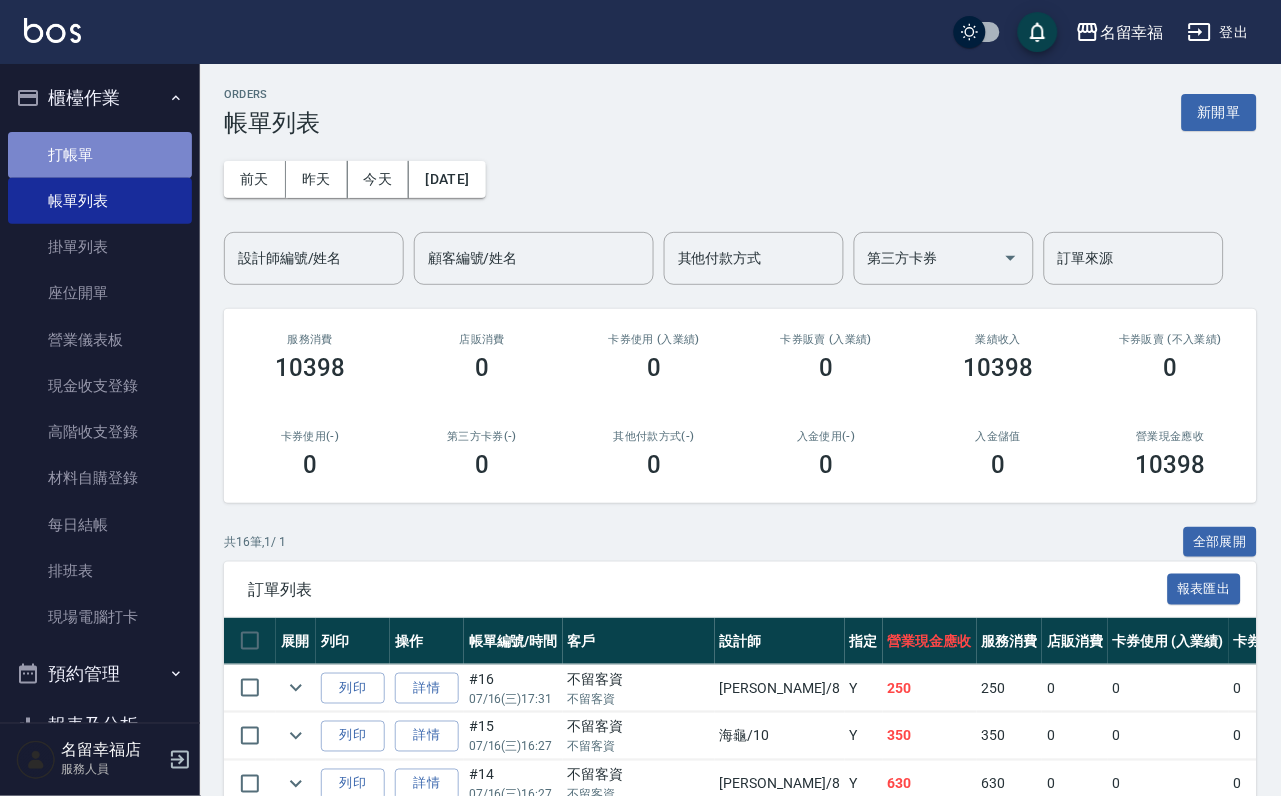 click on "打帳單" at bounding box center (100, 155) 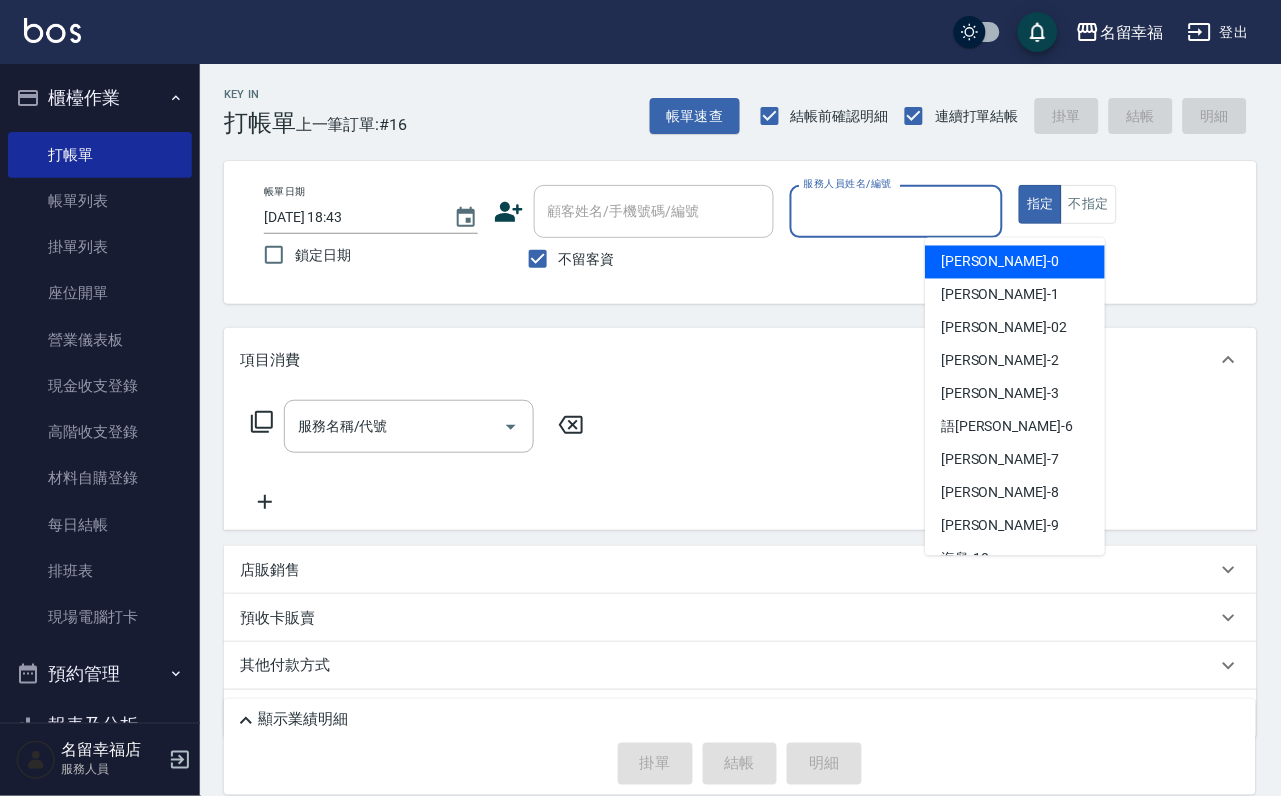 click on "服務人員姓名/編號" at bounding box center [897, 211] 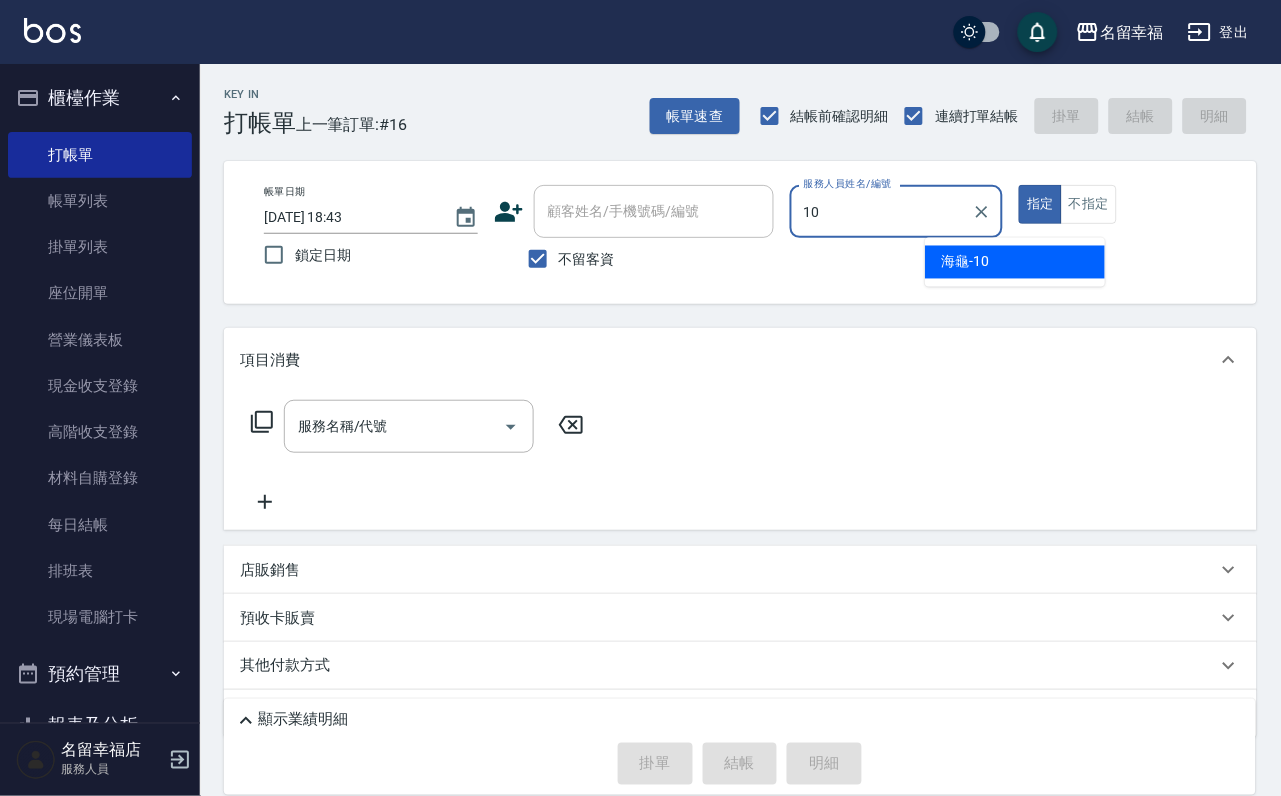 type on "海龜-10" 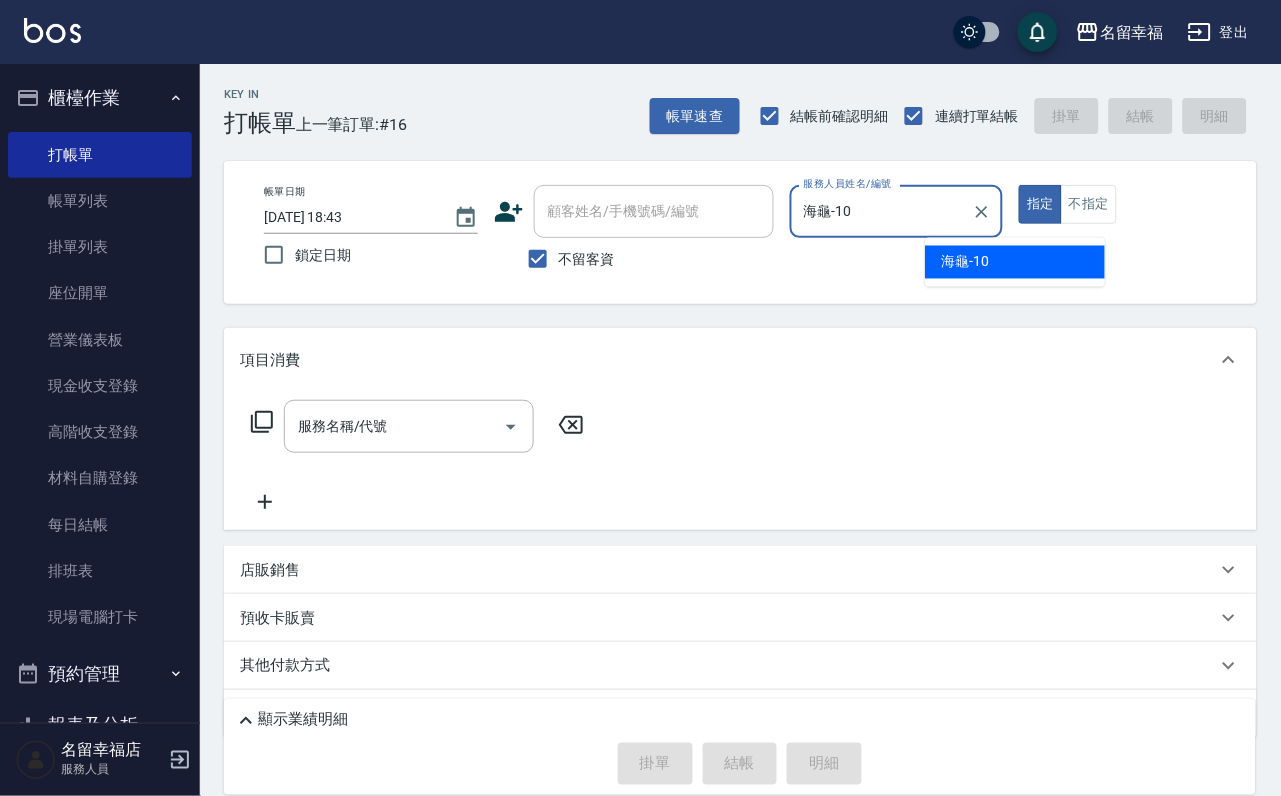 type on "true" 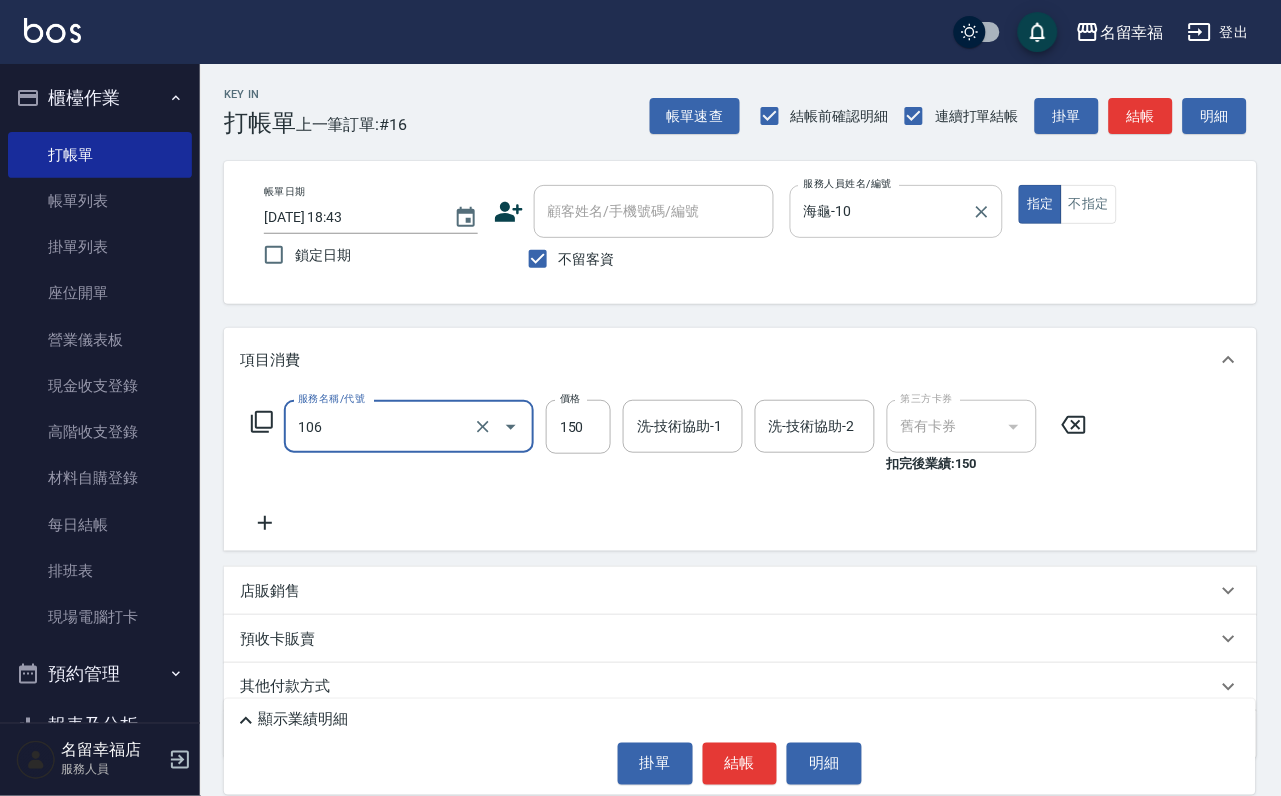 type on "洗髮券抵用(106)" 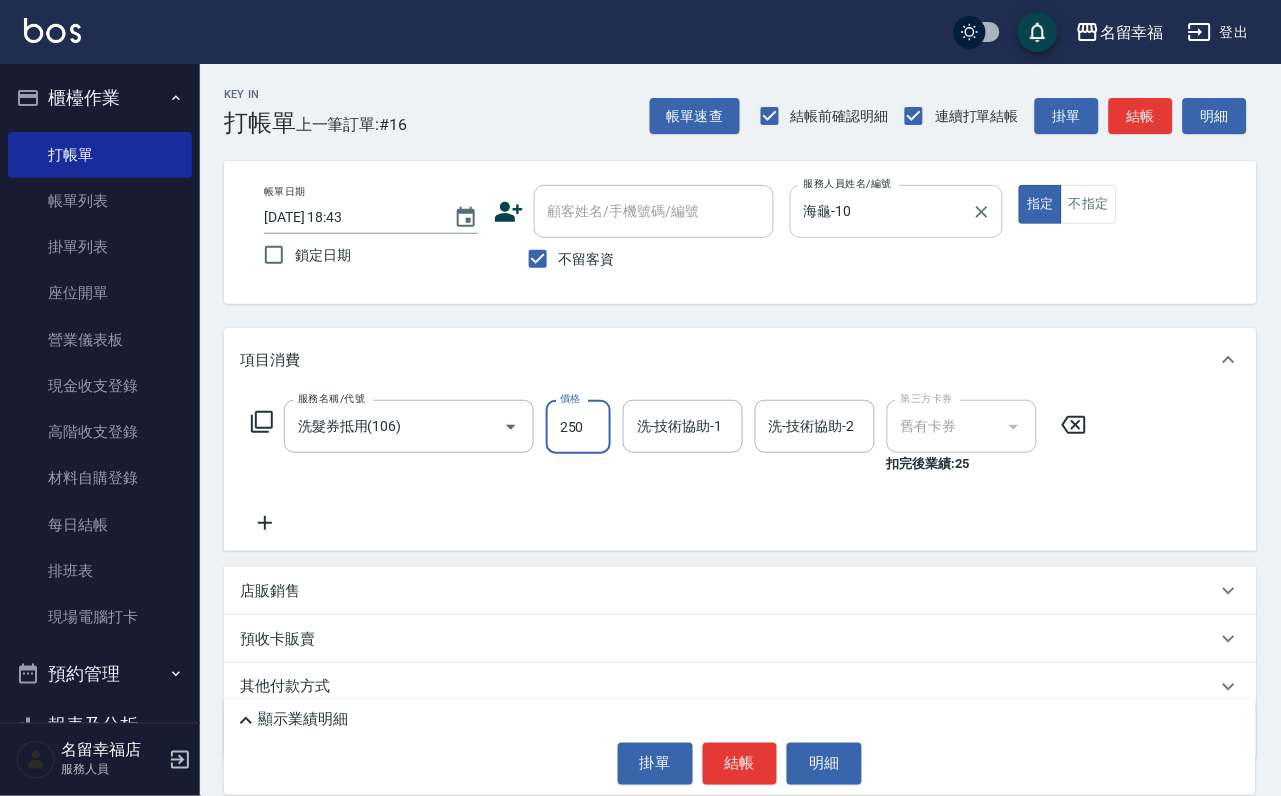 type on "250" 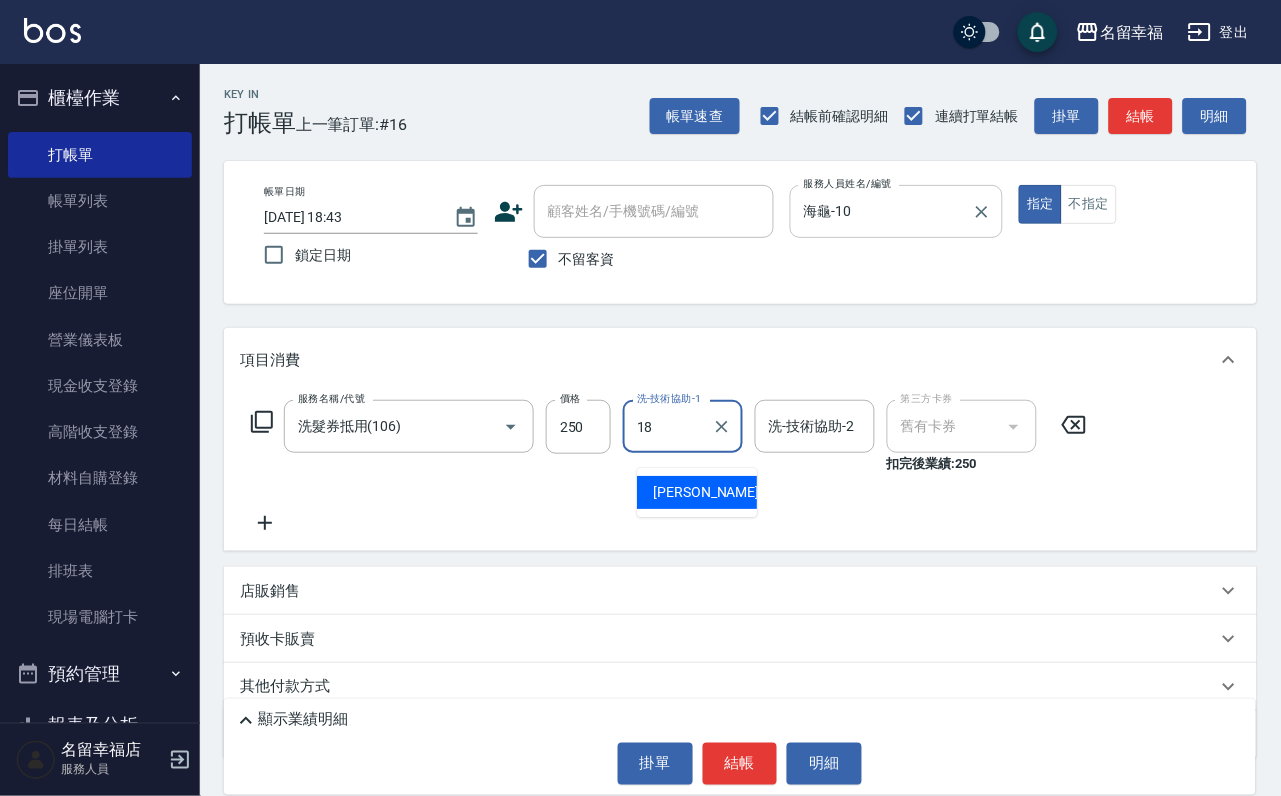type on "[PERSON_NAME]-18" 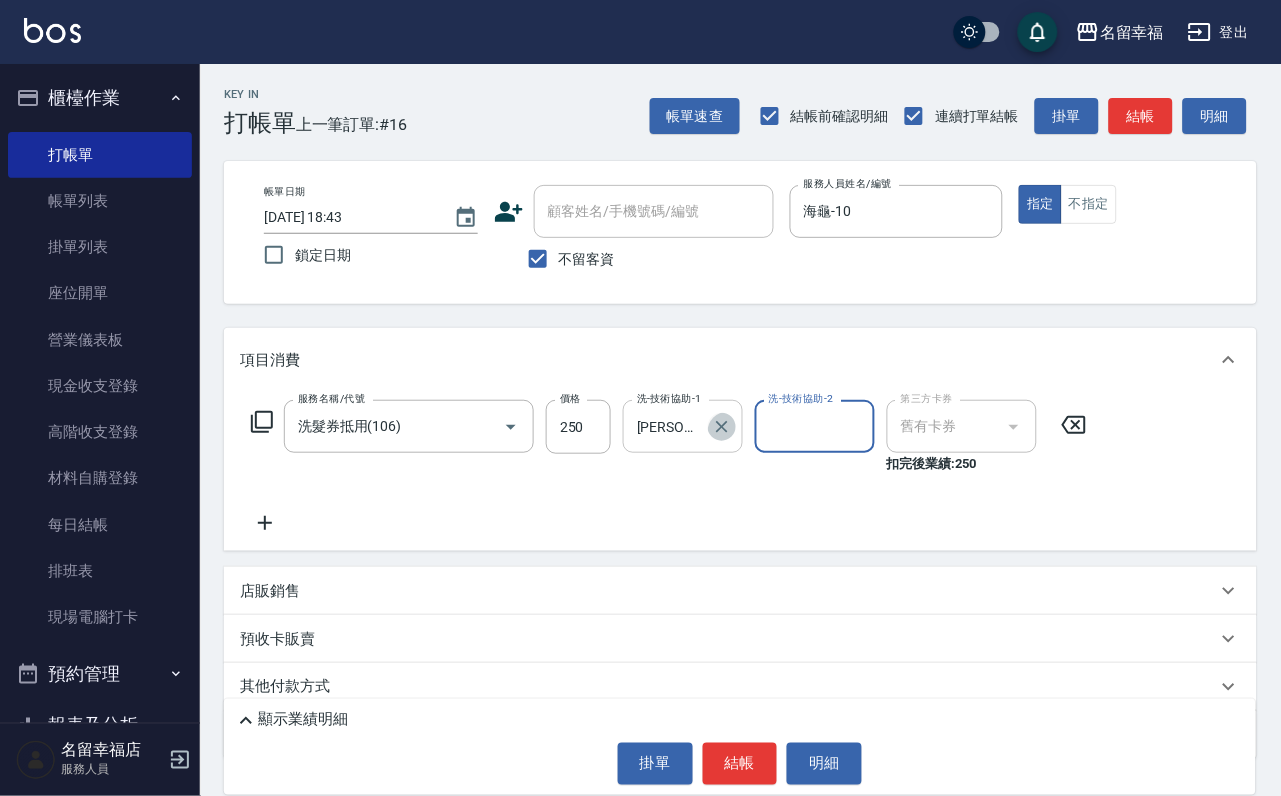 click 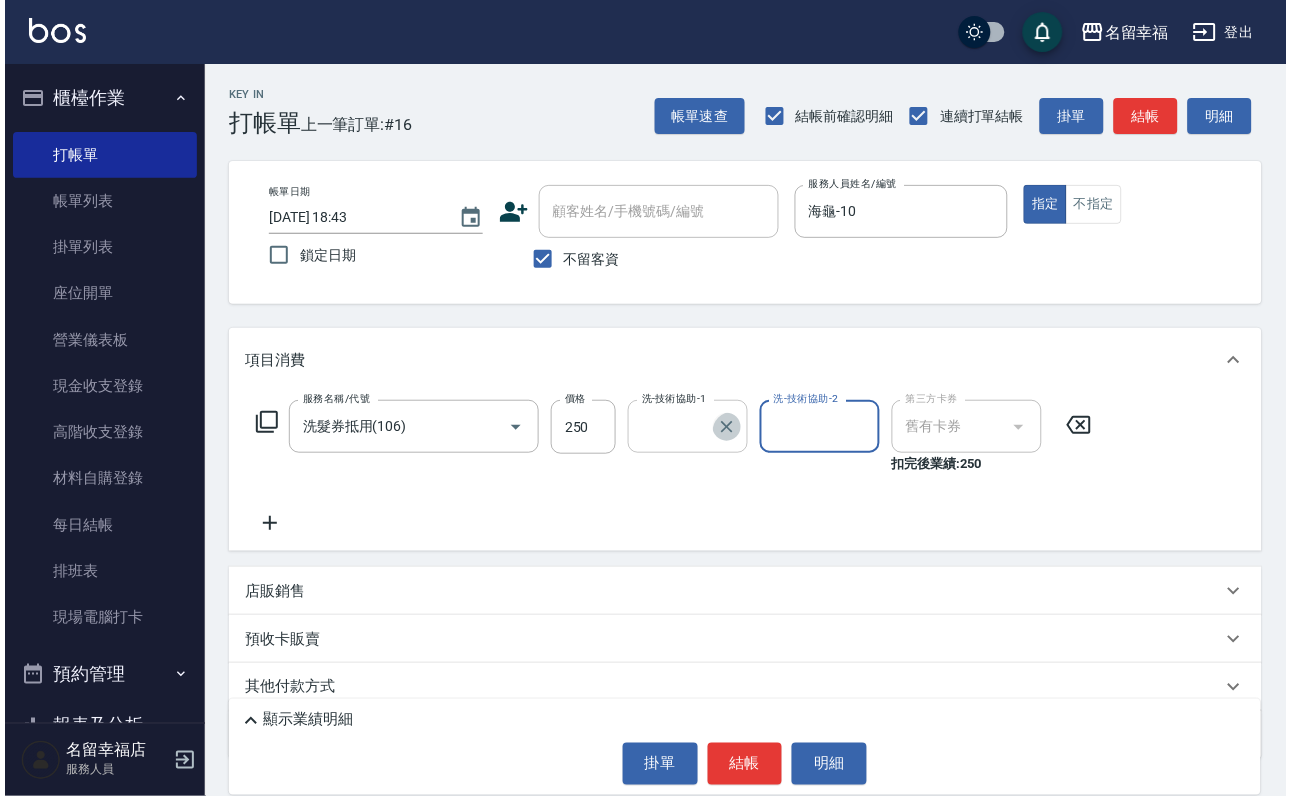 scroll, scrollTop: 0, scrollLeft: 0, axis: both 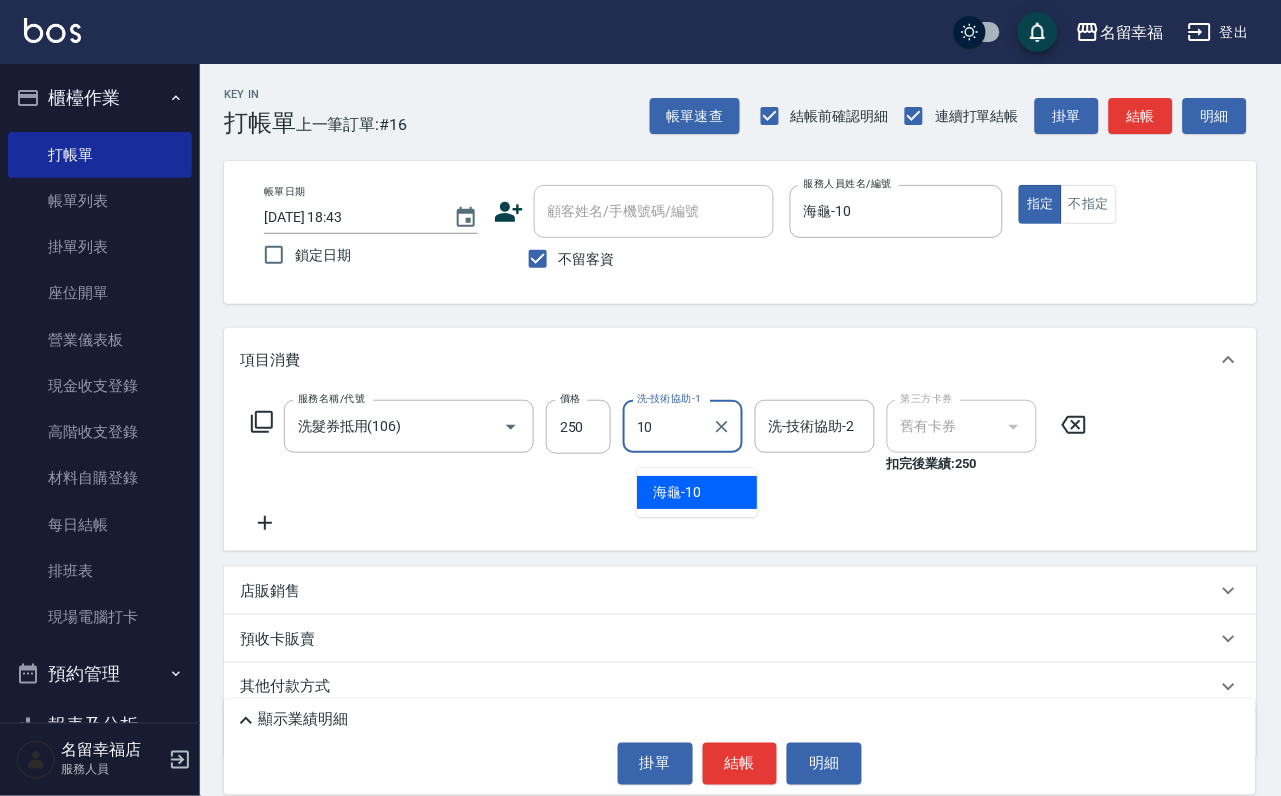 type on "海龜-10" 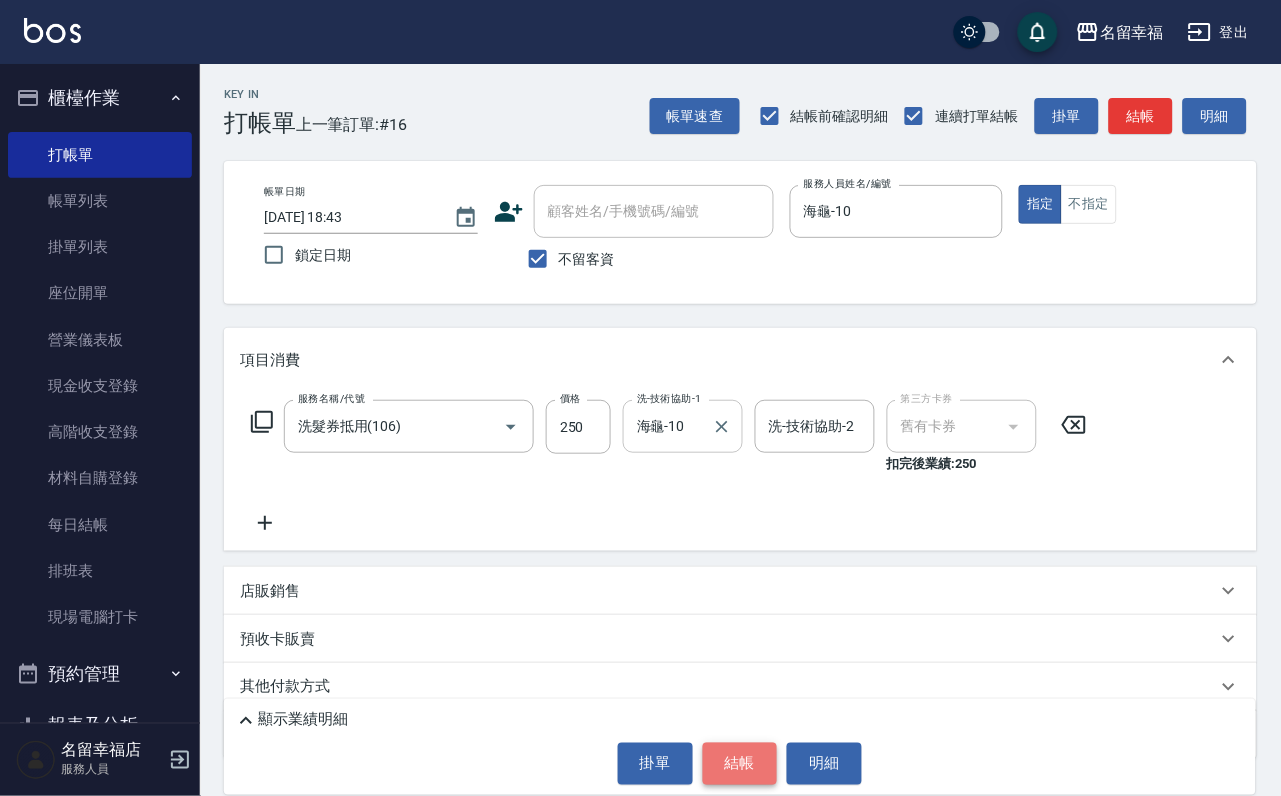 click on "結帳" at bounding box center (740, 764) 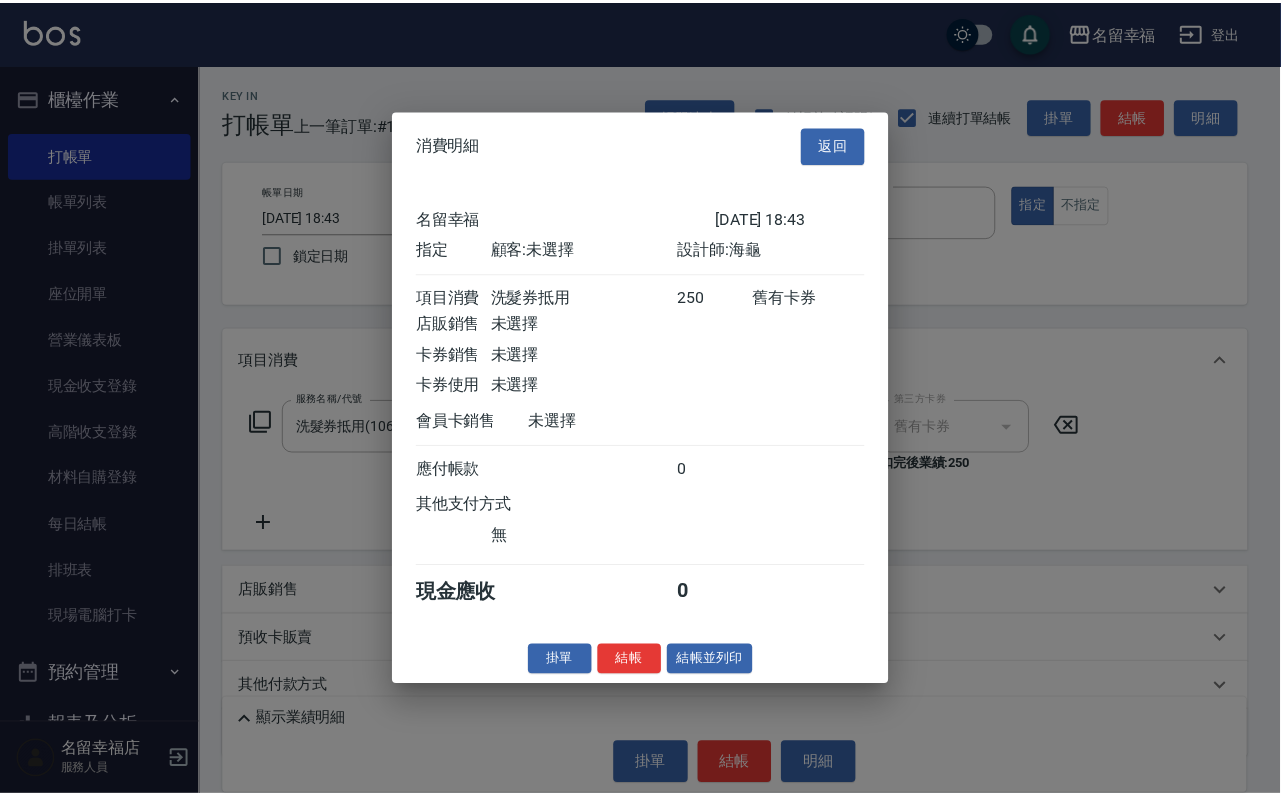 scroll, scrollTop: 247, scrollLeft: 0, axis: vertical 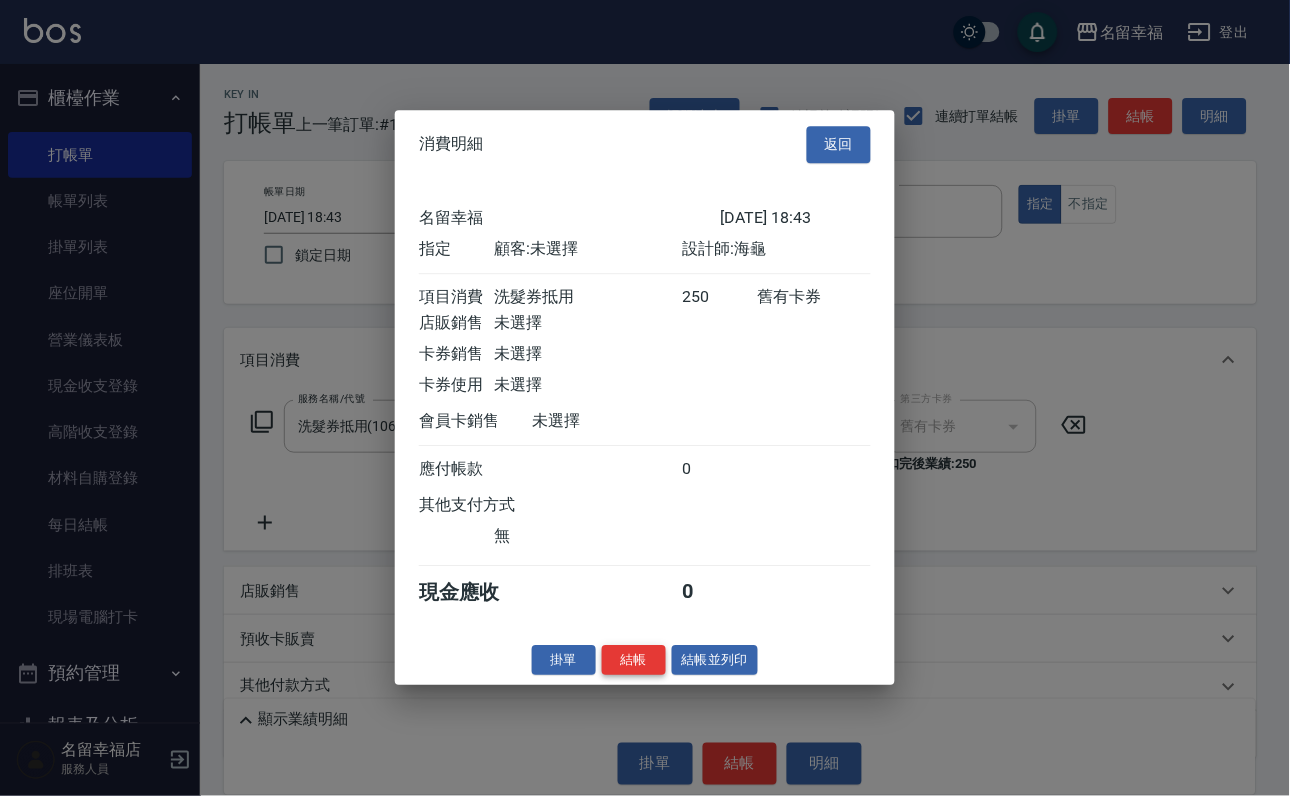 click on "結帳" at bounding box center (634, 660) 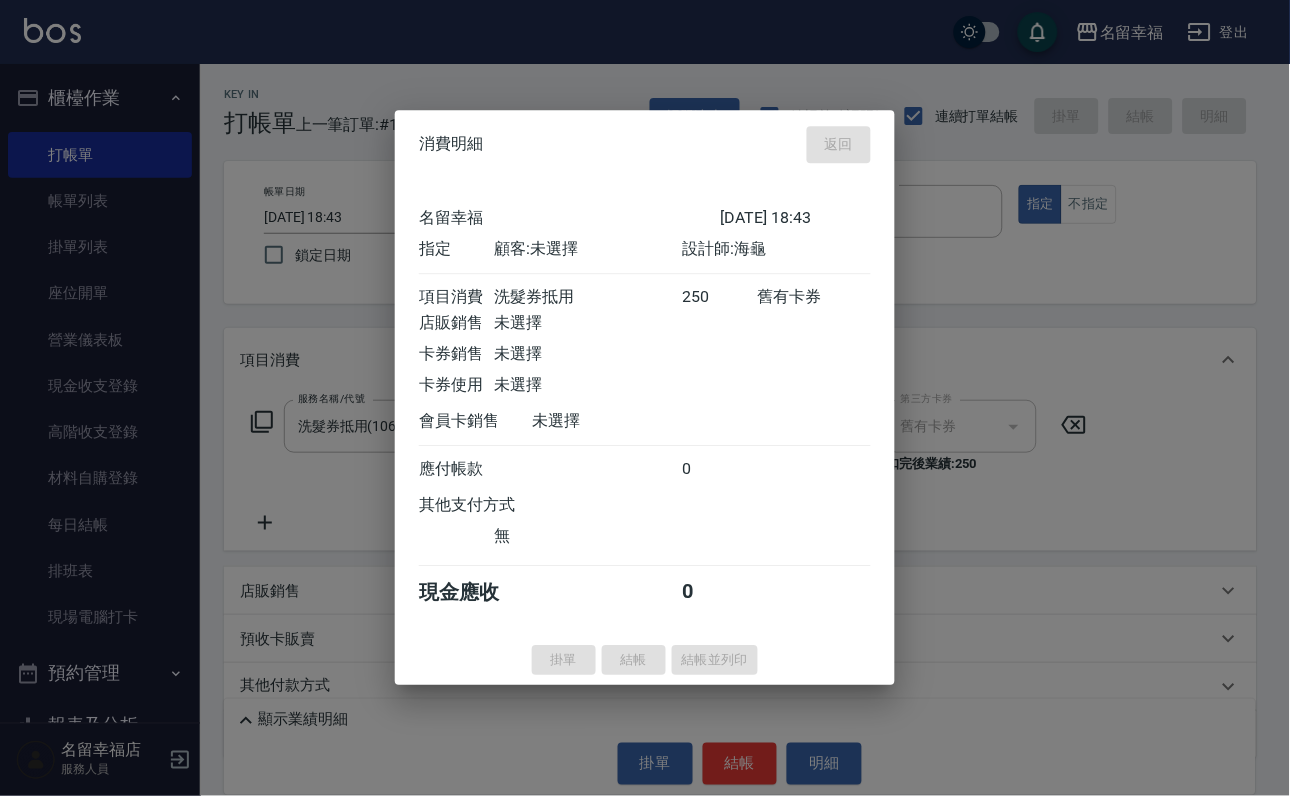 type 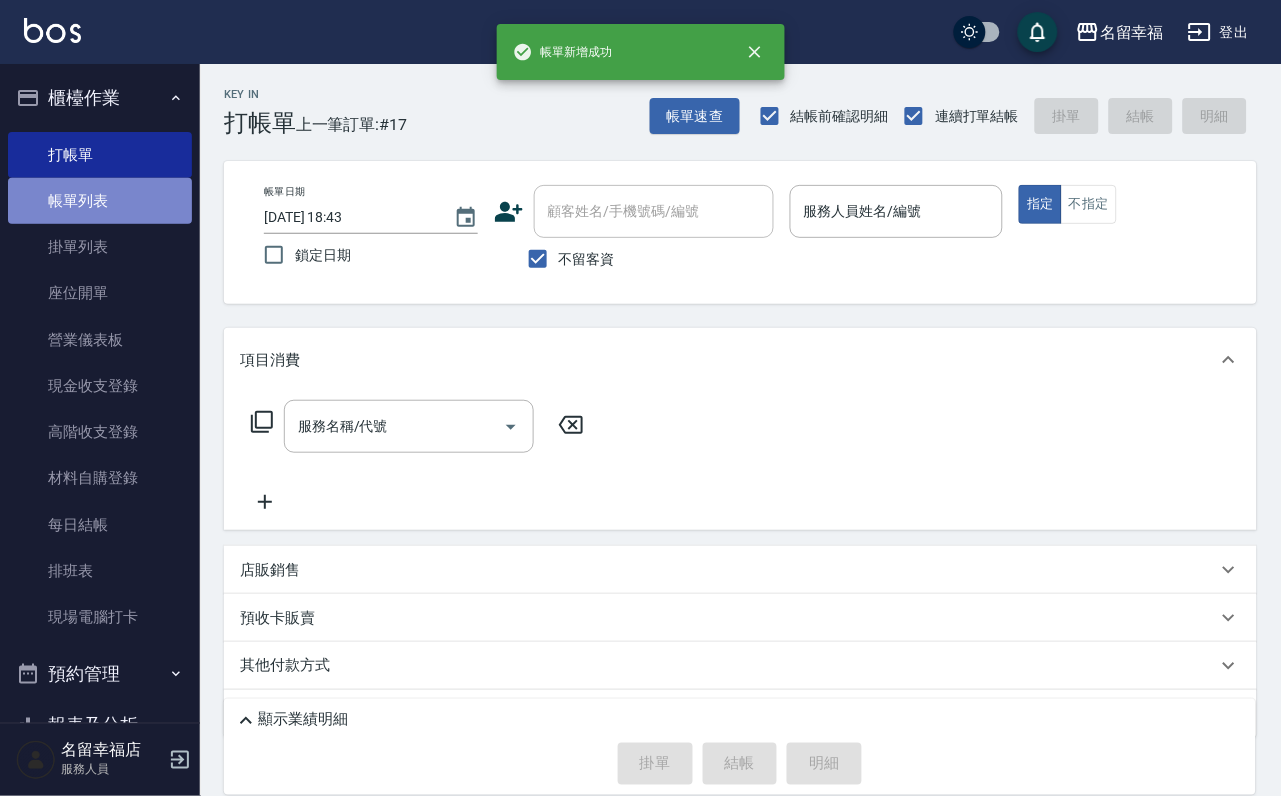 click on "帳單列表" at bounding box center (100, 201) 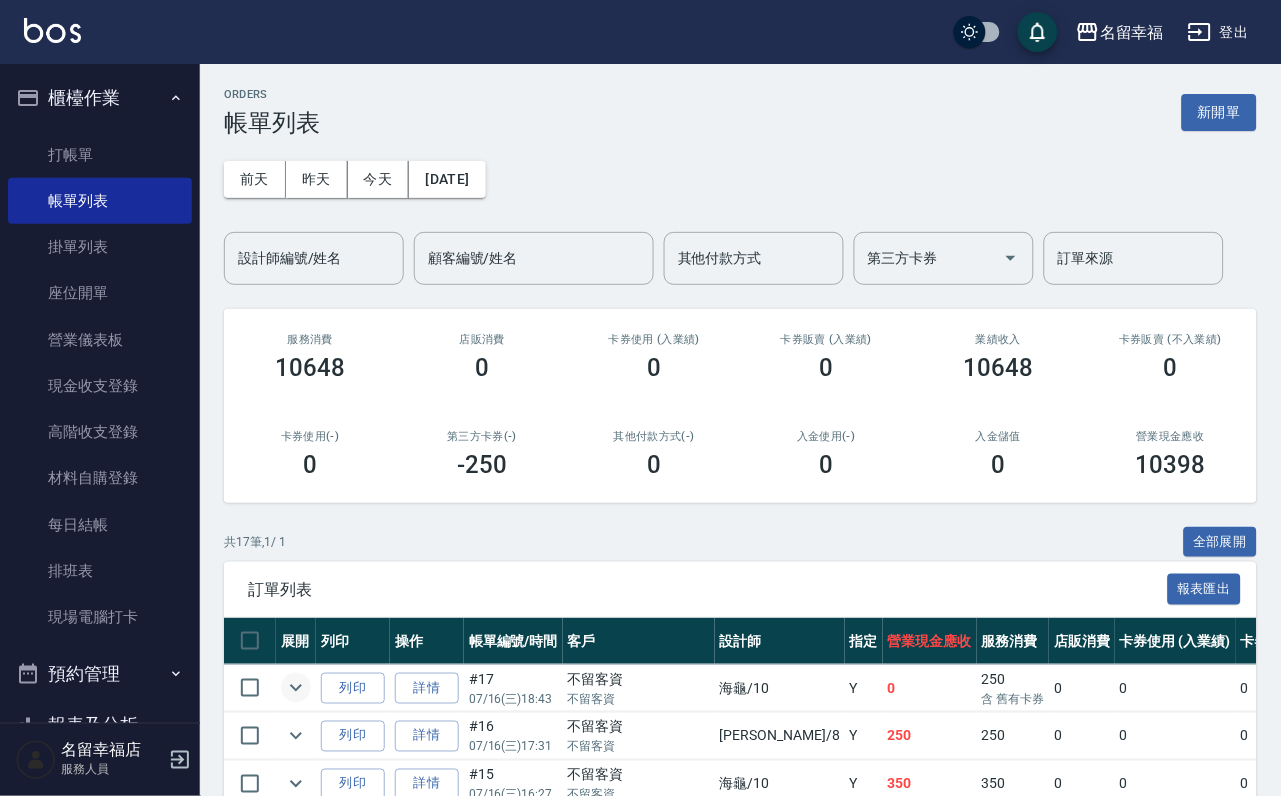 click 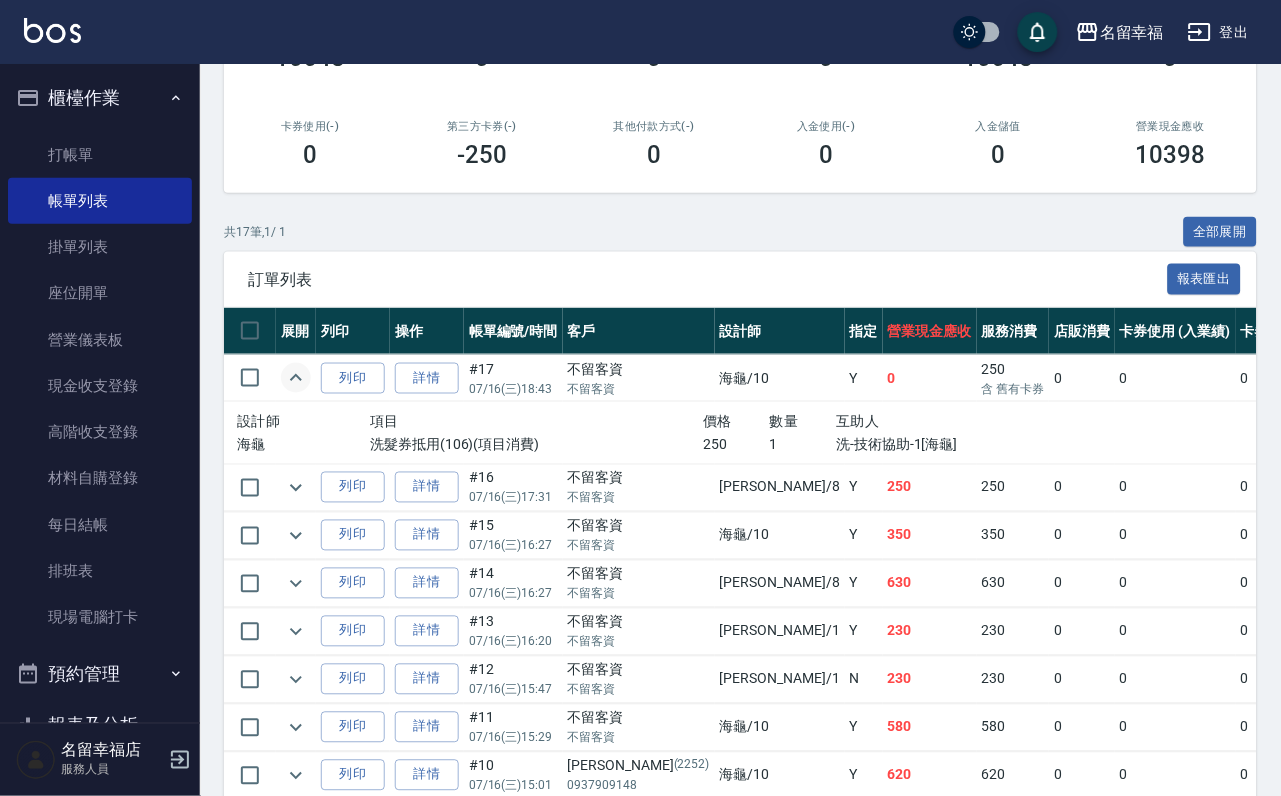 scroll, scrollTop: 450, scrollLeft: 0, axis: vertical 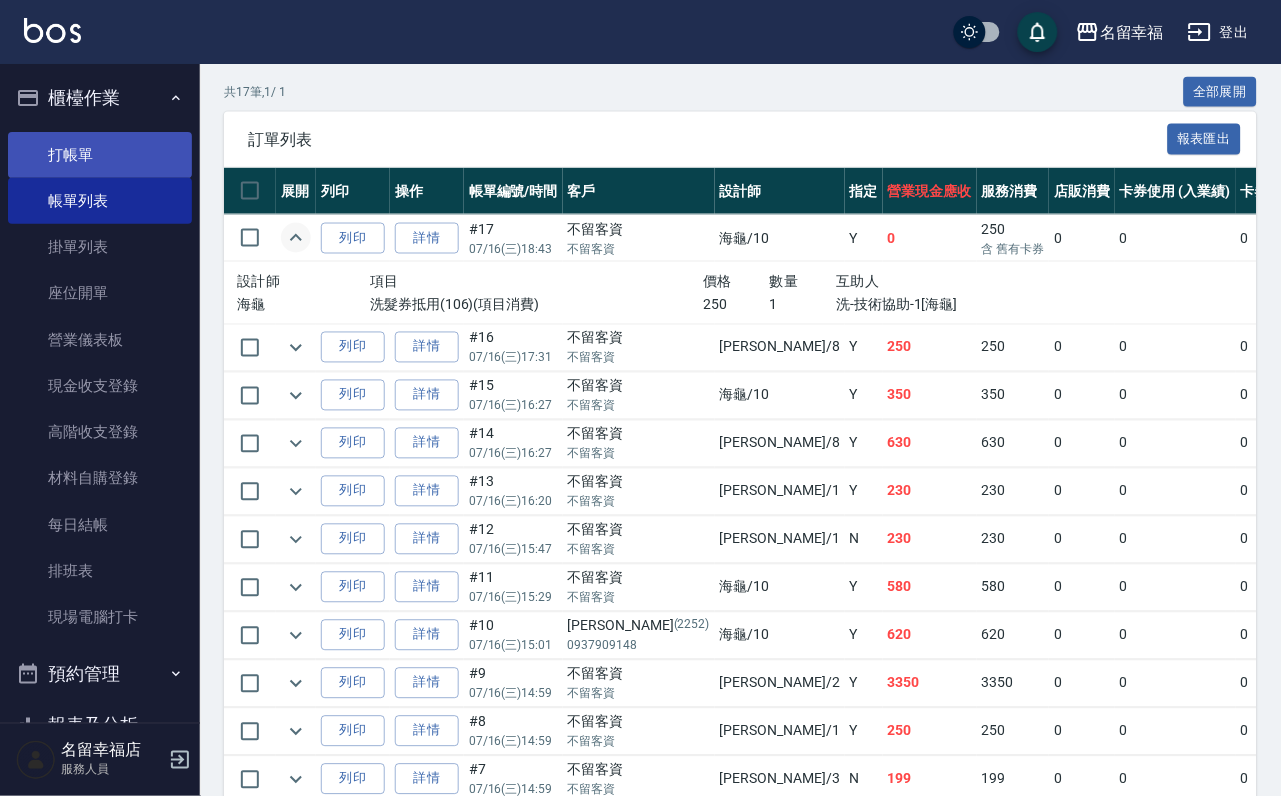 click on "打帳單" at bounding box center (100, 155) 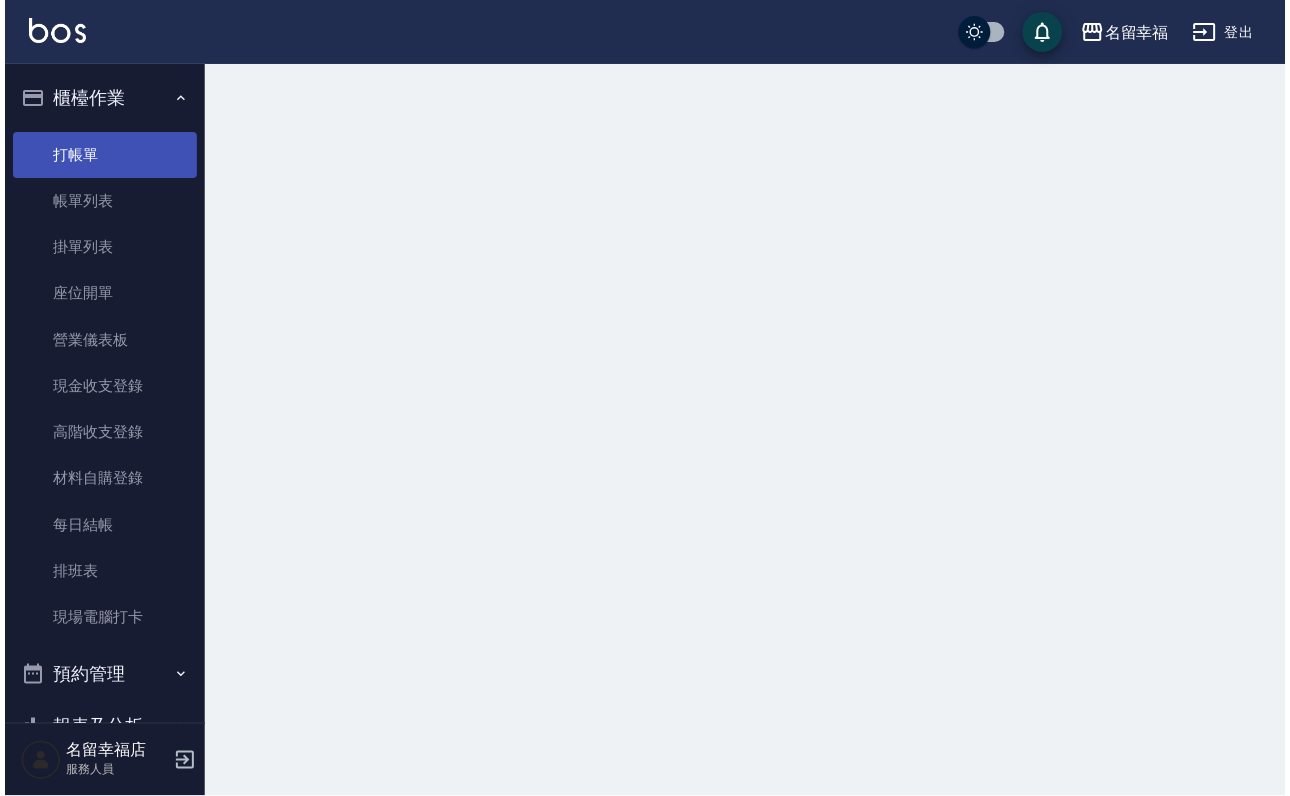 scroll, scrollTop: 0, scrollLeft: 0, axis: both 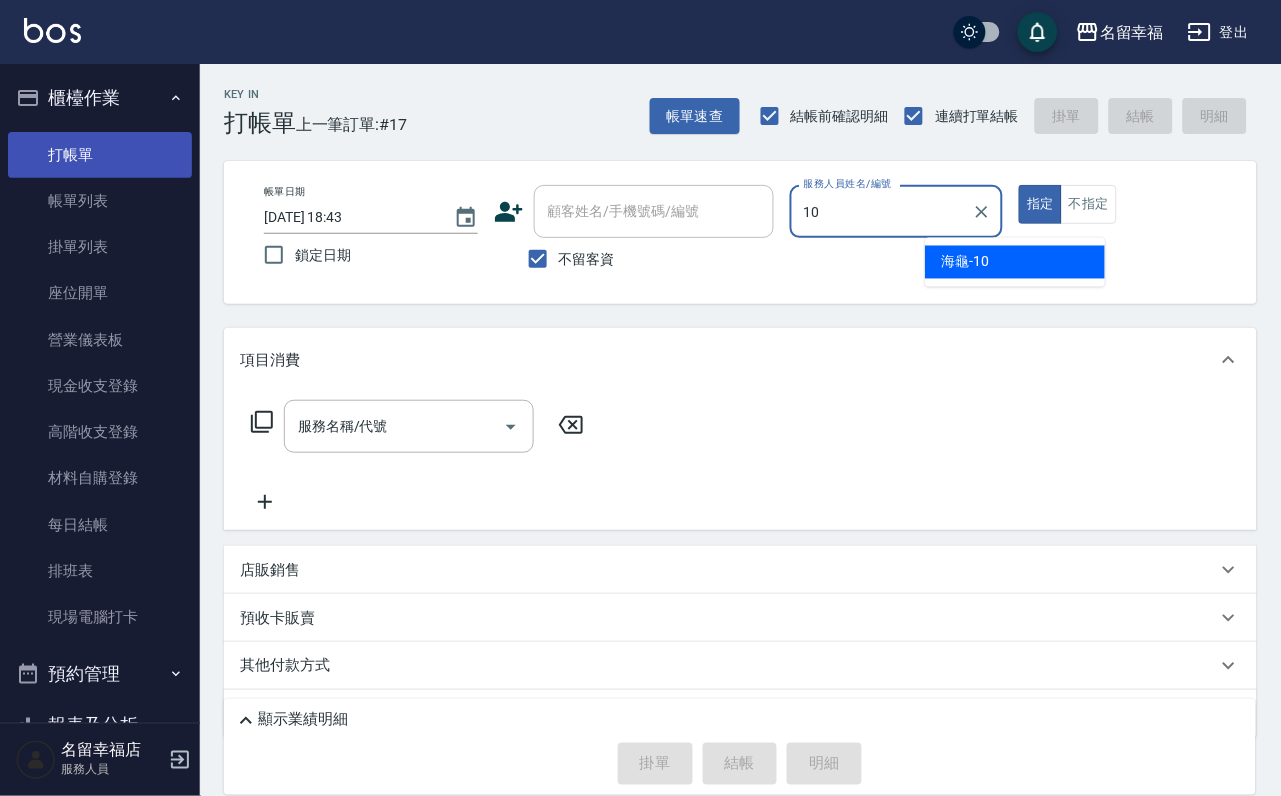 type on "海龜-10" 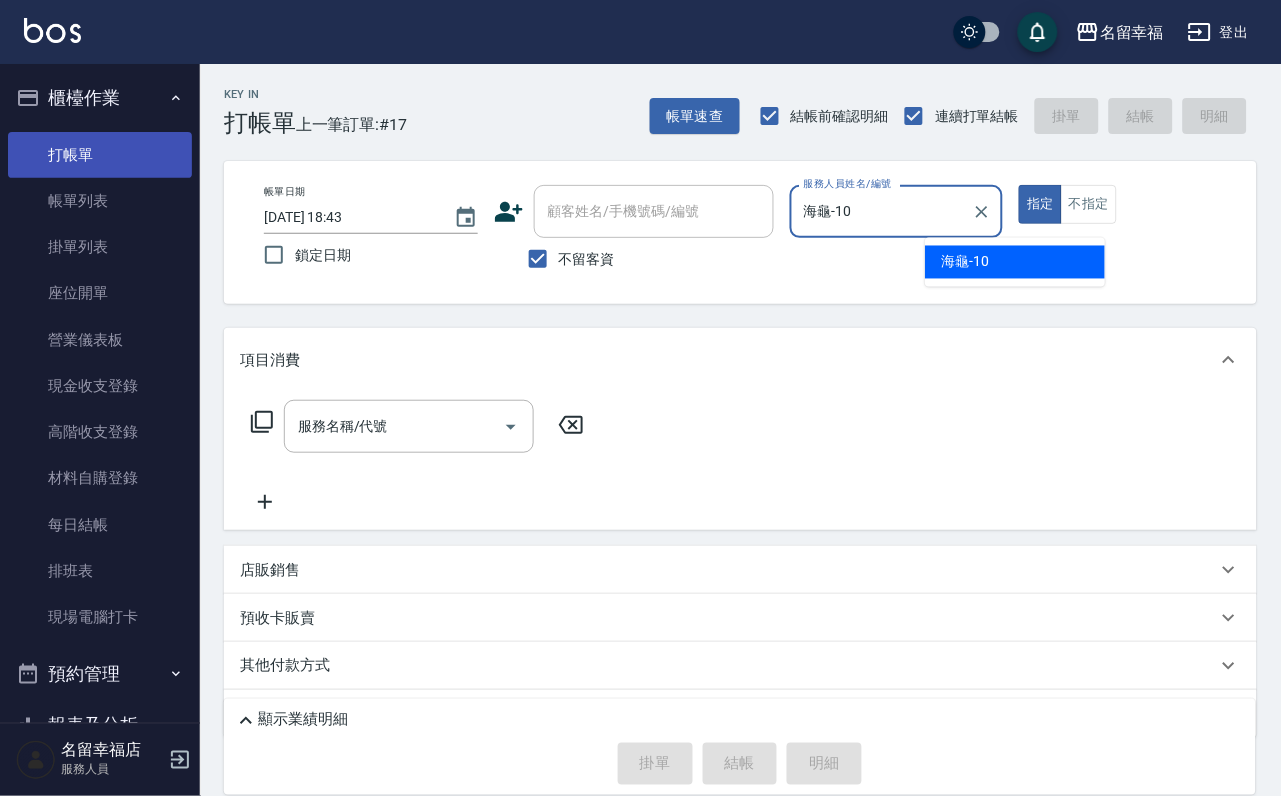 type on "true" 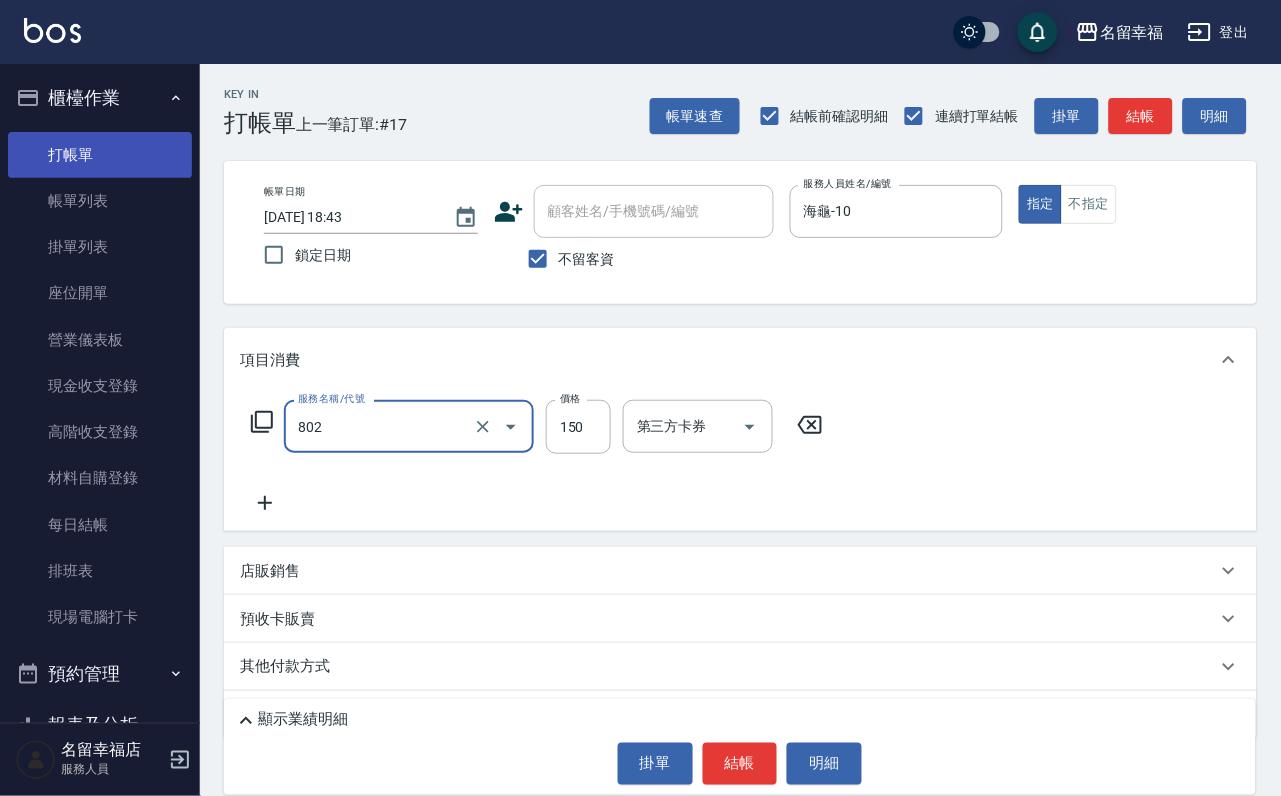 type on "單梳(802)" 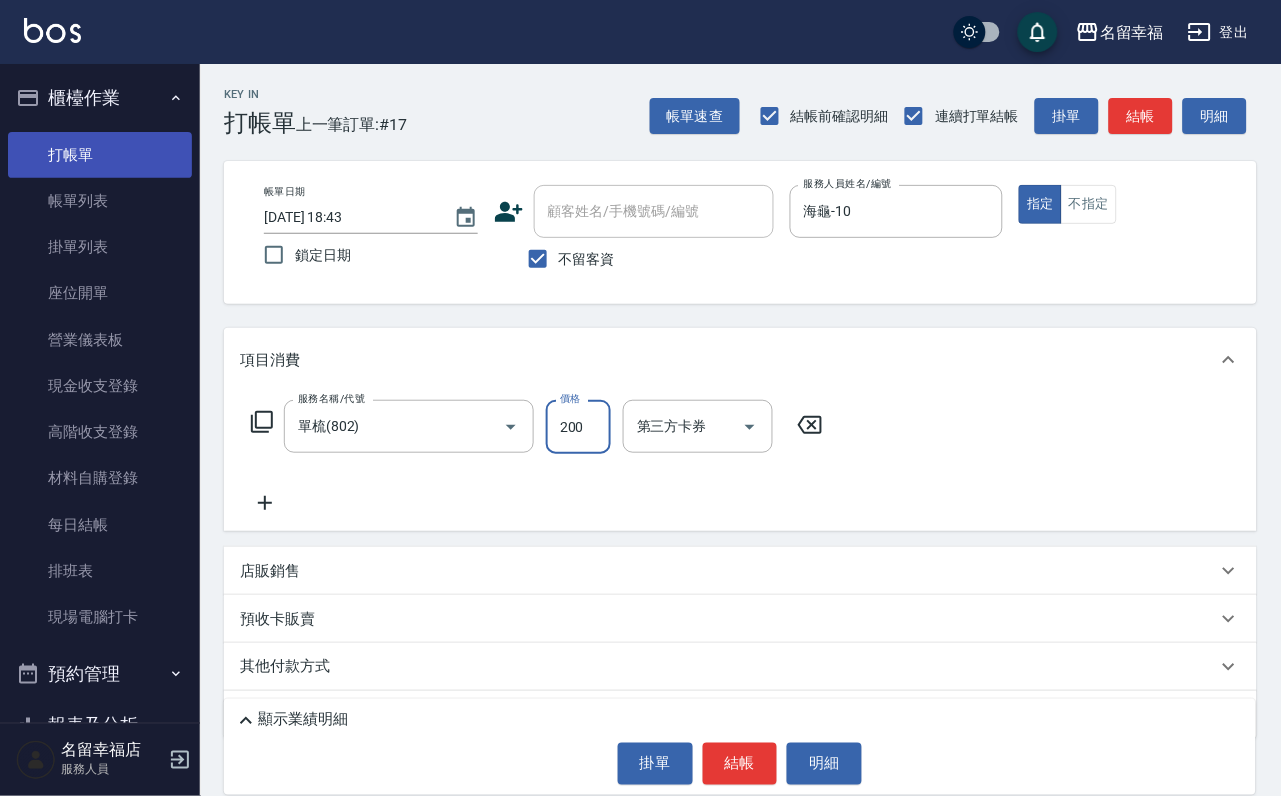 type on "200" 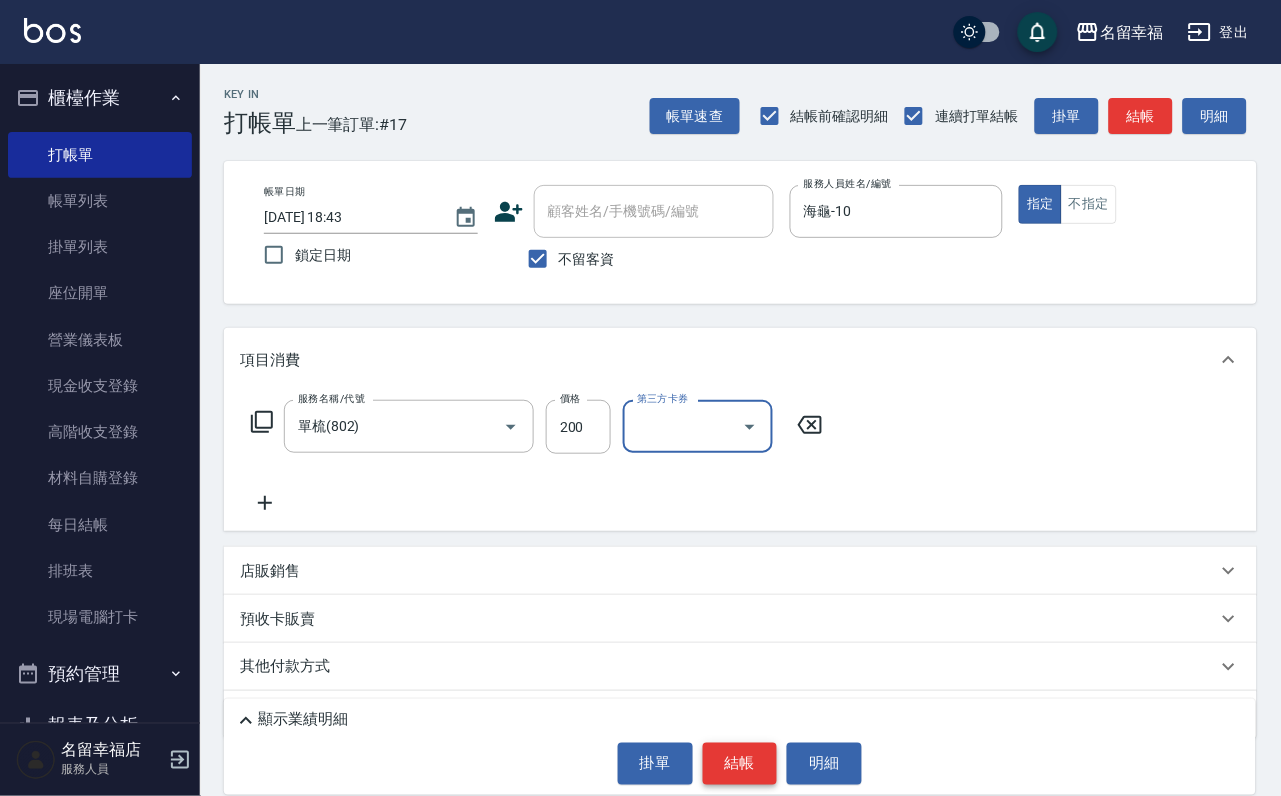 click on "結帳" at bounding box center (740, 764) 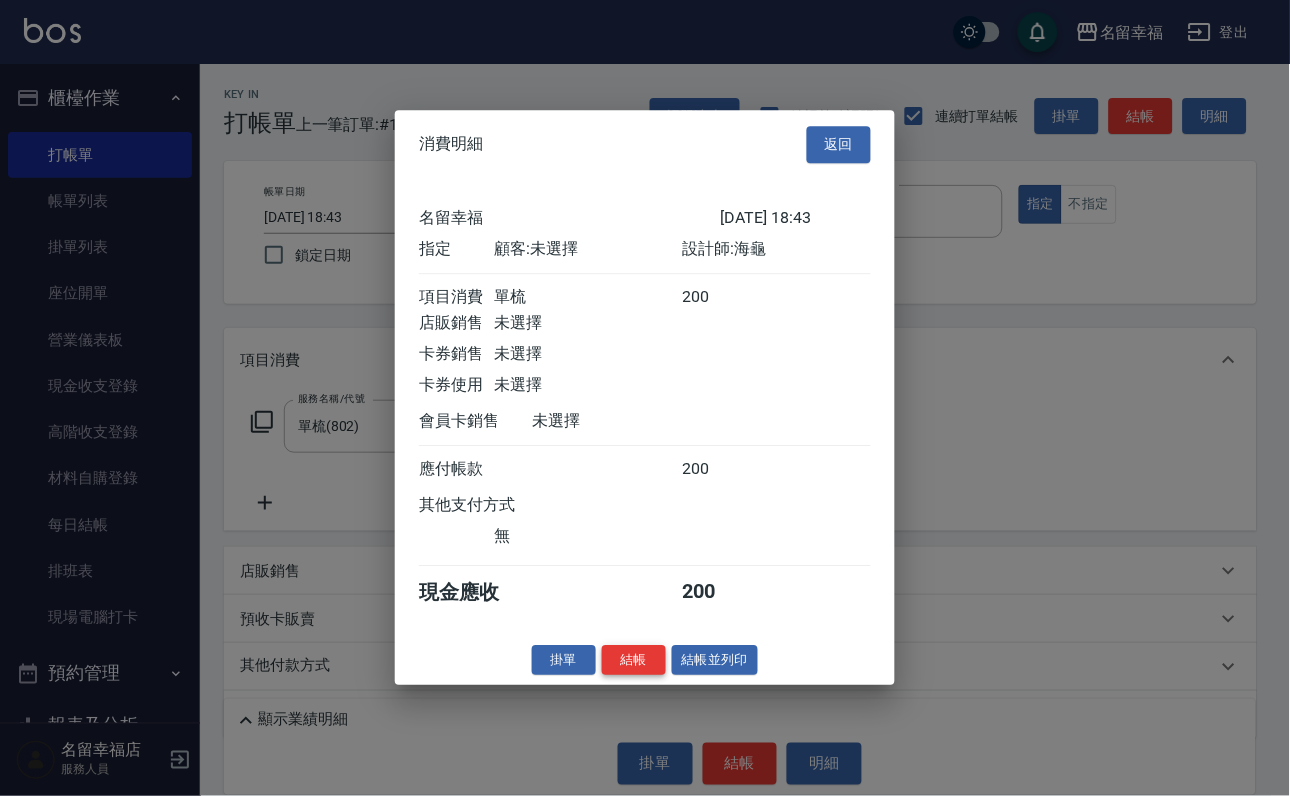 scroll, scrollTop: 247, scrollLeft: 0, axis: vertical 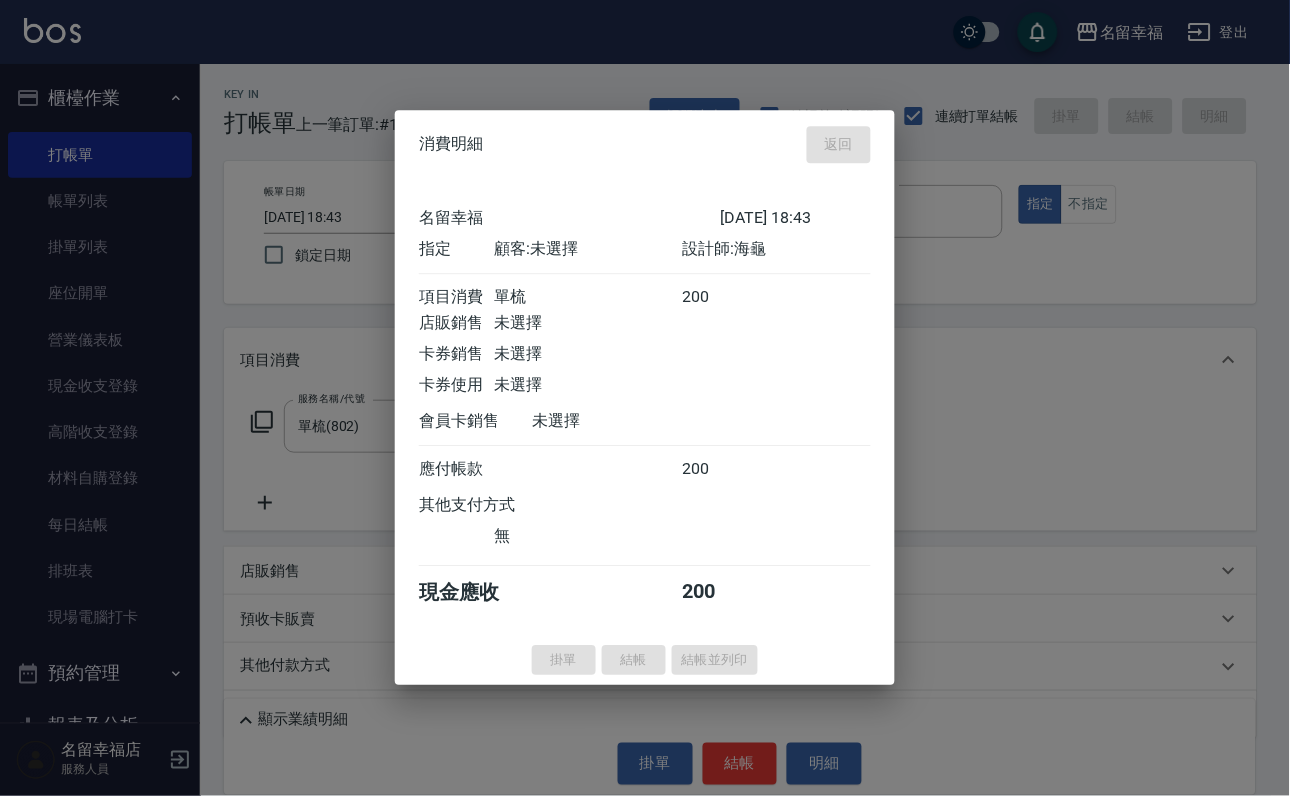 type on "[DATE] 18:44" 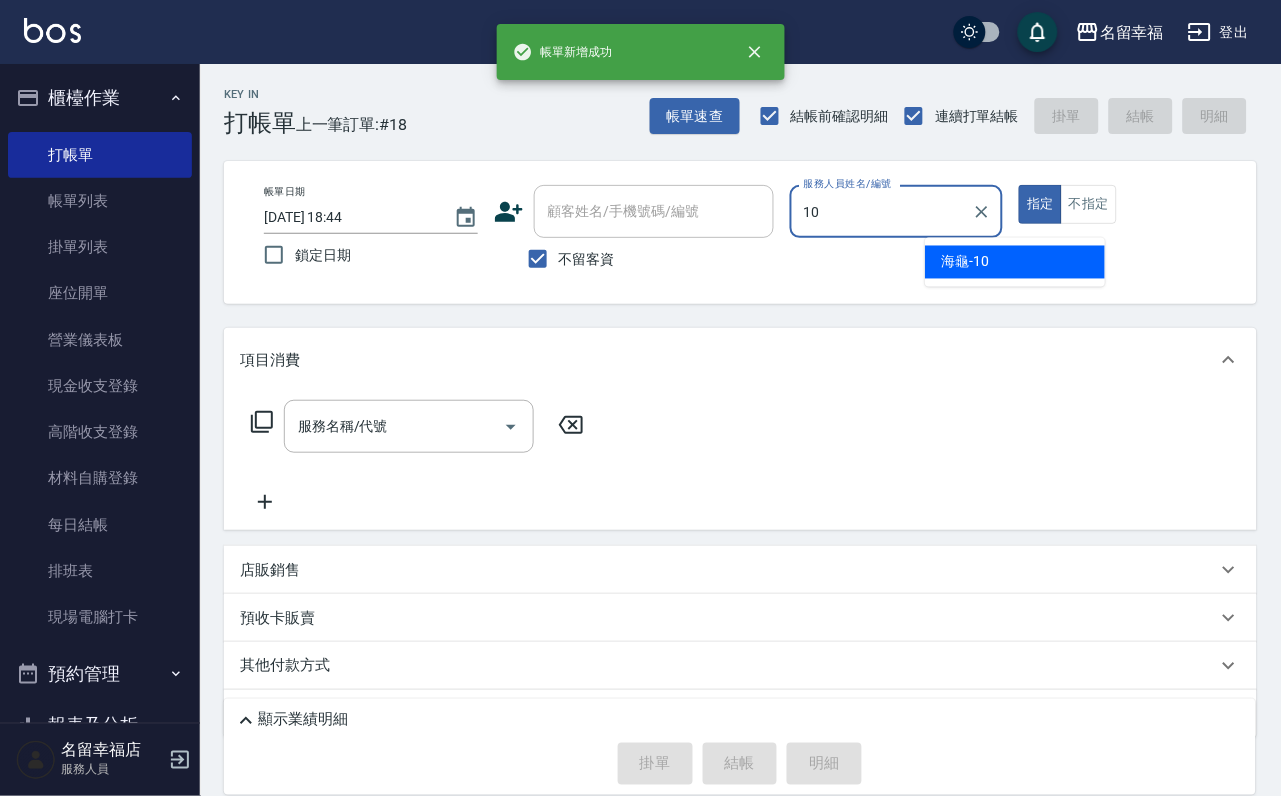 type on "海龜-10" 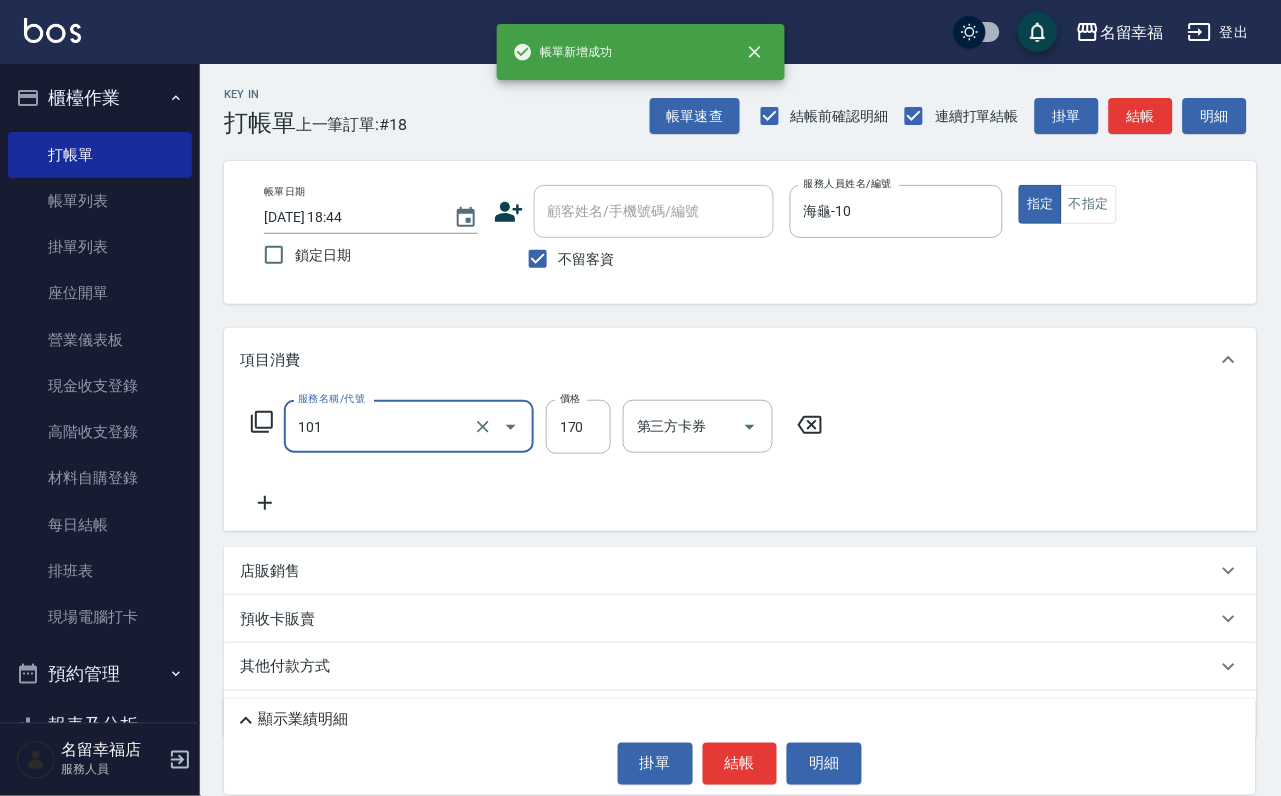 type on "洗髮(101)" 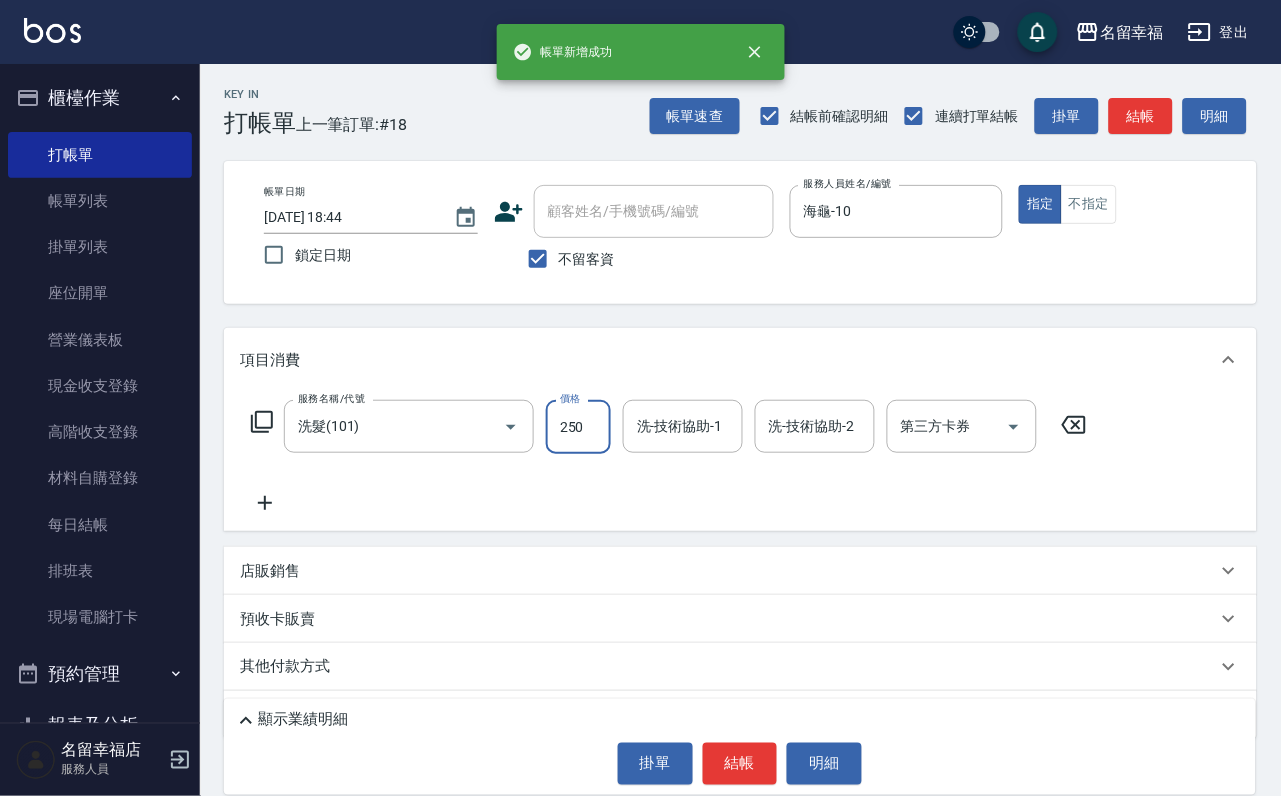 type on "250" 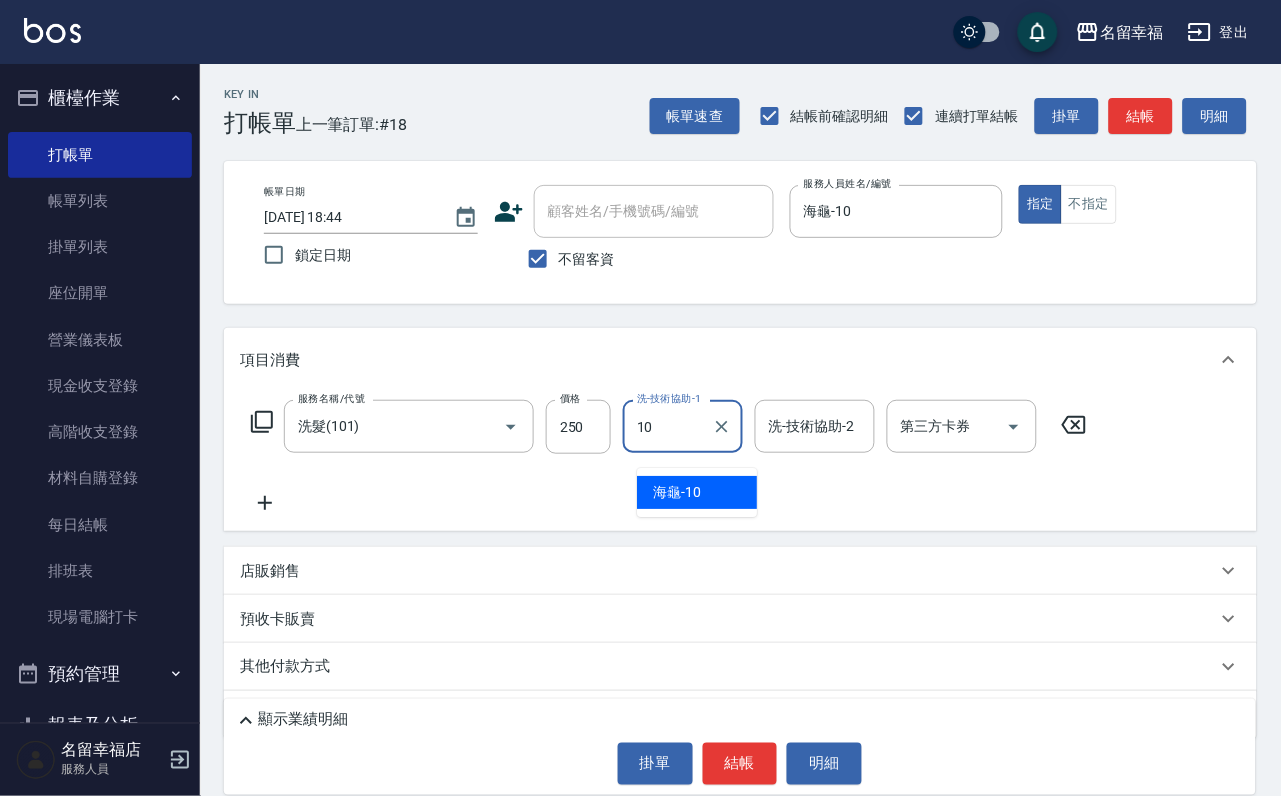 type on "海龜-10" 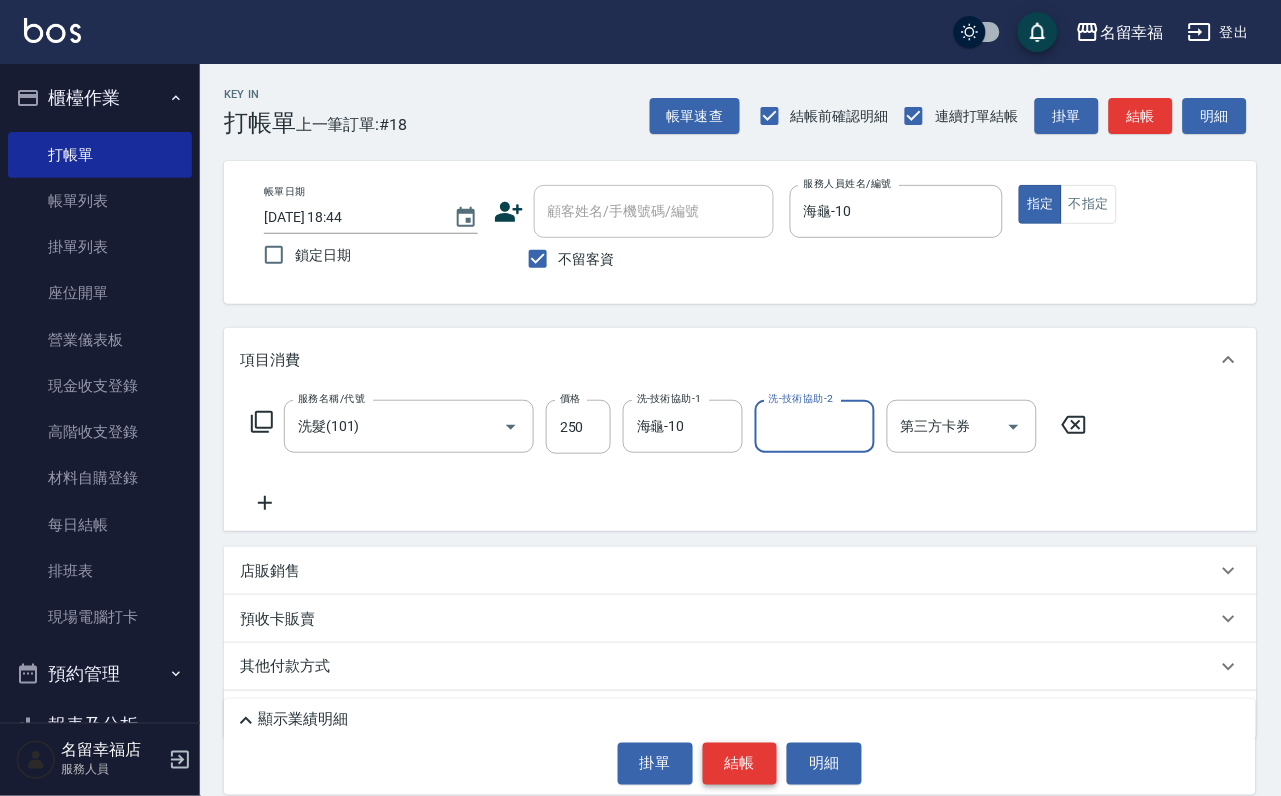 click on "結帳" at bounding box center [740, 764] 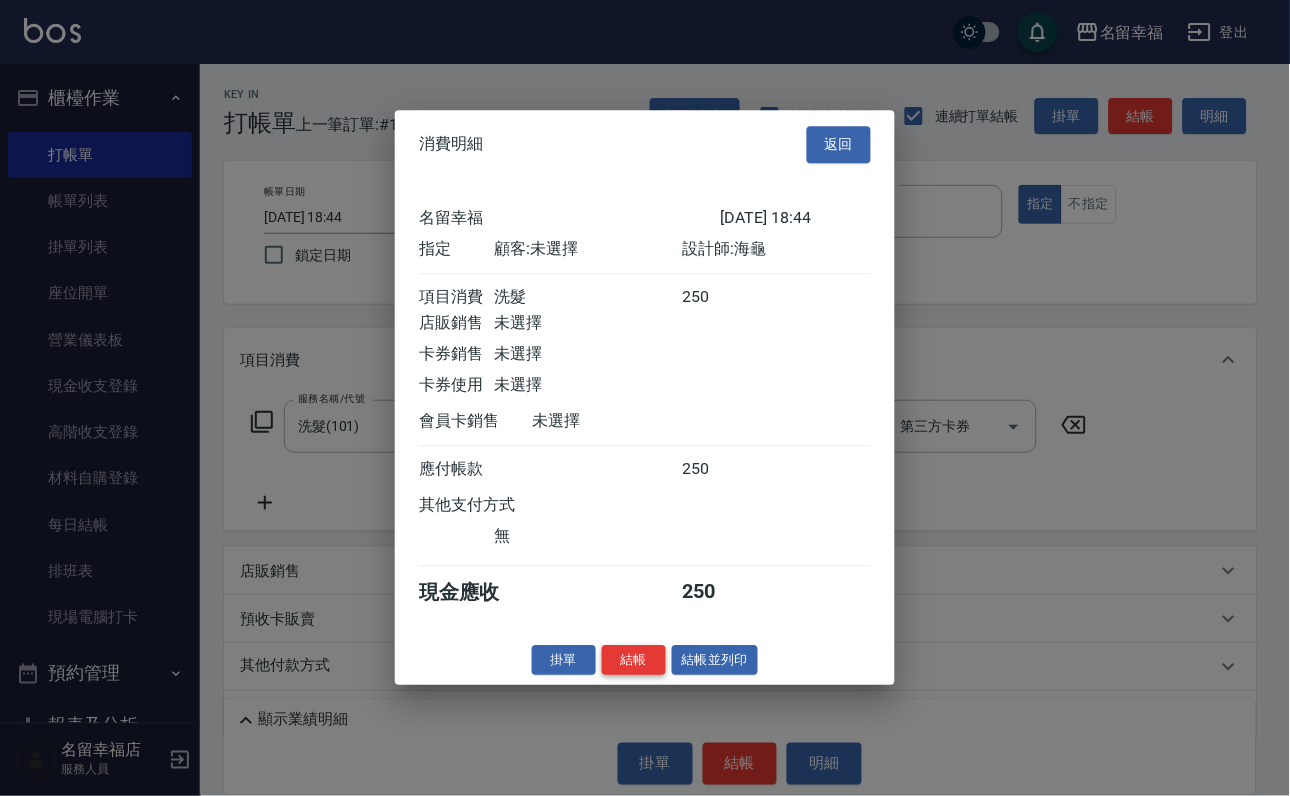 scroll, scrollTop: 247, scrollLeft: 0, axis: vertical 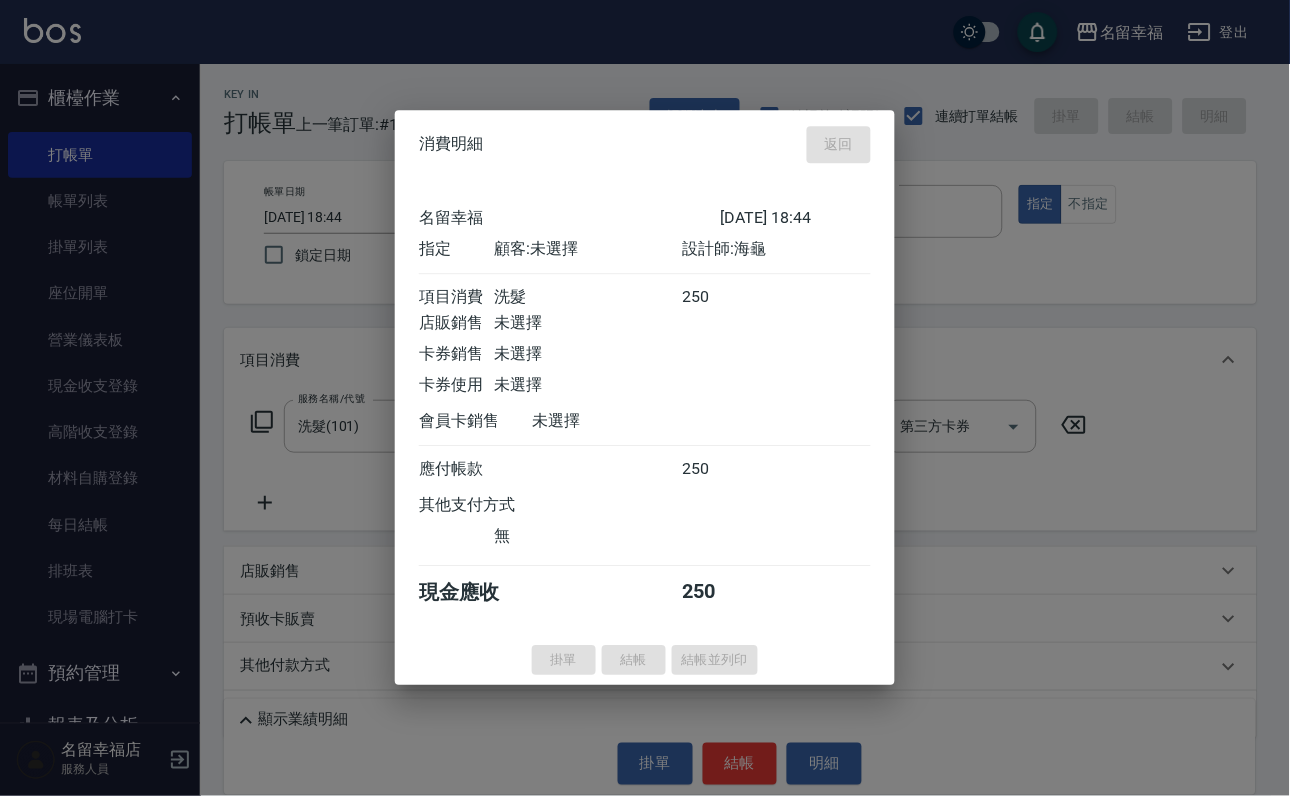 type 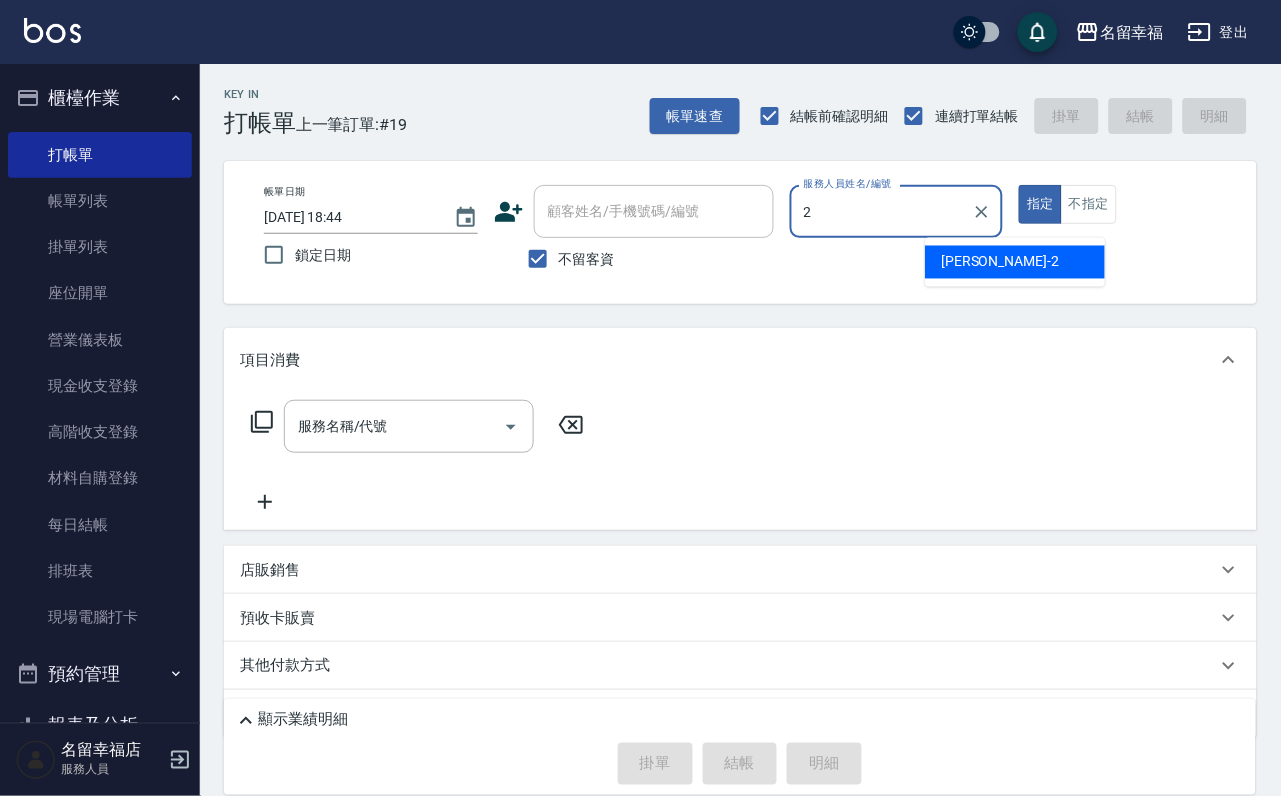 type on "[PERSON_NAME]-2" 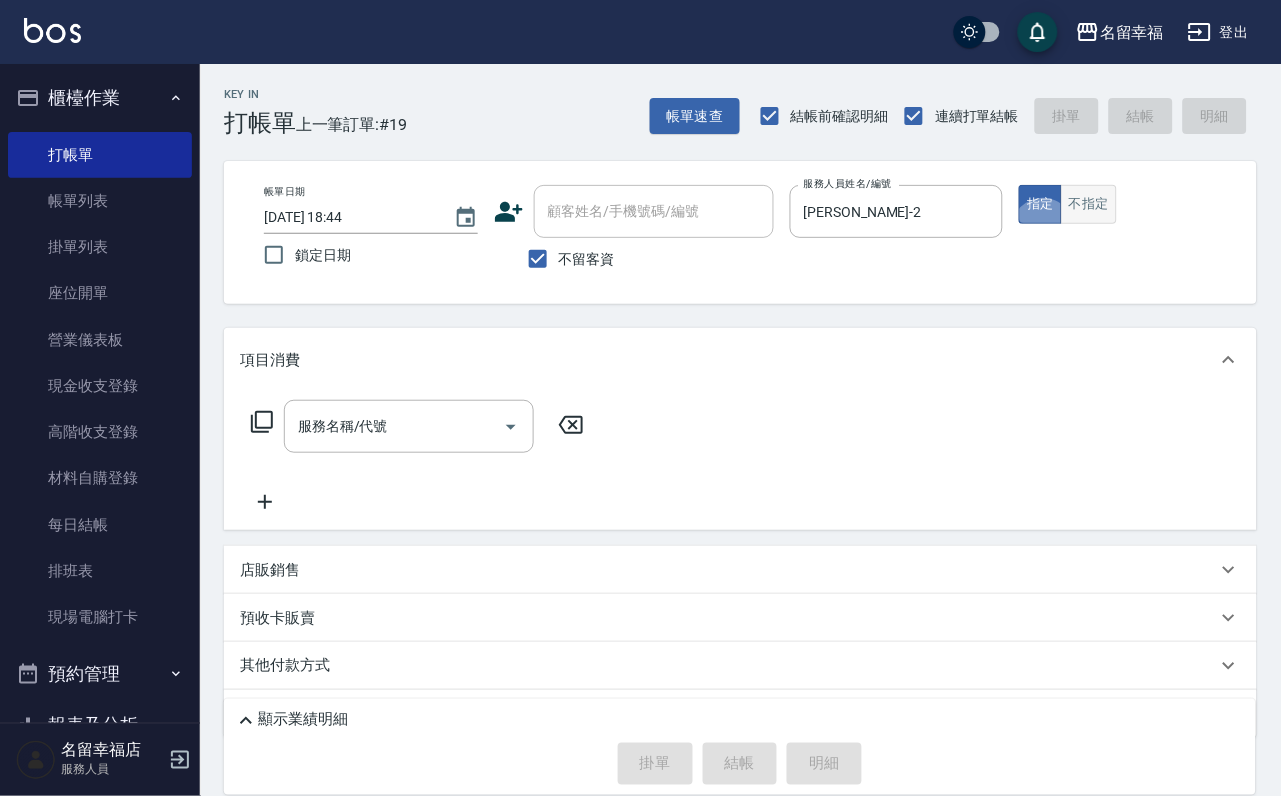 click on "不指定" at bounding box center [1089, 204] 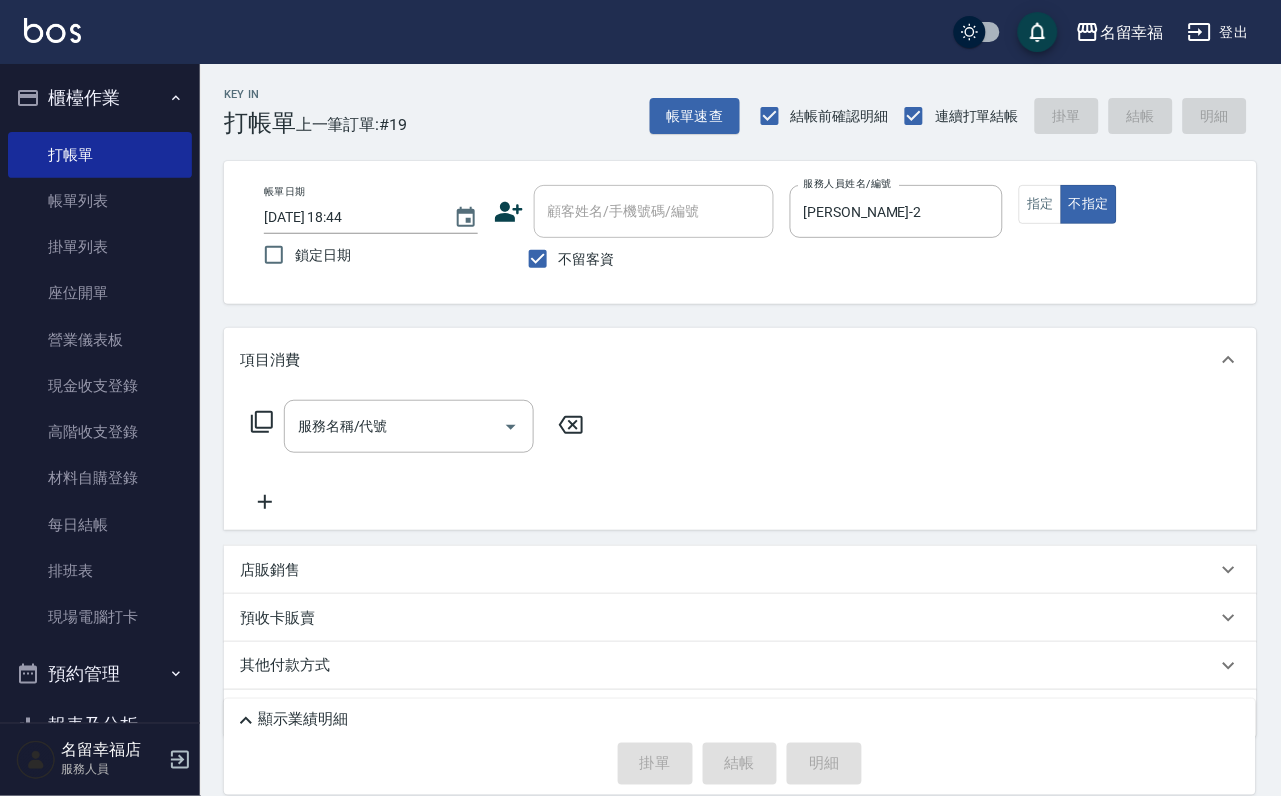 click 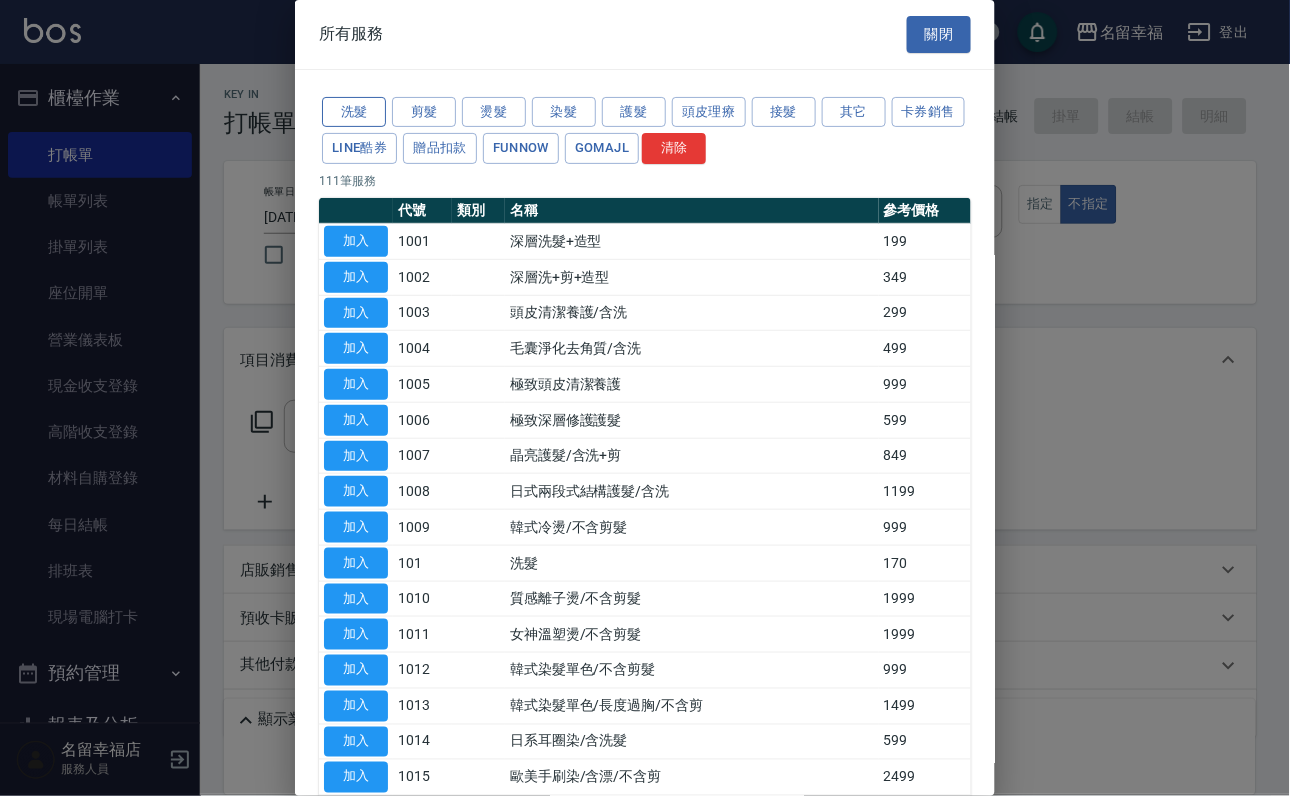 click on "洗髮" at bounding box center (354, 112) 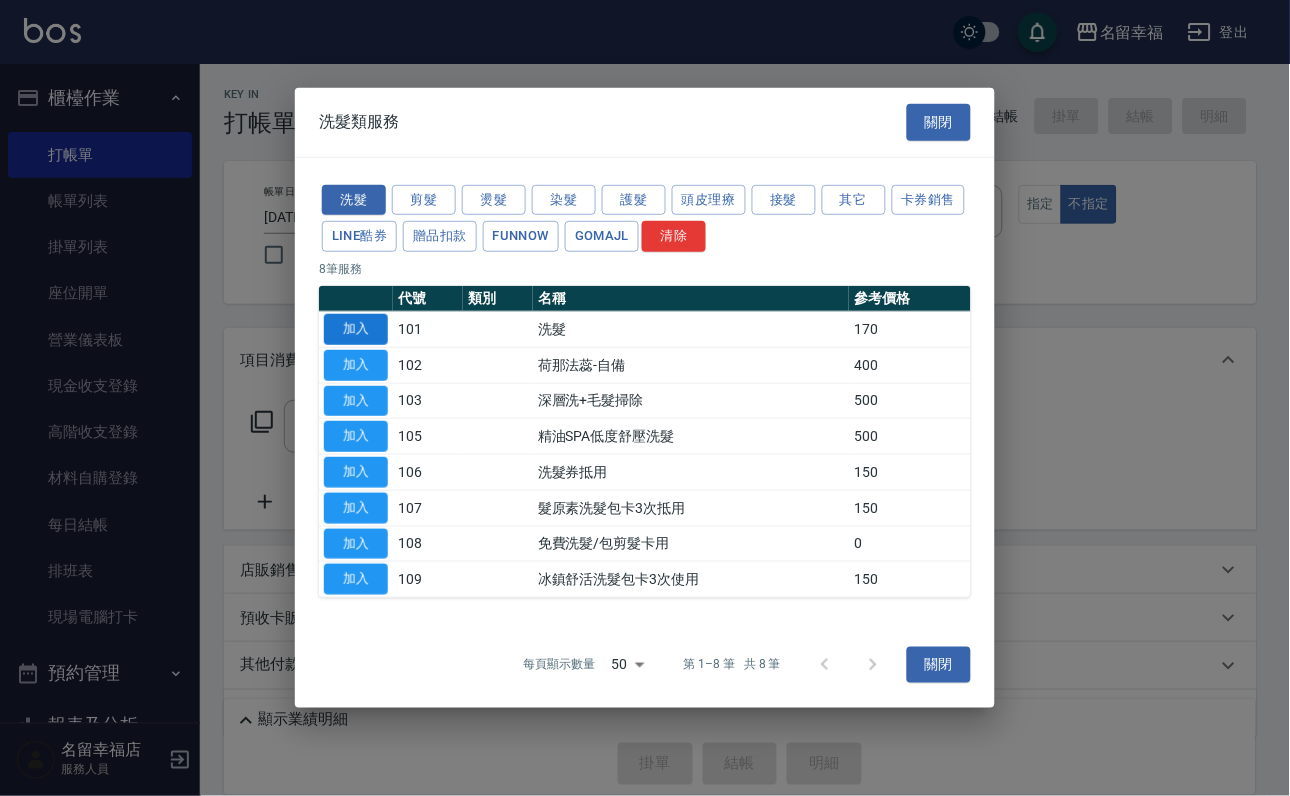 click on "加入" at bounding box center (356, 329) 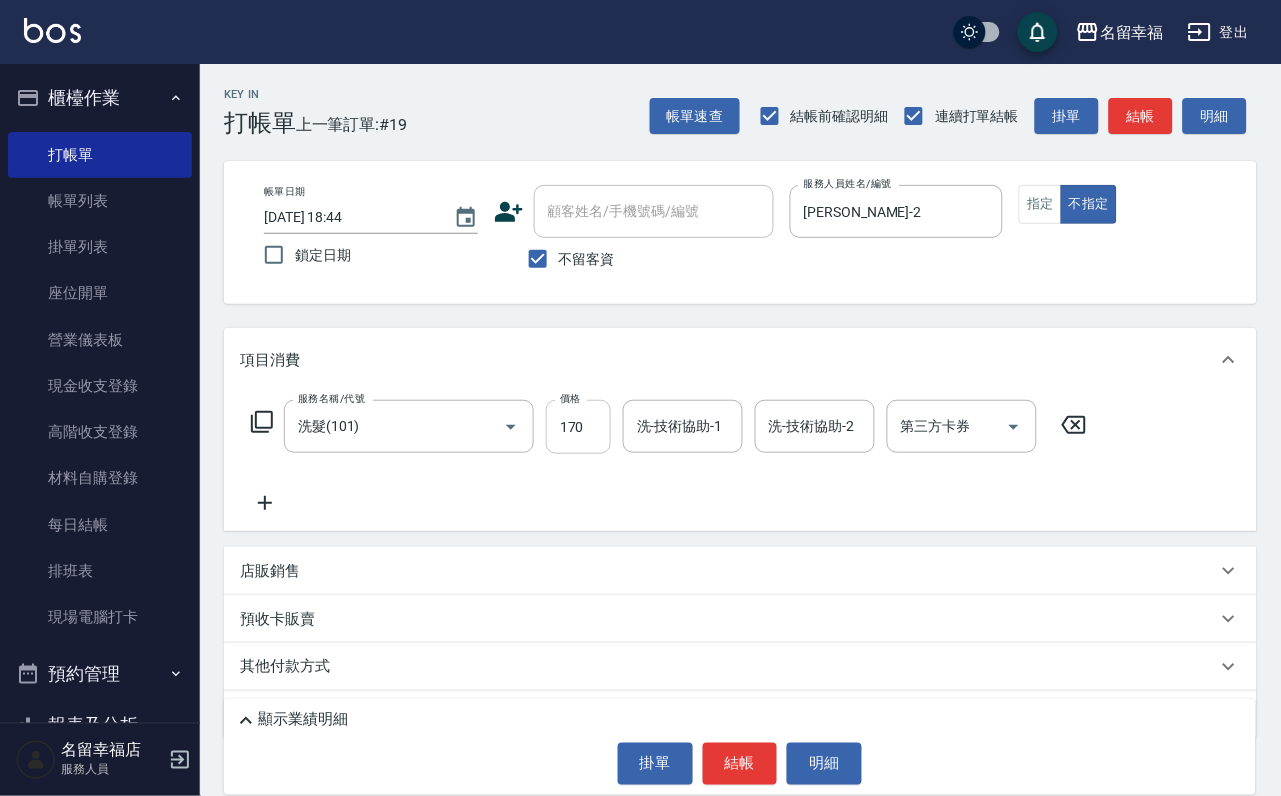 click on "170" at bounding box center [578, 427] 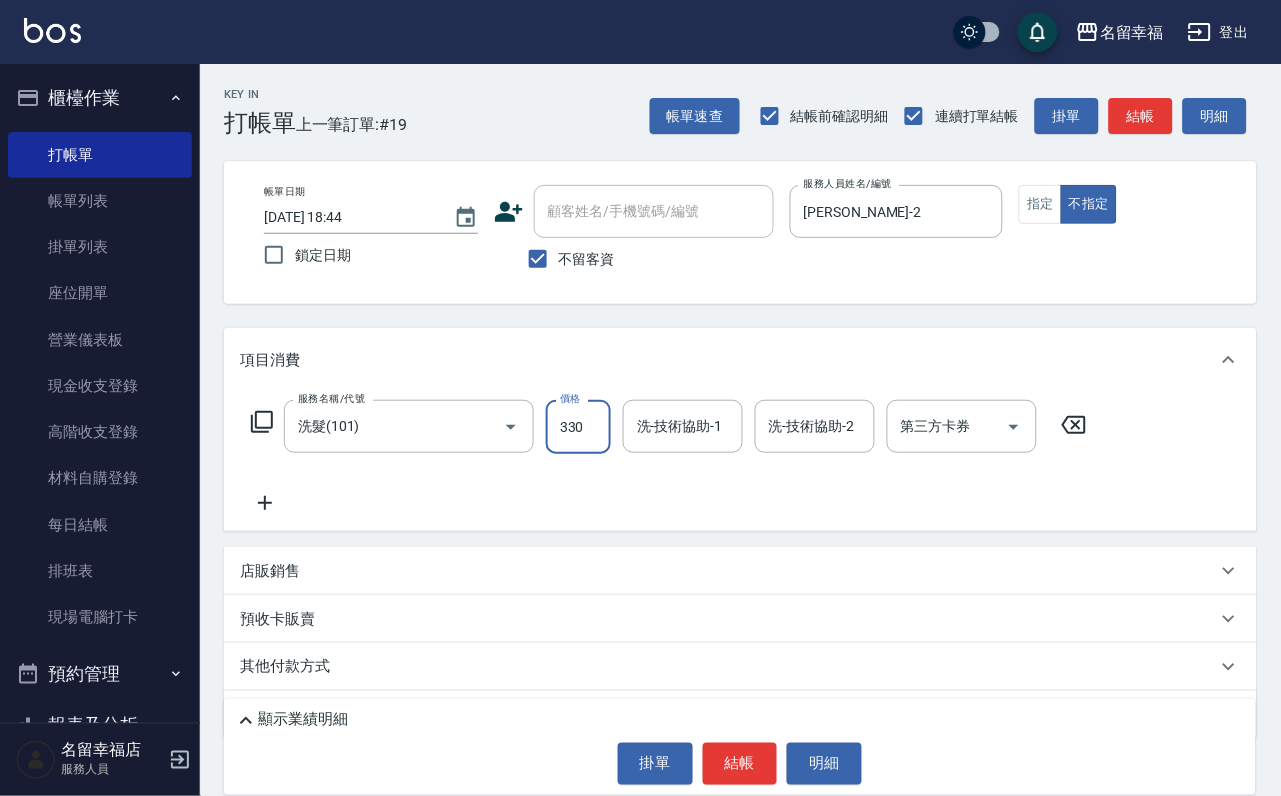 type on "330" 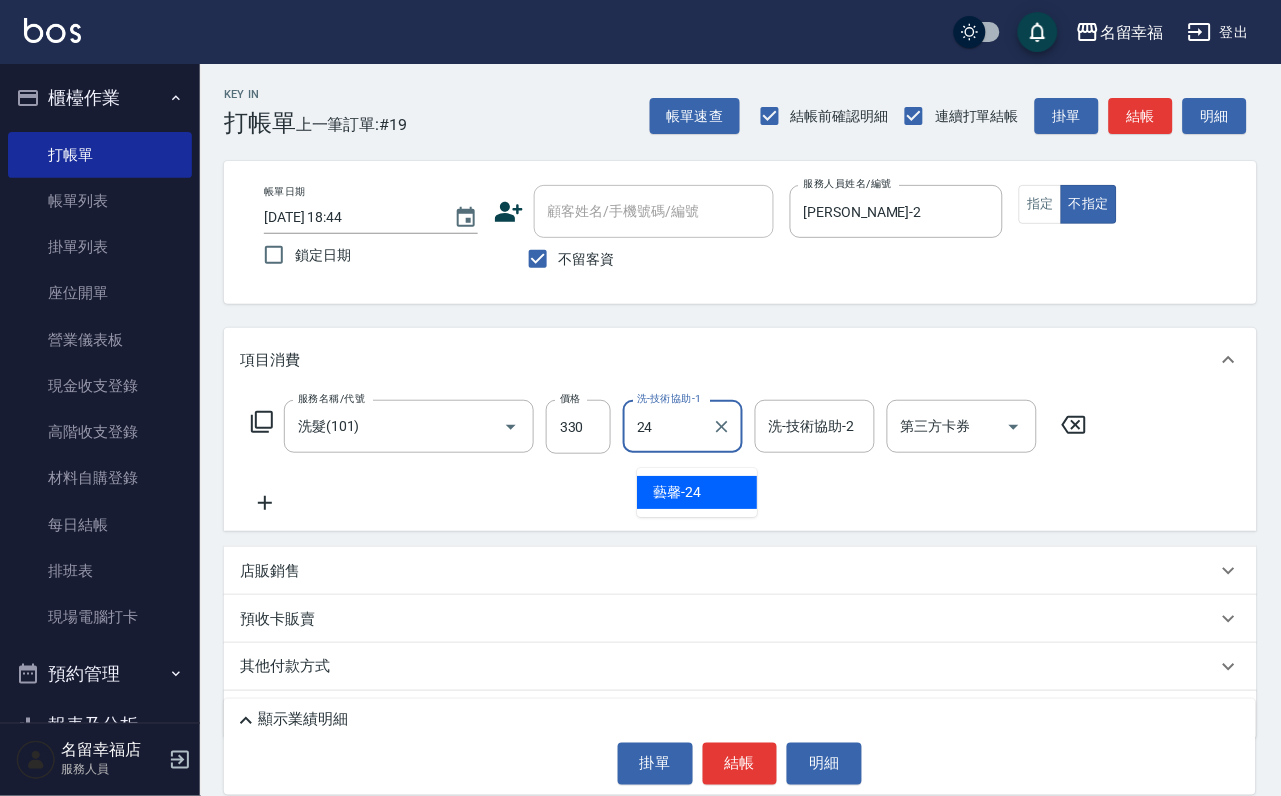 type on "藝馨-24" 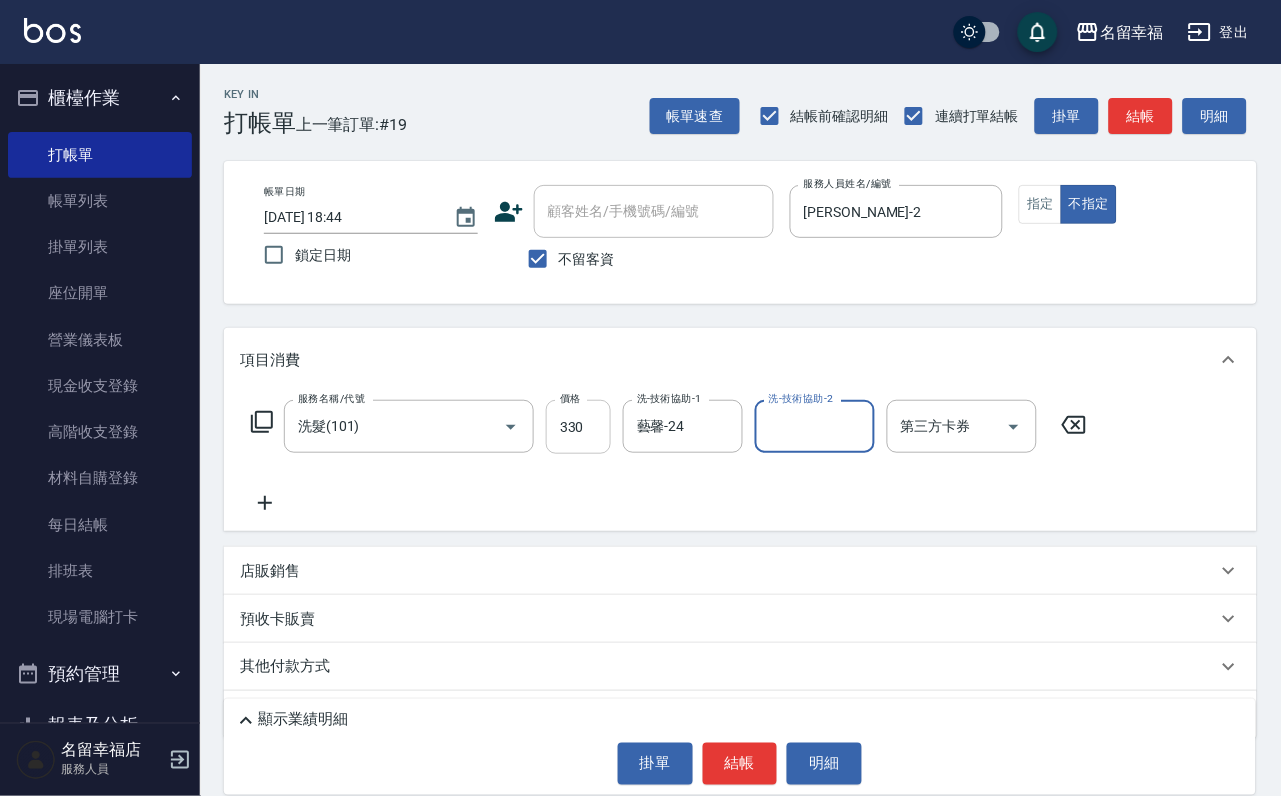 click on "330" at bounding box center [578, 427] 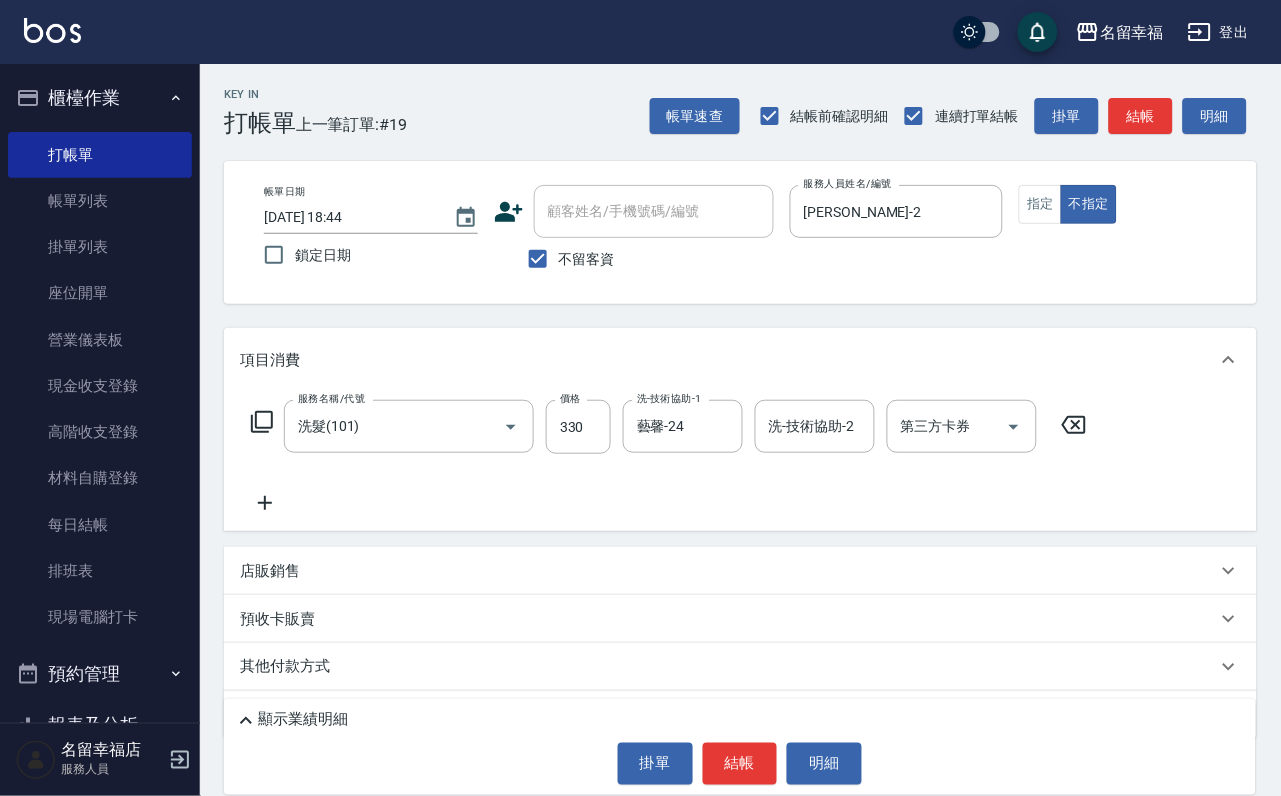 click on "服務名稱/代號 洗髮(101) 服務名稱/代號 價格 330 價格 洗-技術協助-1 藝馨-24 洗-技術協助-1 洗-技術協助-2 洗-技術協助-2 第三方卡券 第三方卡券" at bounding box center [669, 457] 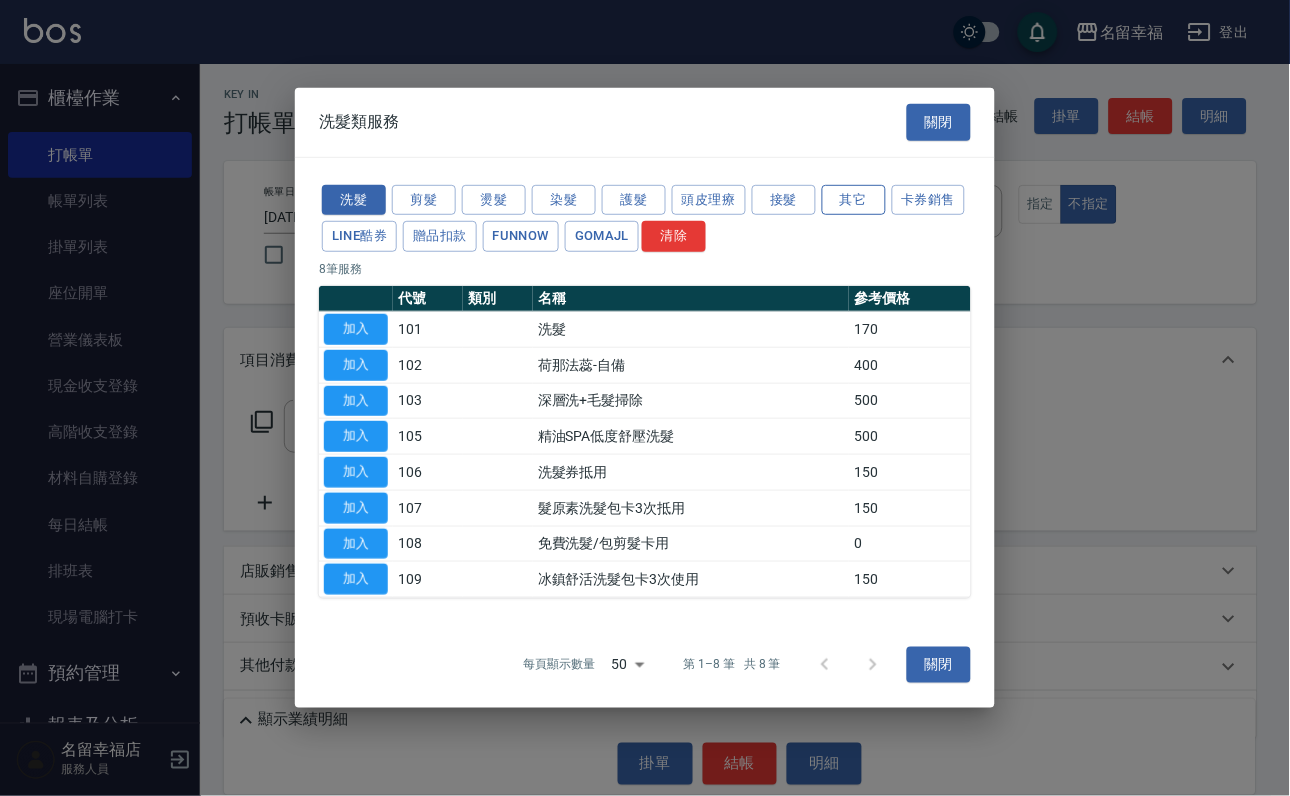 click on "其它" at bounding box center (854, 199) 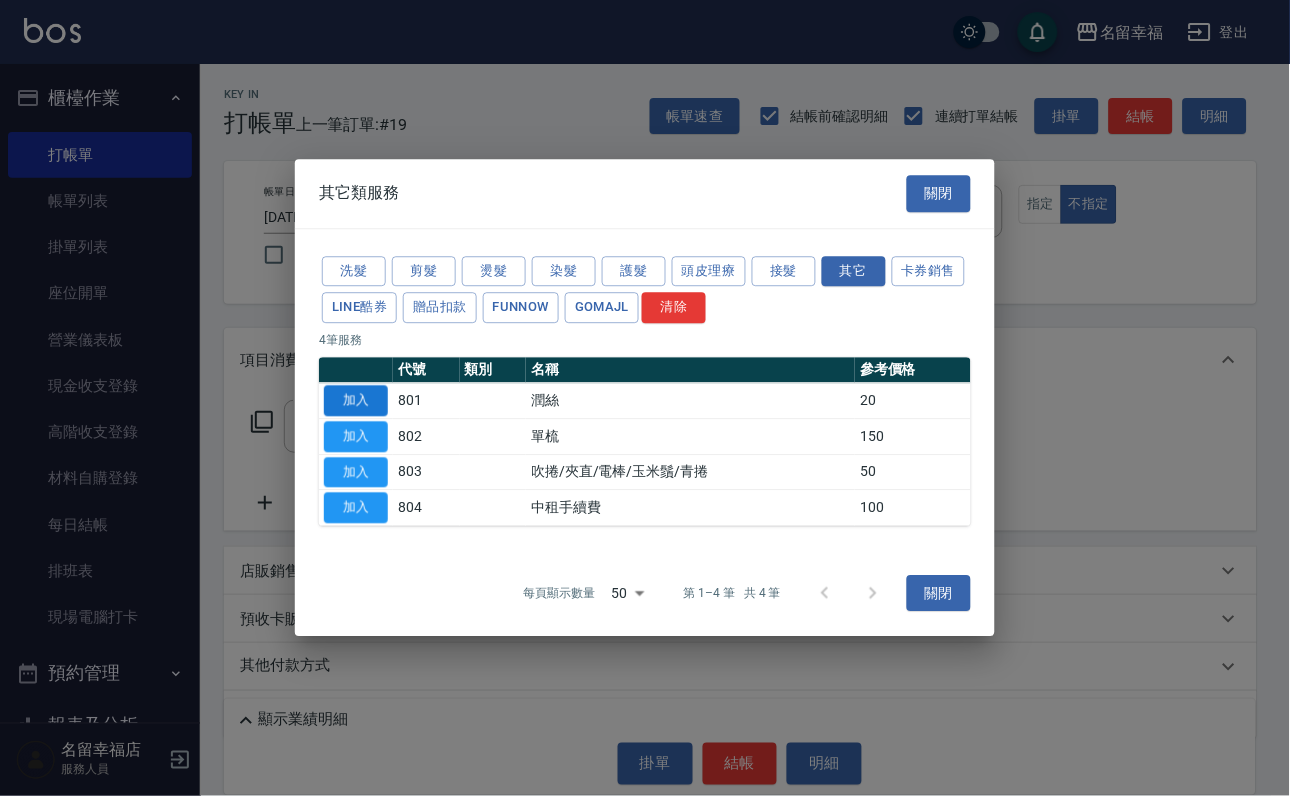 click on "加入" at bounding box center [356, 400] 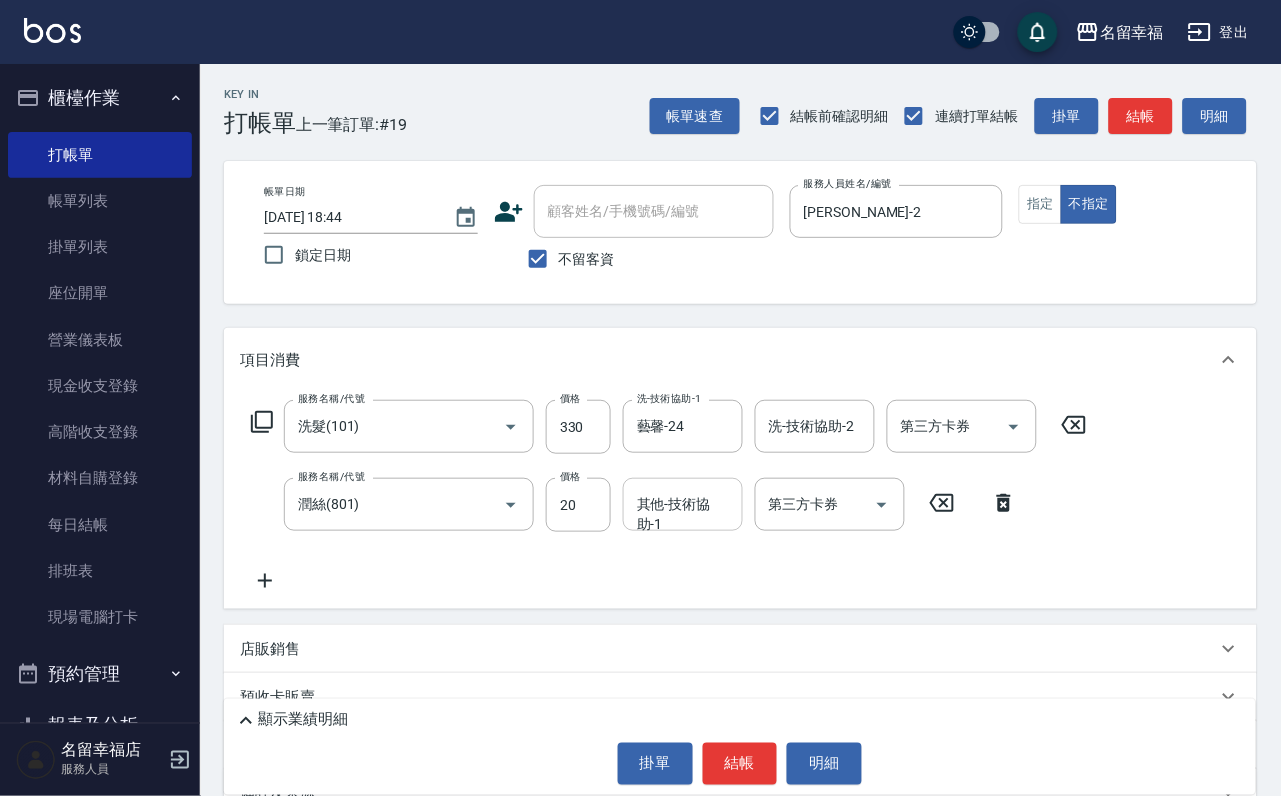 click on "其他-技術協助-1 其他-技術協助-1" at bounding box center [683, 504] 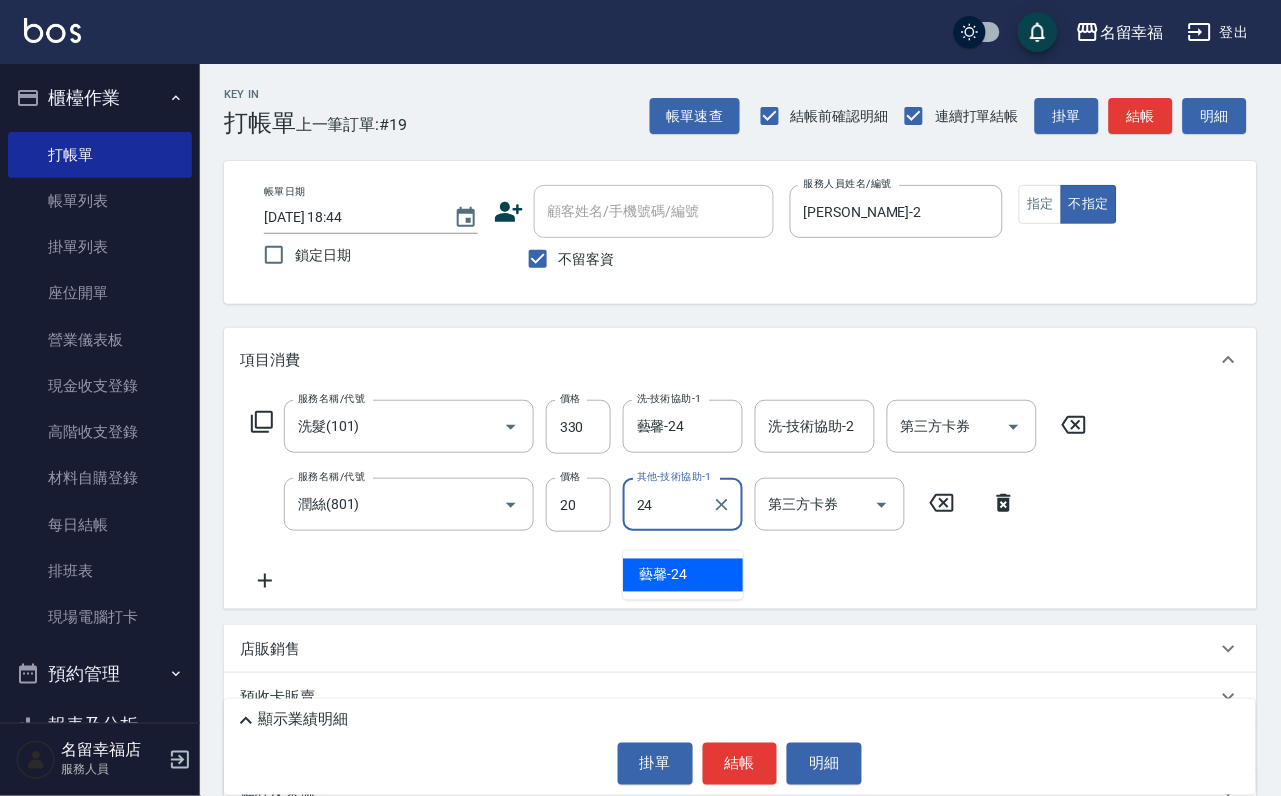 type on "藝馨-24" 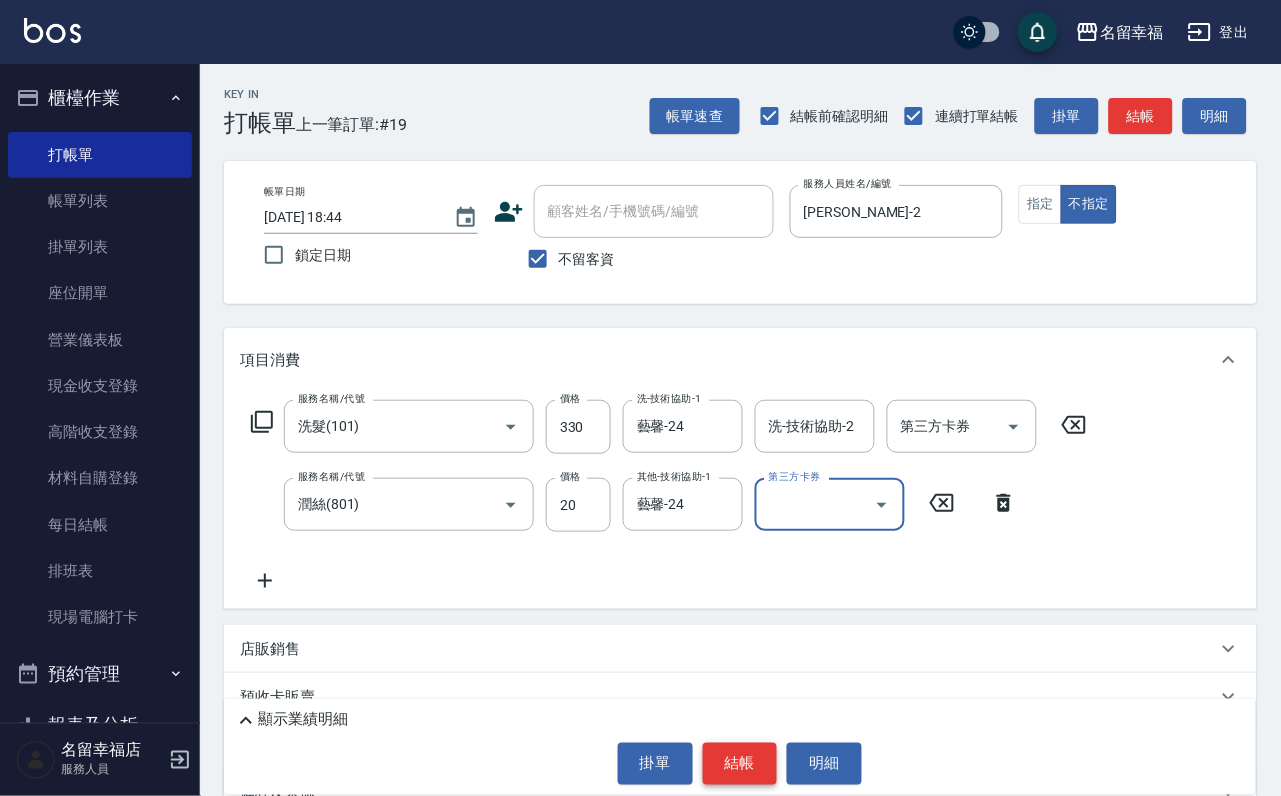 click on "結帳" at bounding box center [740, 764] 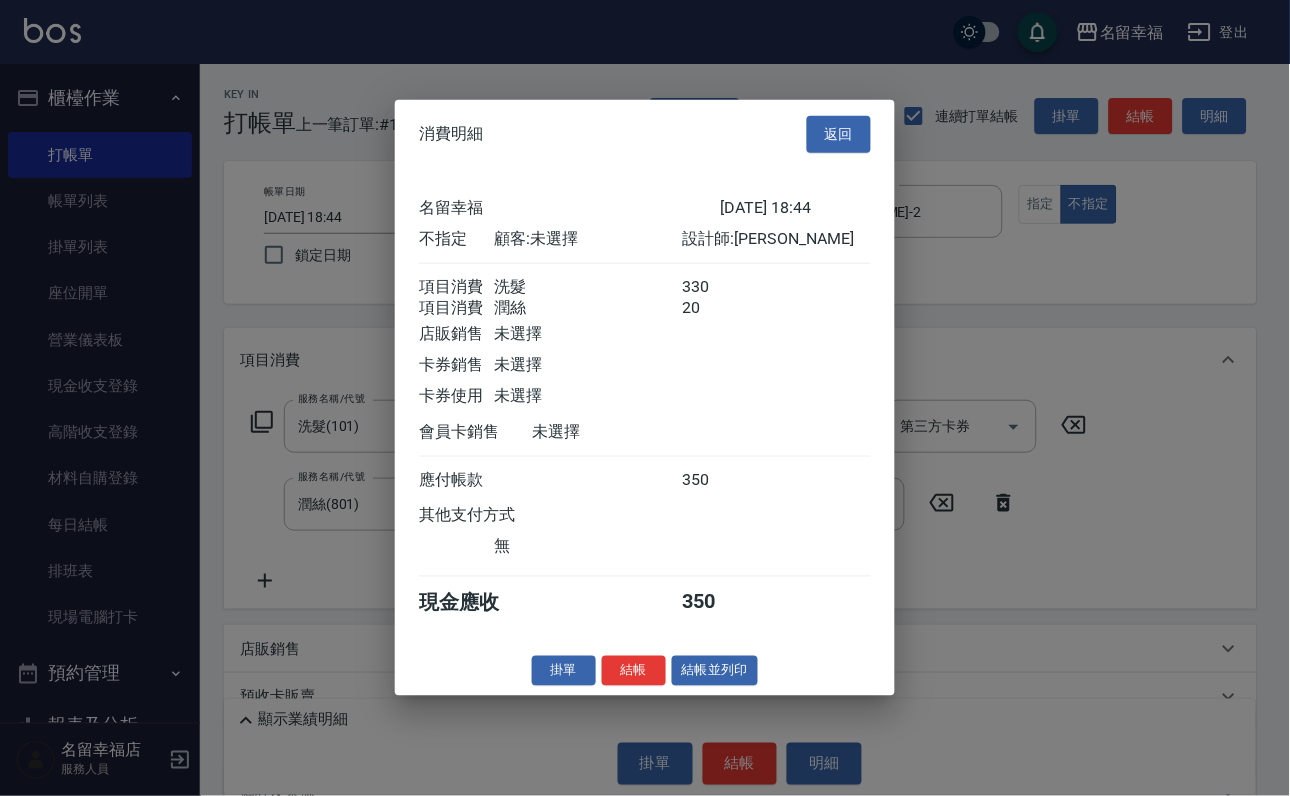 scroll, scrollTop: 359, scrollLeft: 0, axis: vertical 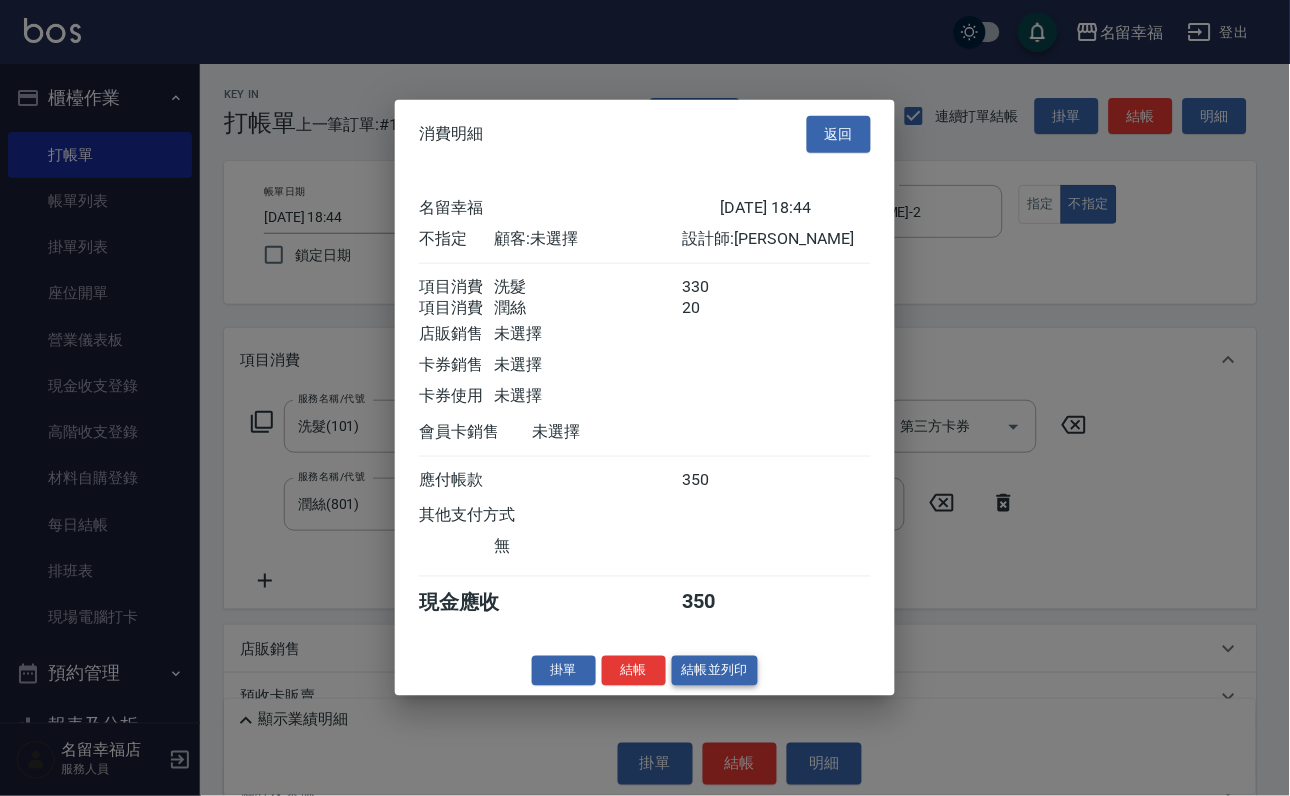 click on "結帳並列印" at bounding box center (715, 670) 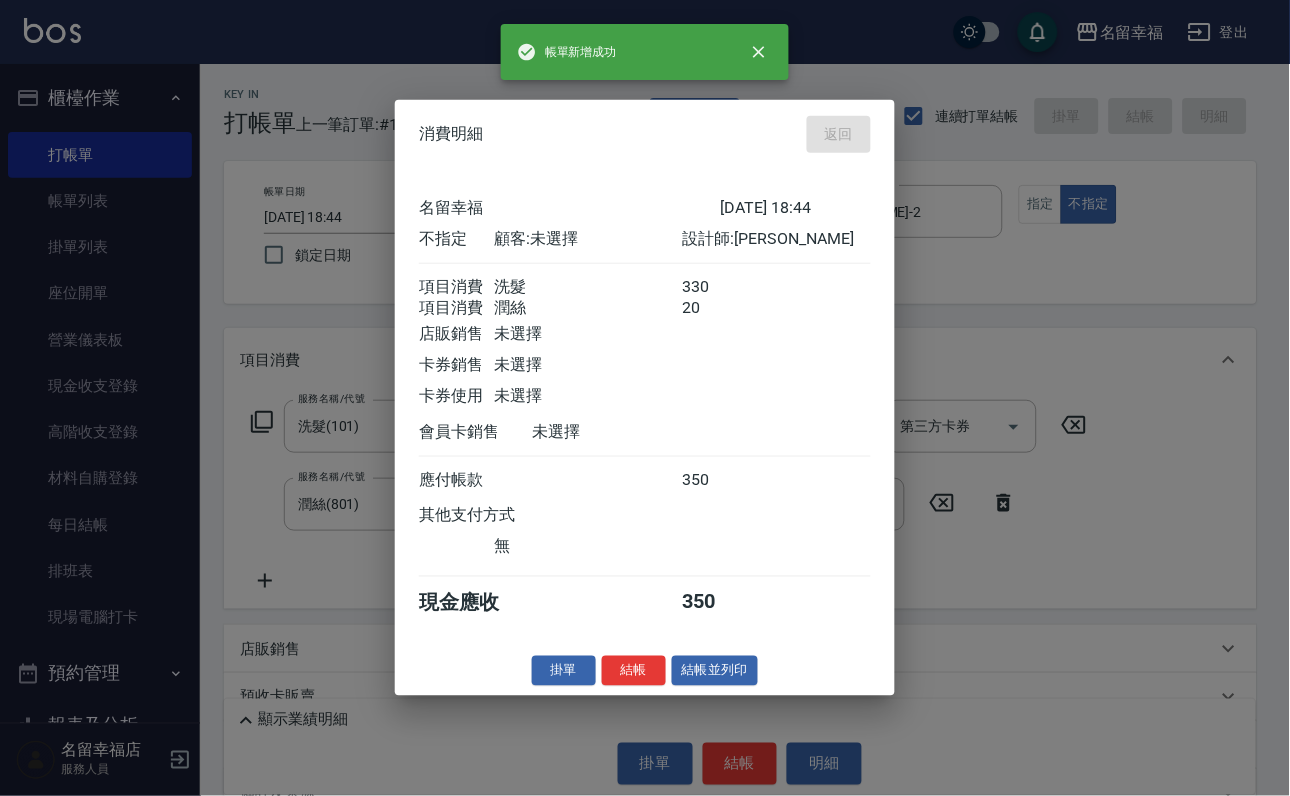 type on "[DATE] 19:01" 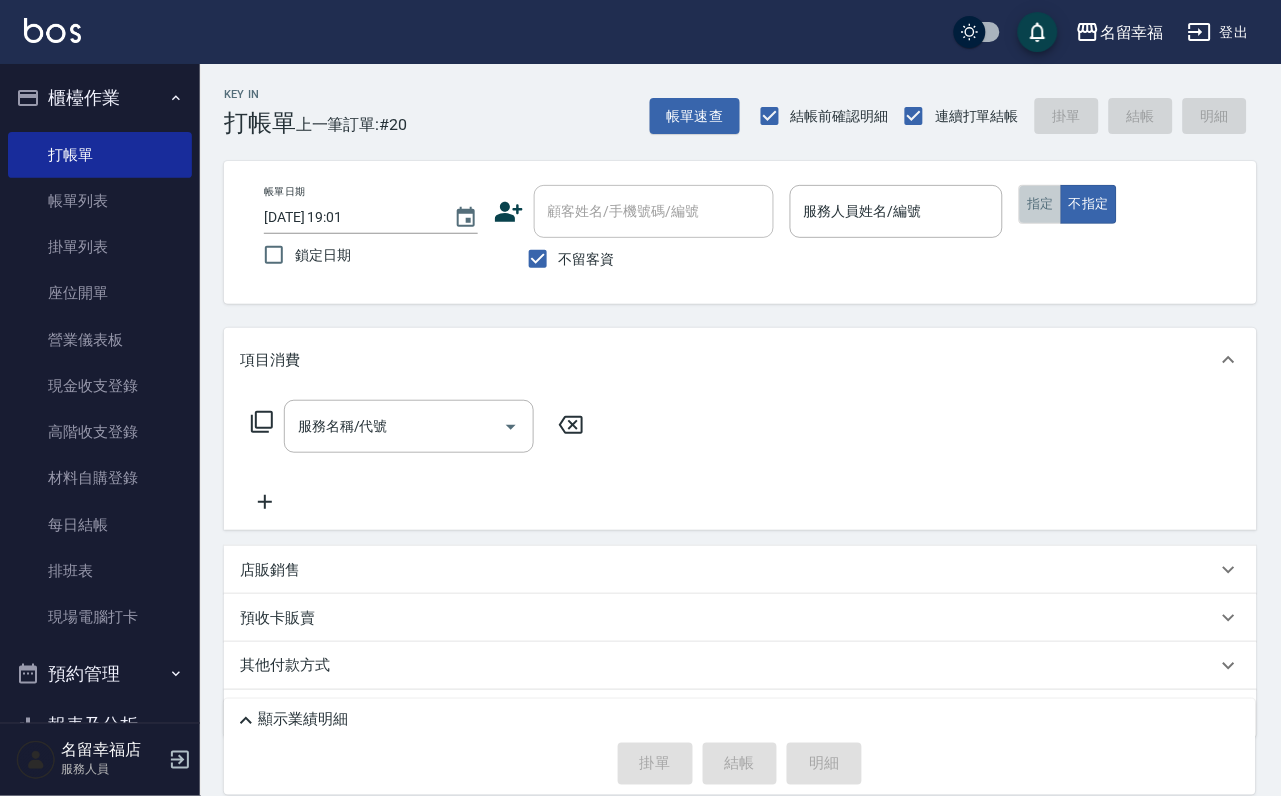 drag, startPoint x: 1149, startPoint y: 224, endPoint x: 1126, endPoint y: 211, distance: 26.41969 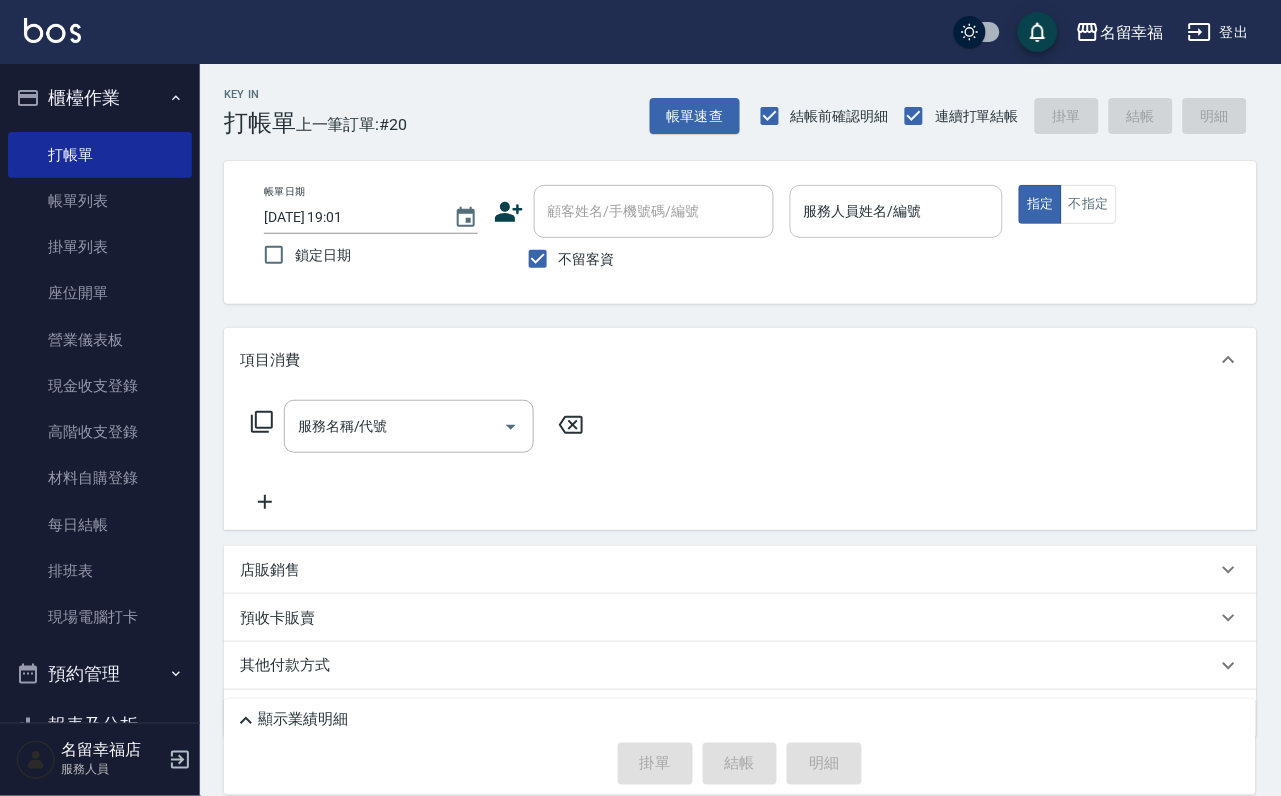 drag, startPoint x: 926, startPoint y: 180, endPoint x: 946, endPoint y: 198, distance: 26.907248 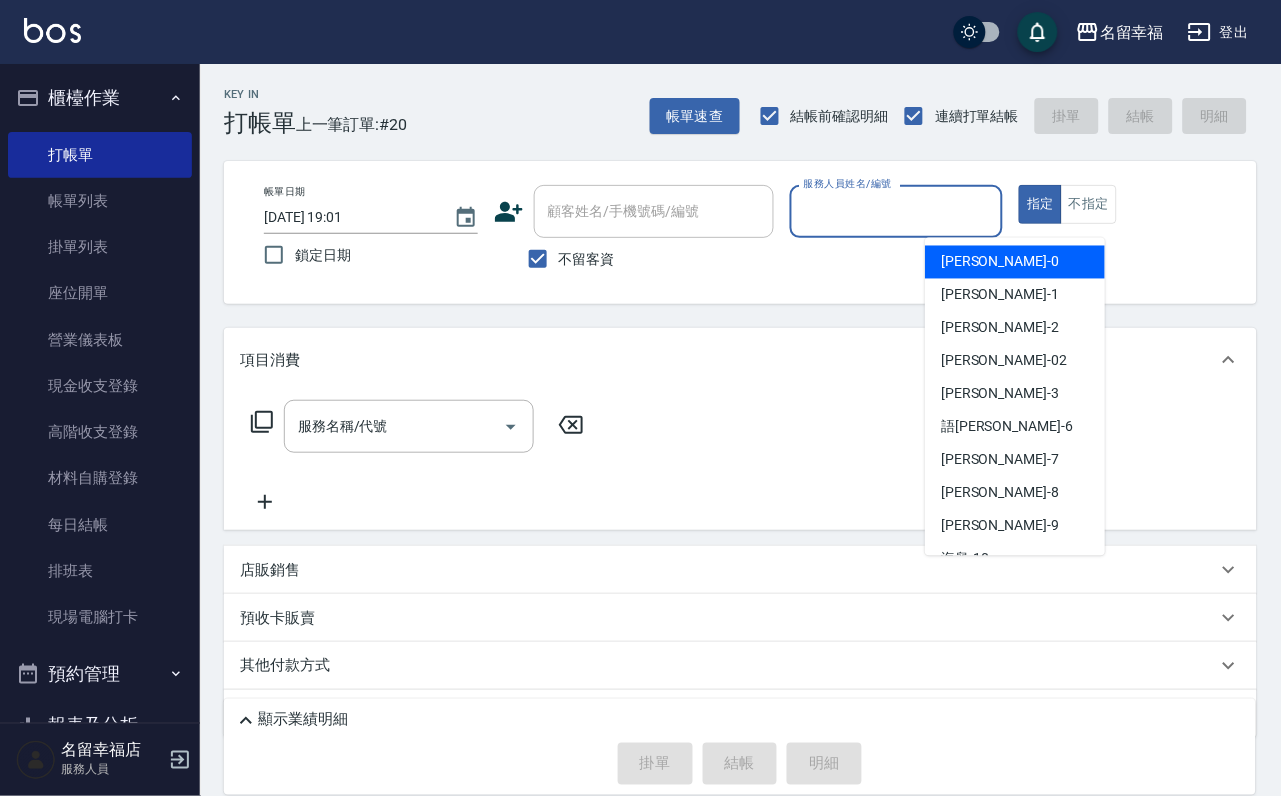 drag, startPoint x: 946, startPoint y: 198, endPoint x: 977, endPoint y: 239, distance: 51.40039 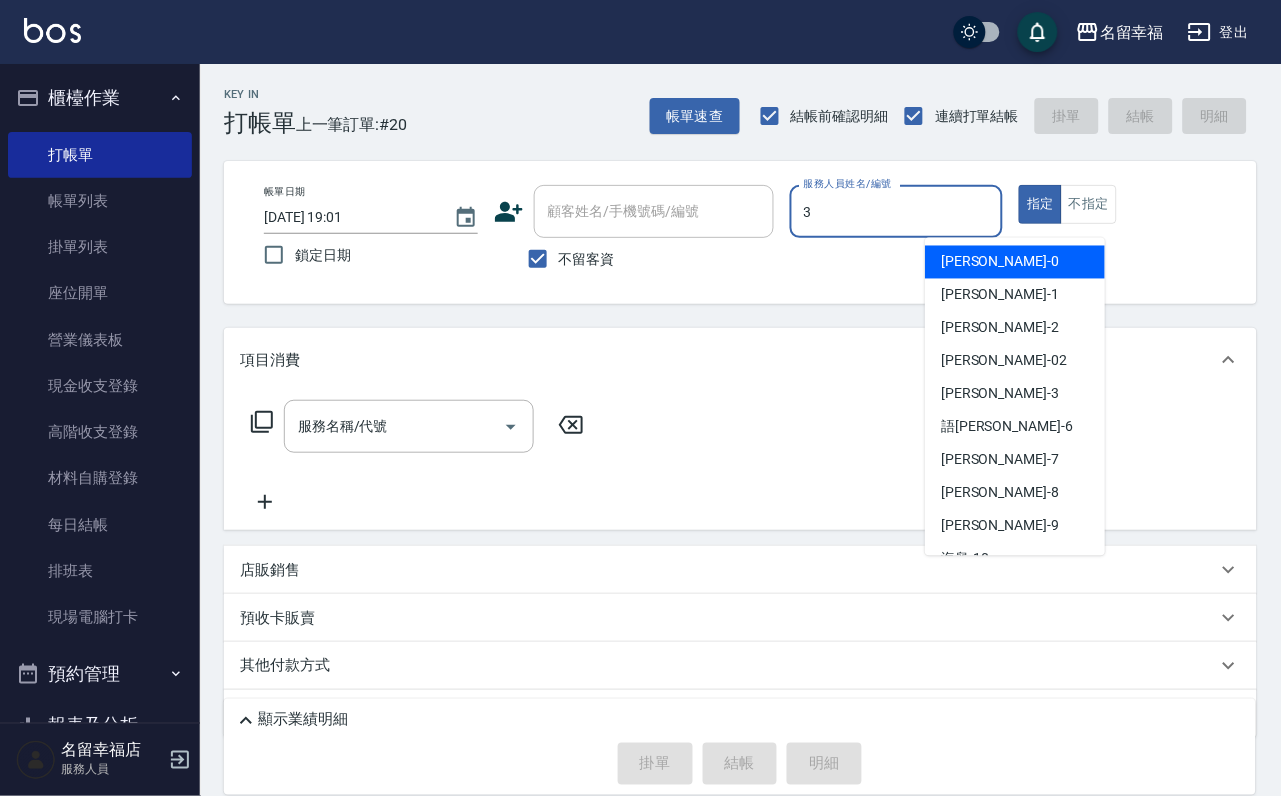 type on "[PERSON_NAME]-3" 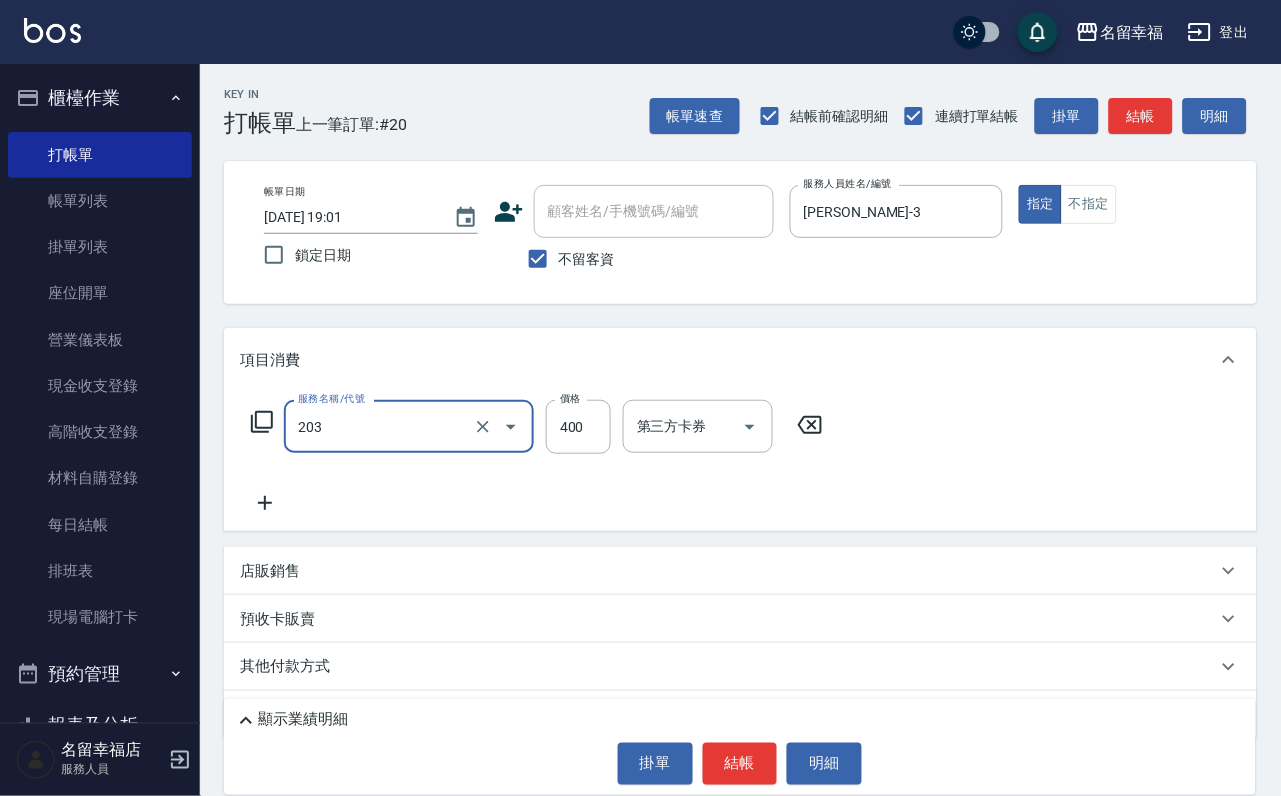 type on "指定單剪(203)" 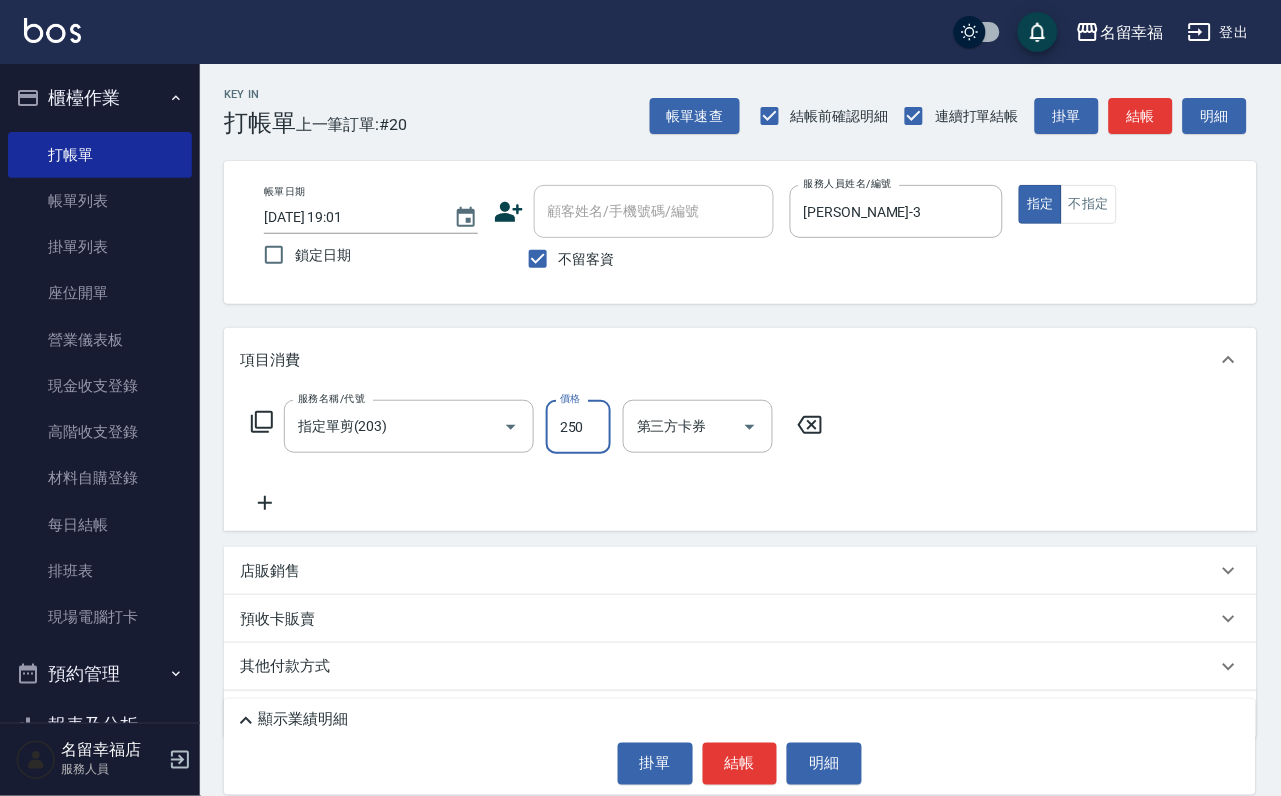 type on "250" 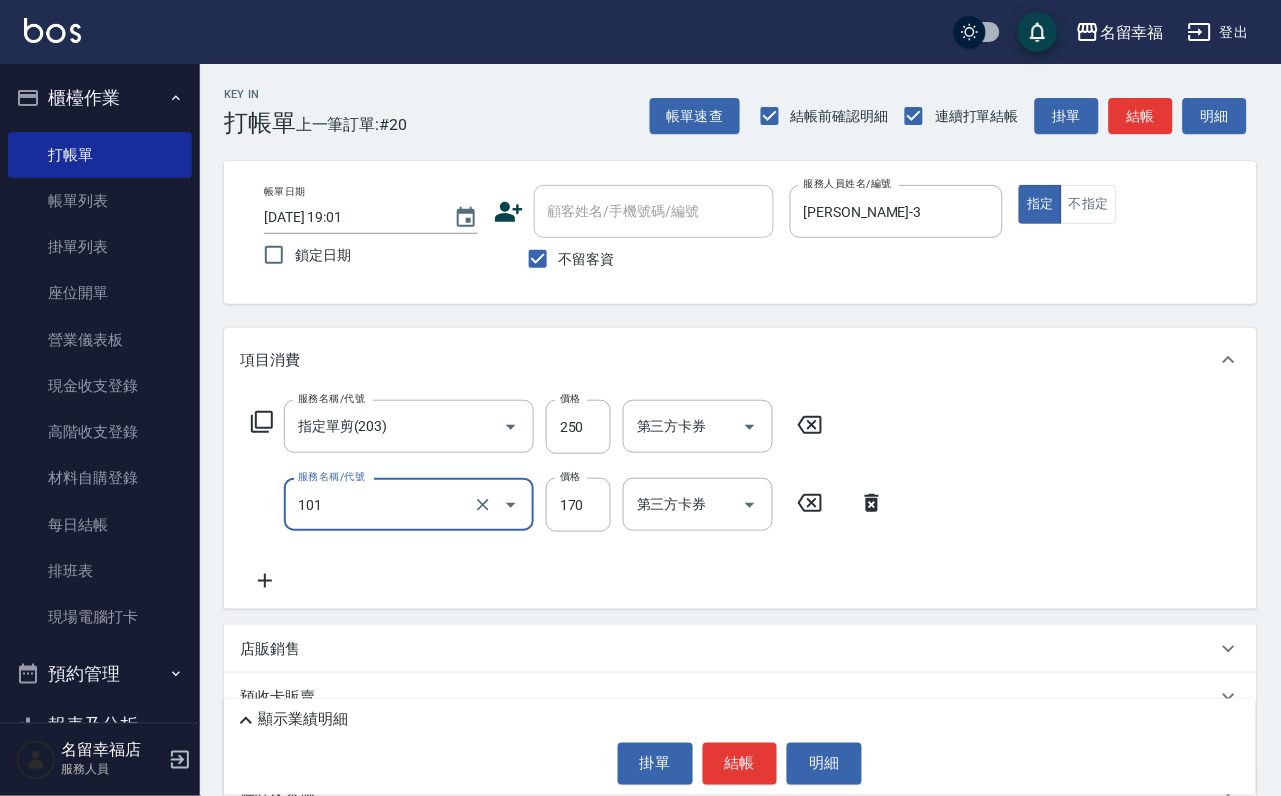 type on "洗髮(101)" 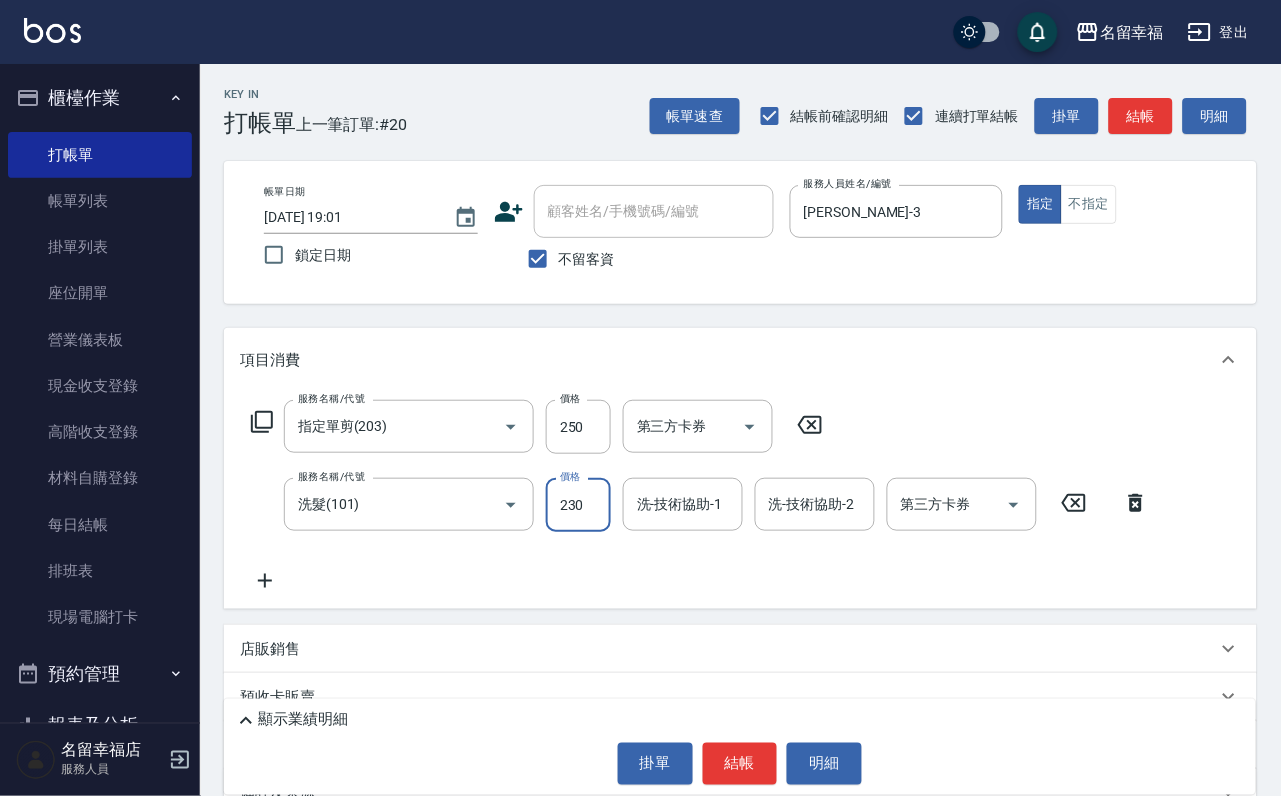 type on "230" 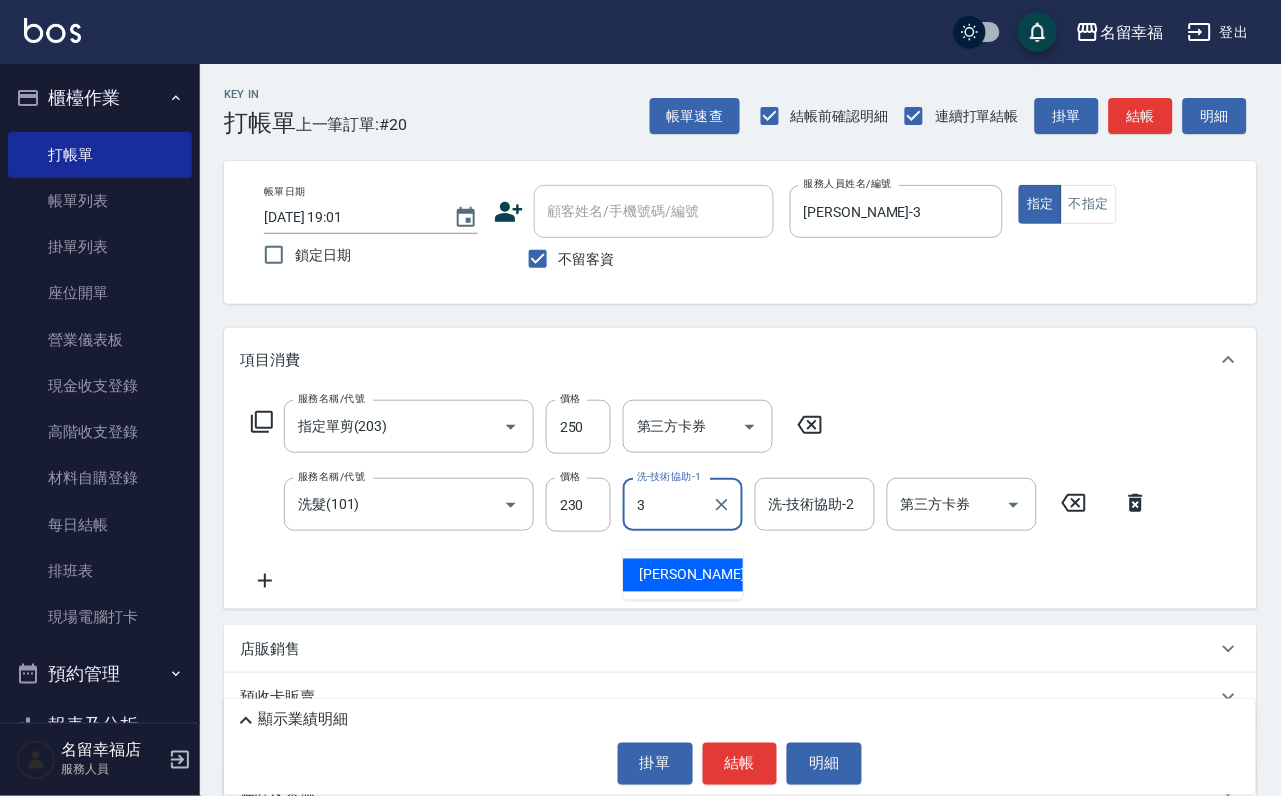 type on "[PERSON_NAME]-3" 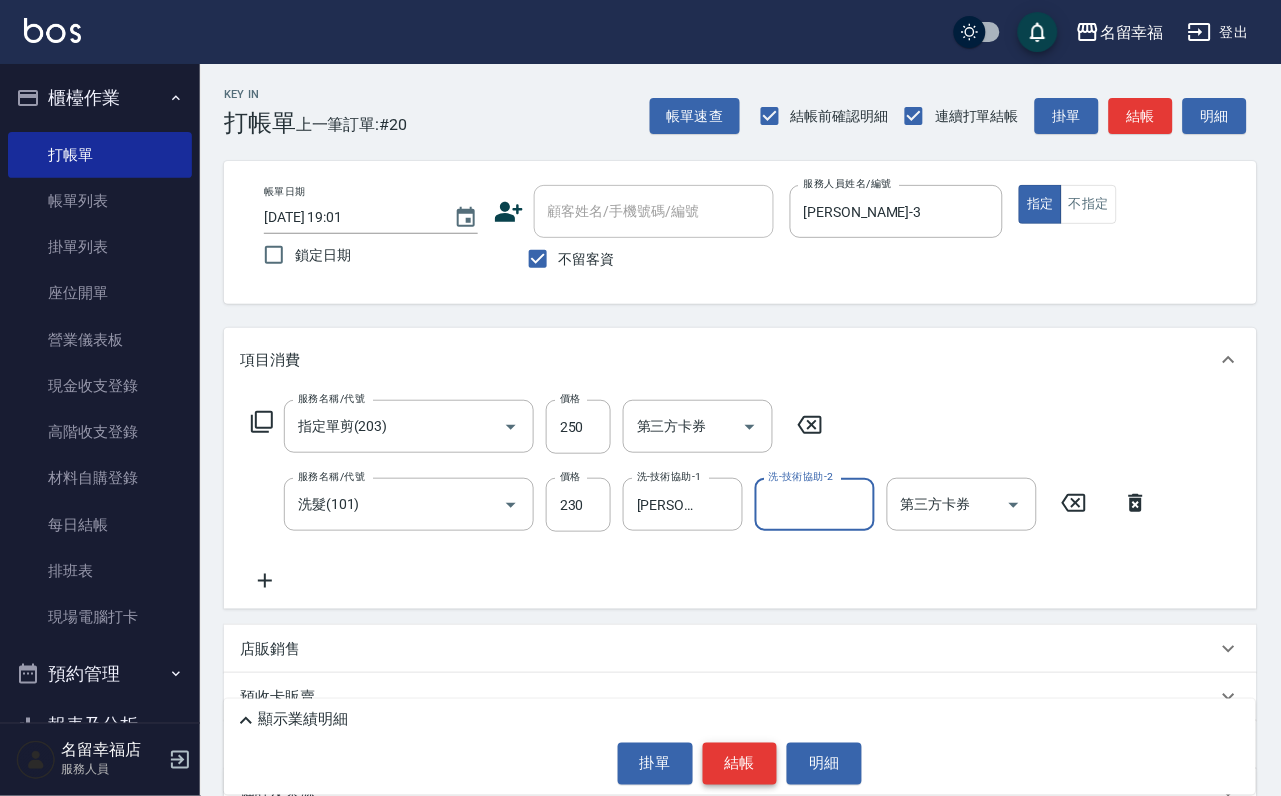 click on "結帳" at bounding box center [740, 764] 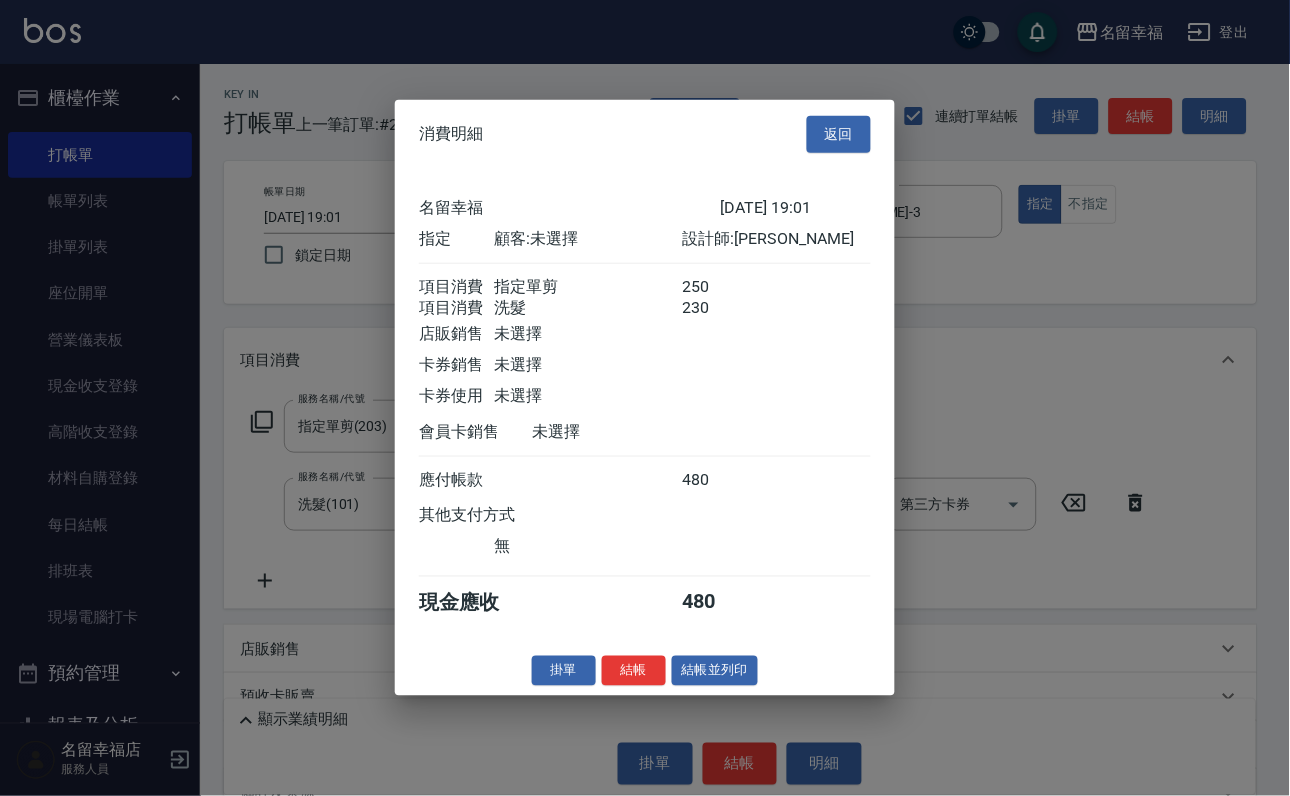 scroll, scrollTop: 322, scrollLeft: 0, axis: vertical 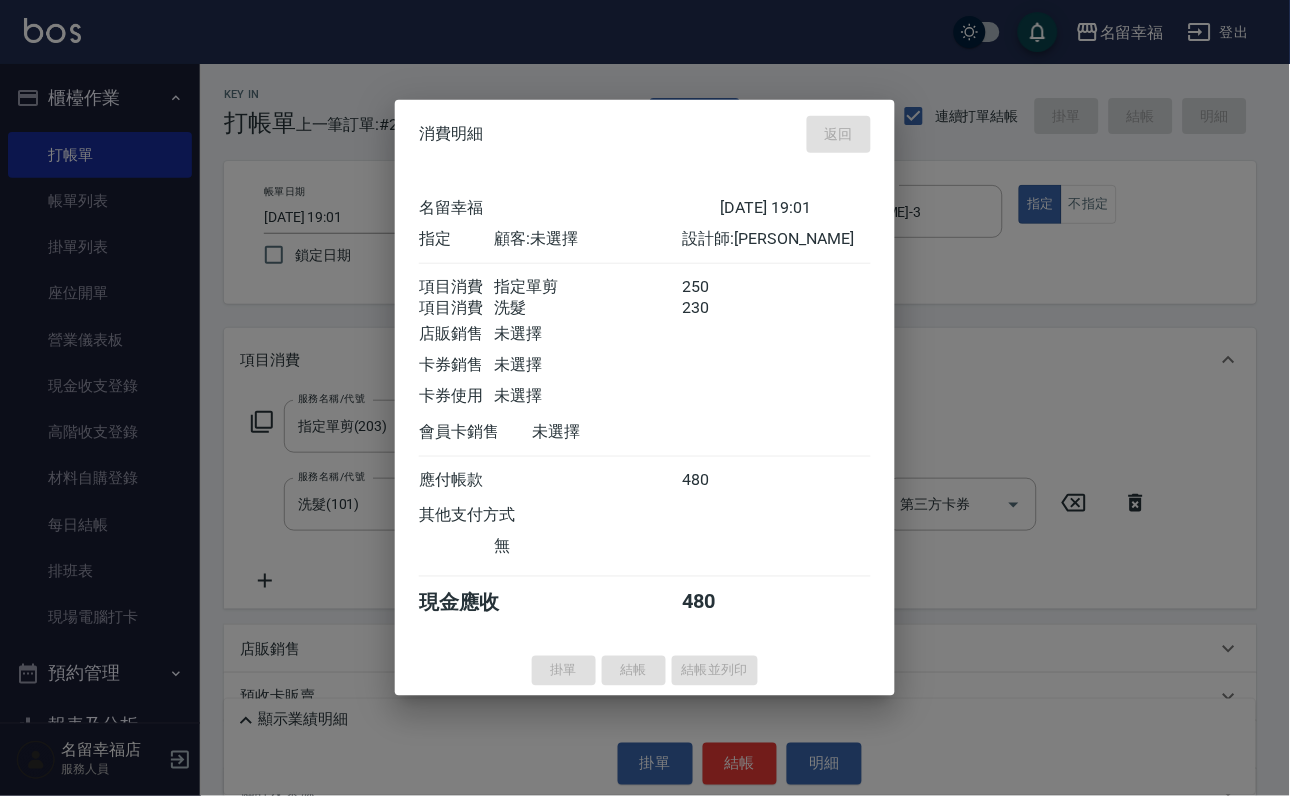 type on "[DATE] 19:21" 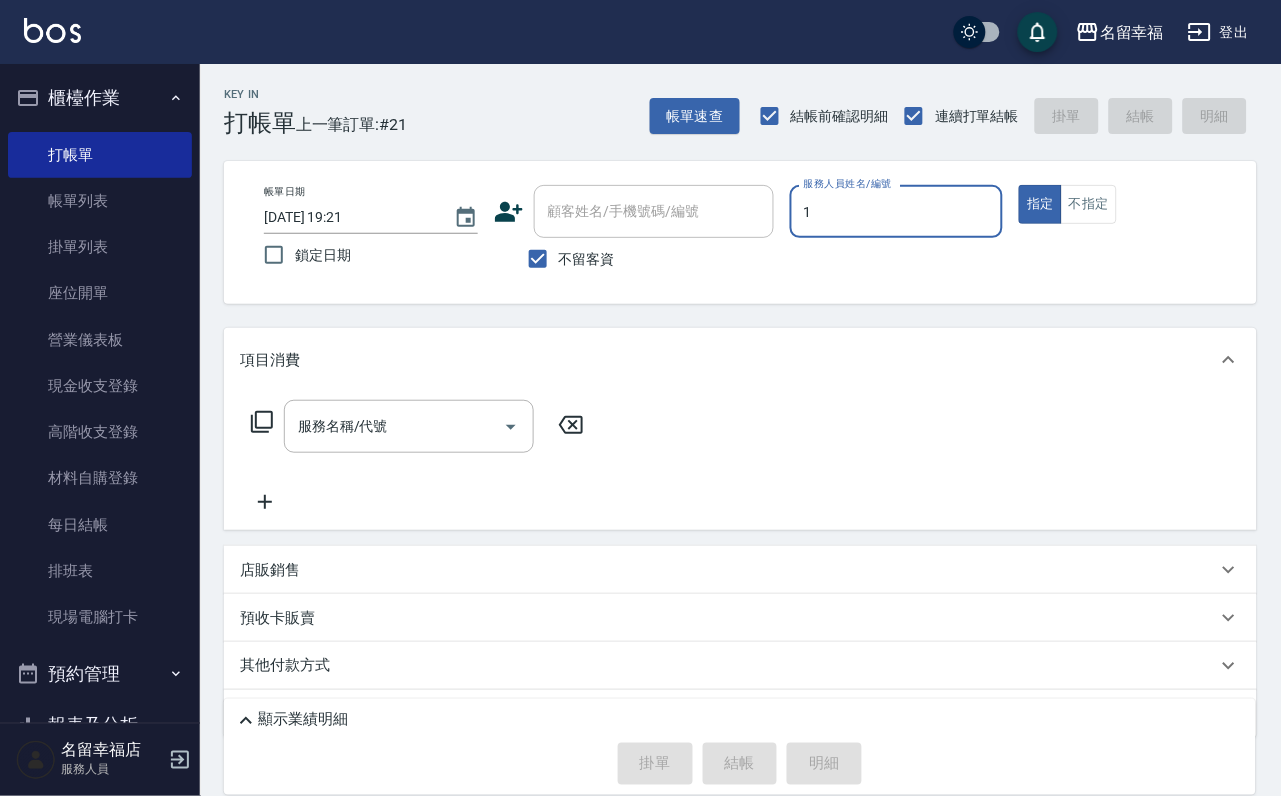 type on "[PERSON_NAME]-1" 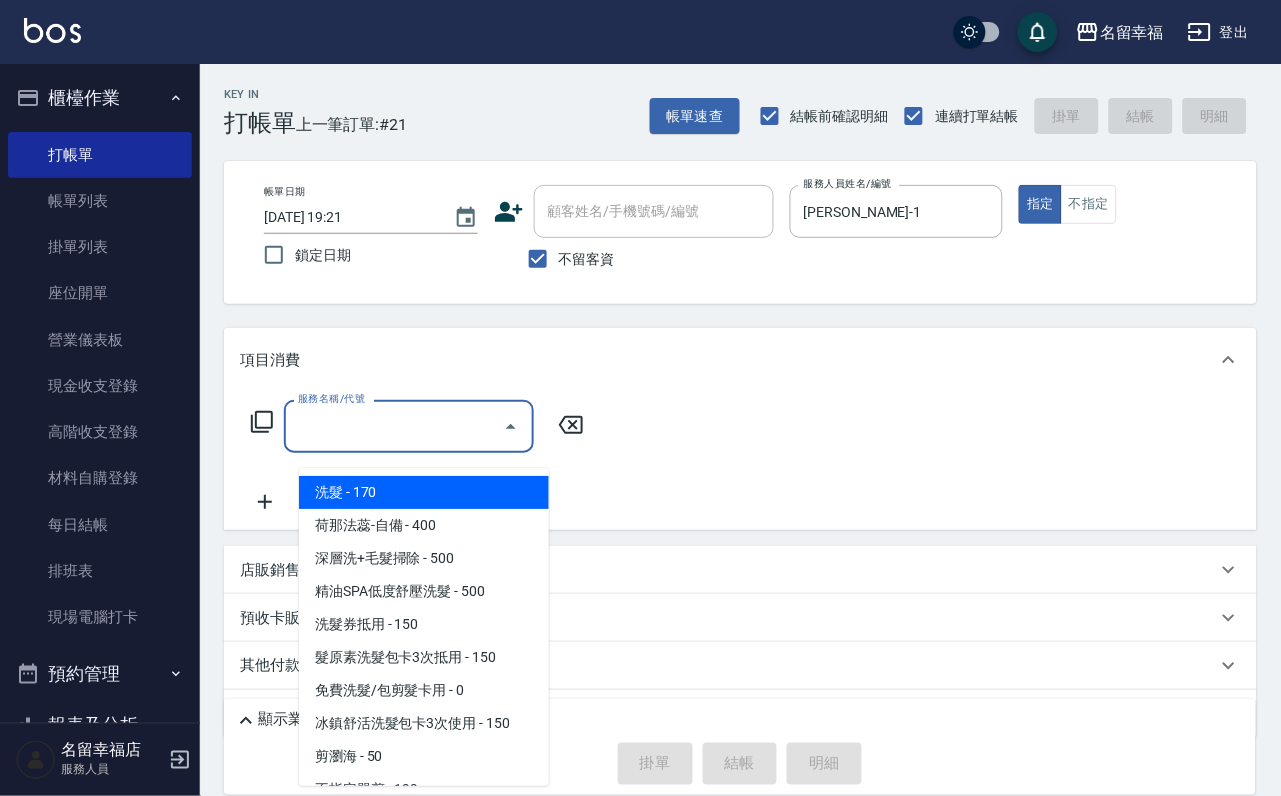drag, startPoint x: 368, startPoint y: 445, endPoint x: 341, endPoint y: 427, distance: 32.449963 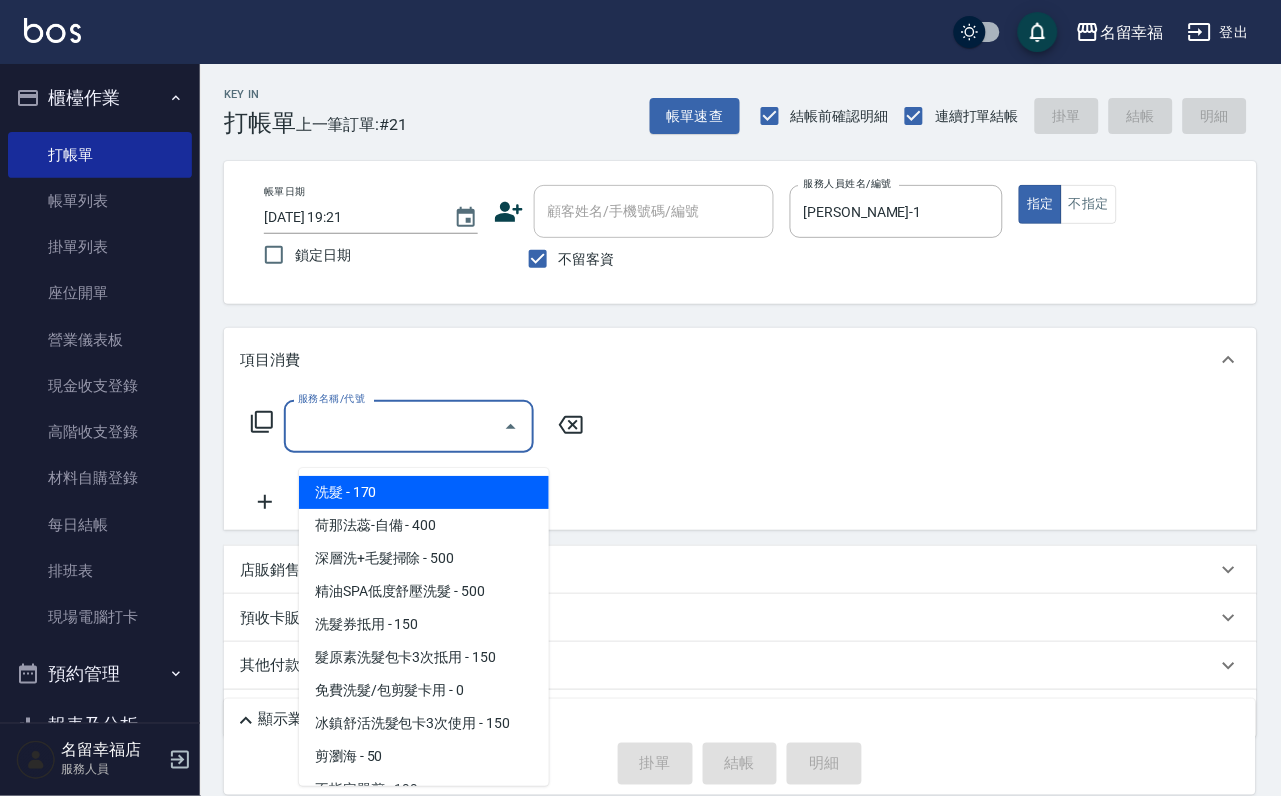 click on "服務名稱/代號" at bounding box center (394, 426) 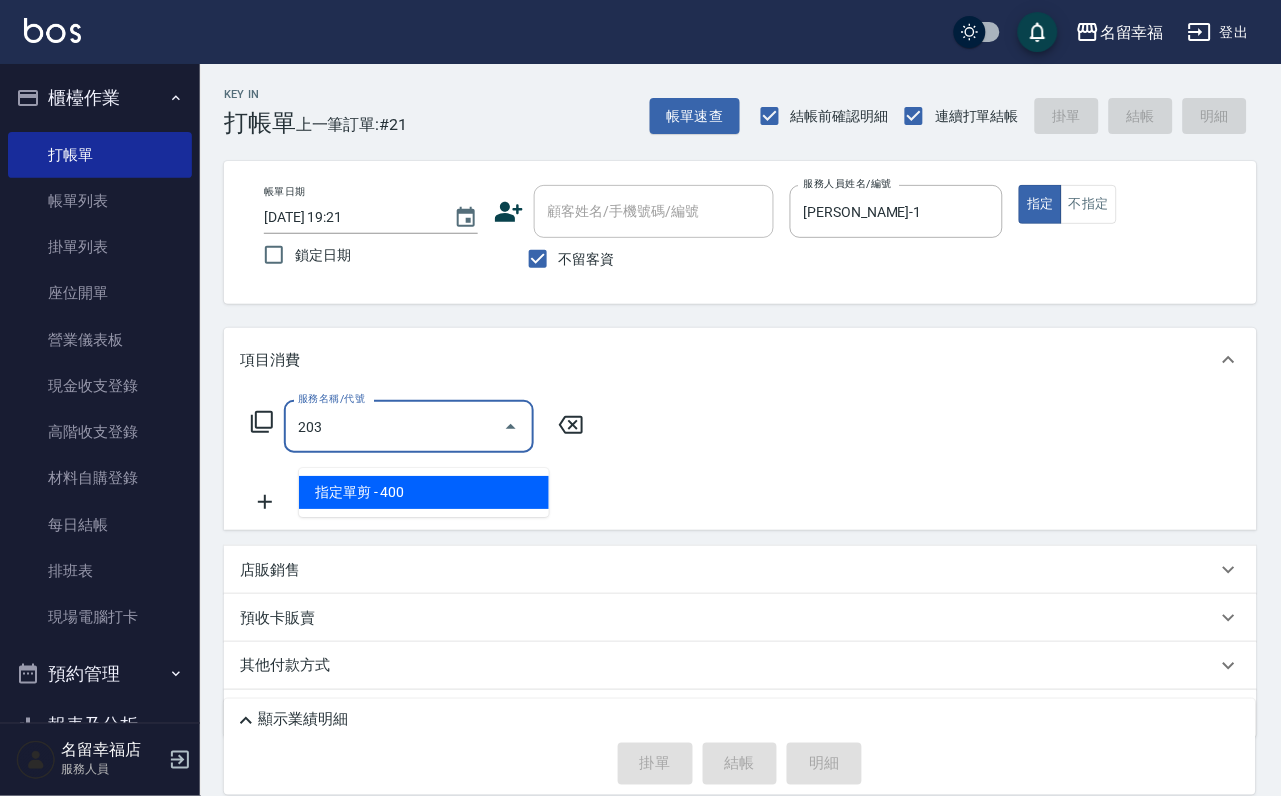 type on "指定單剪(203)" 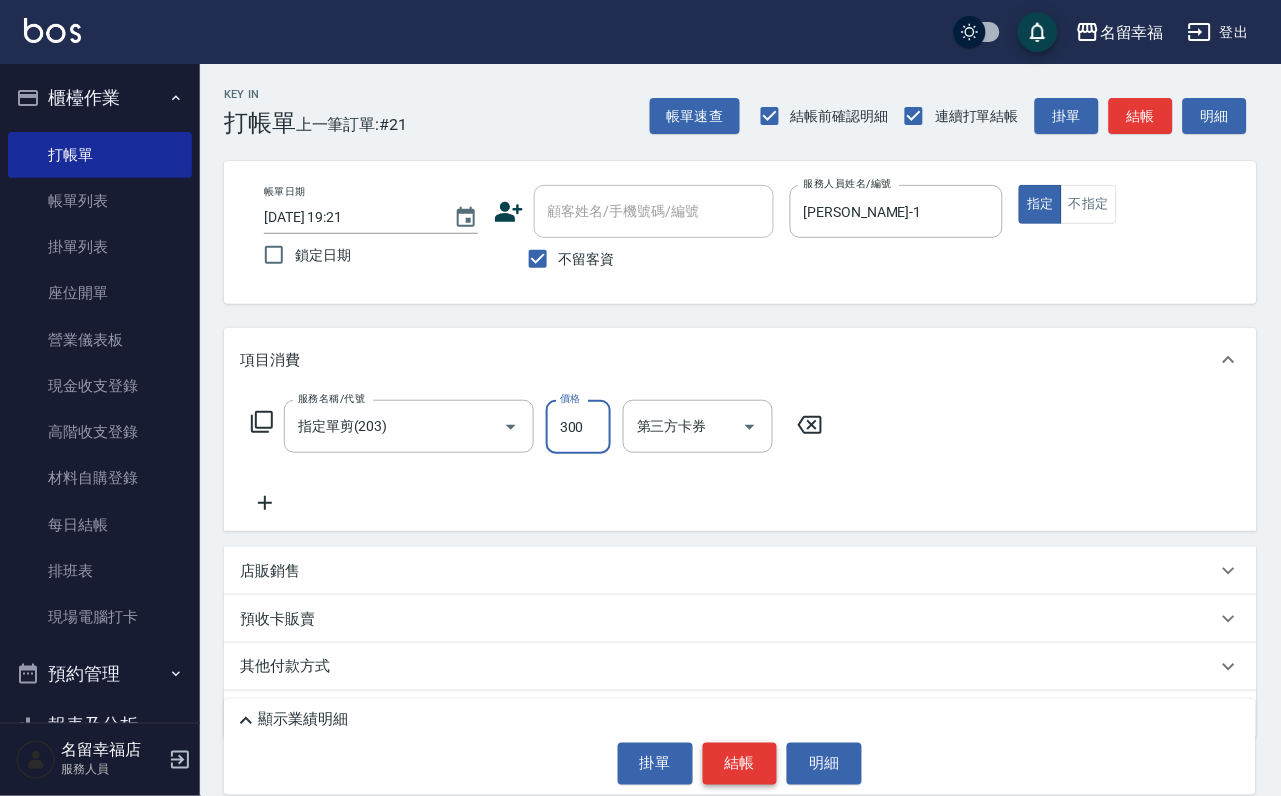 type on "300" 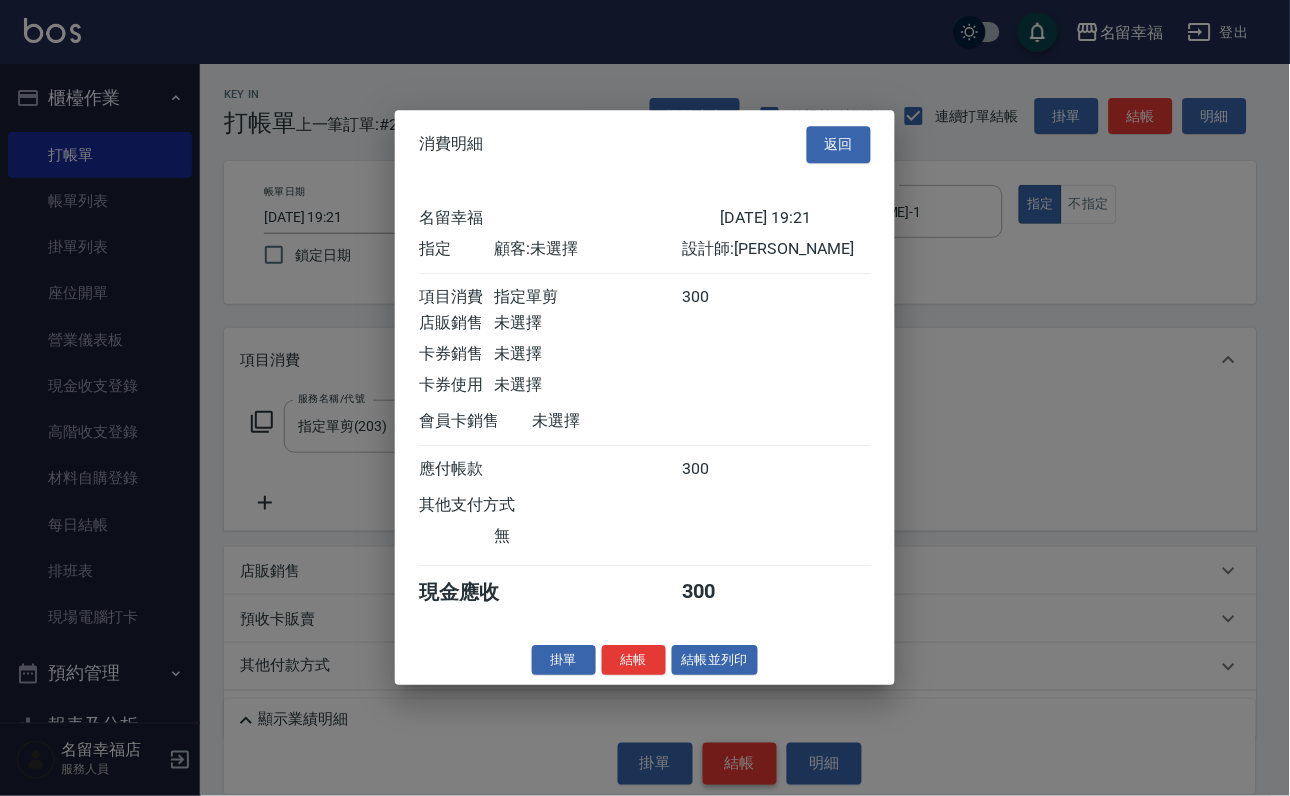 scroll, scrollTop: 247, scrollLeft: 0, axis: vertical 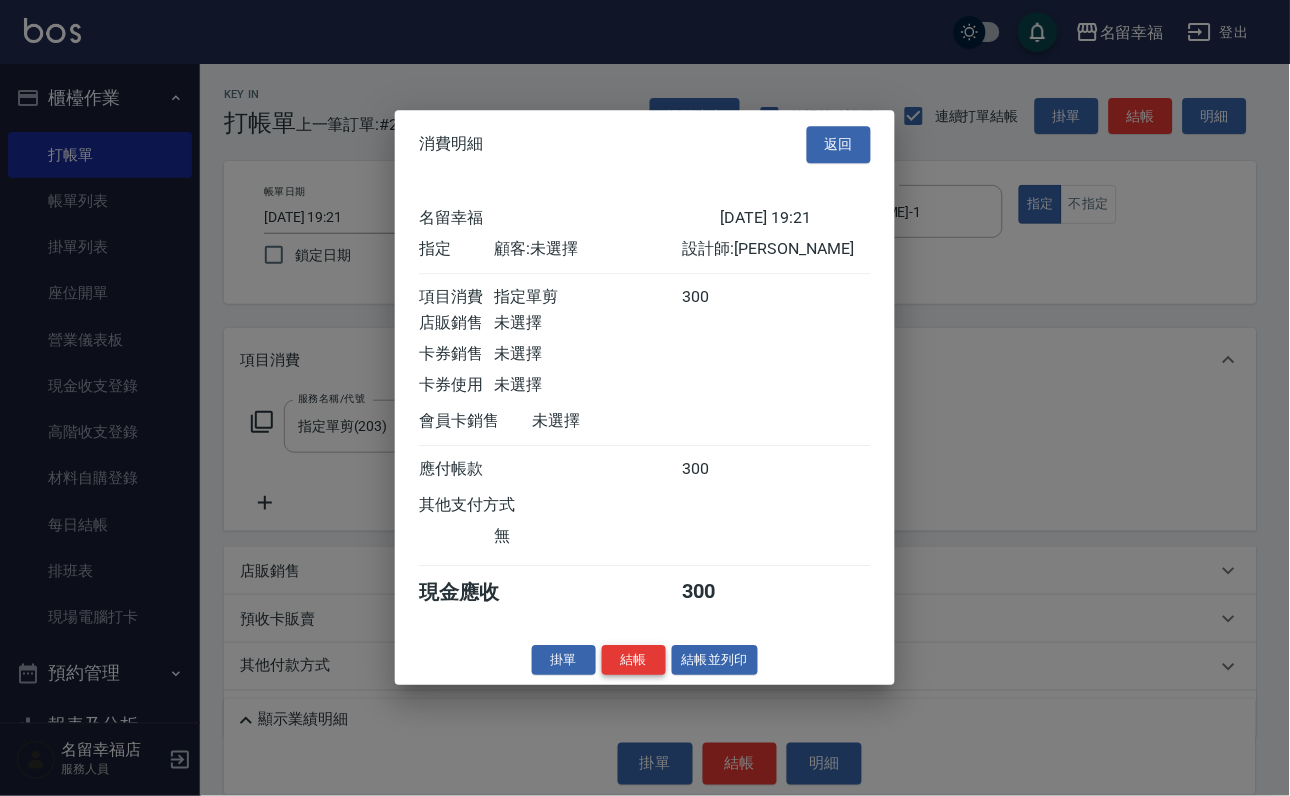 click on "結帳" at bounding box center (634, 660) 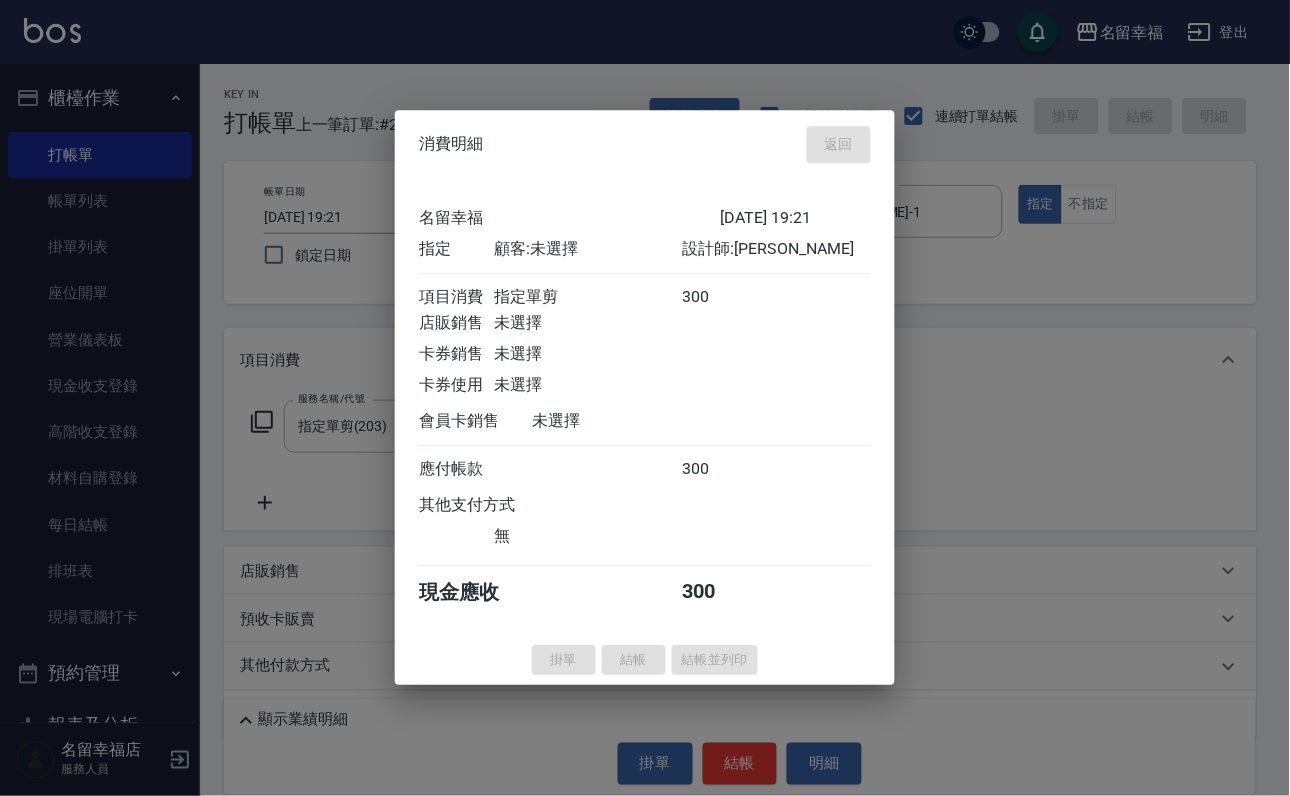 type on "[DATE] 19:22" 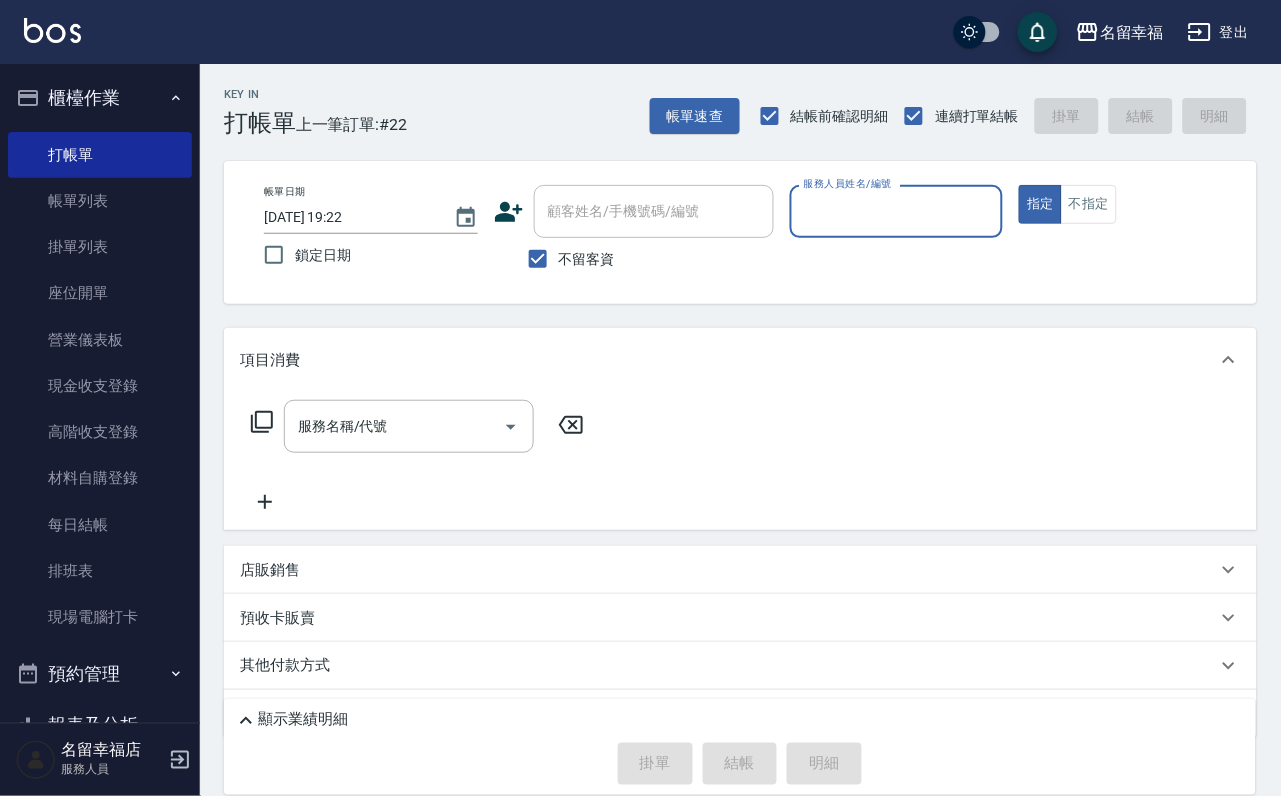 click on "服務人員姓名/編號" at bounding box center [897, 211] 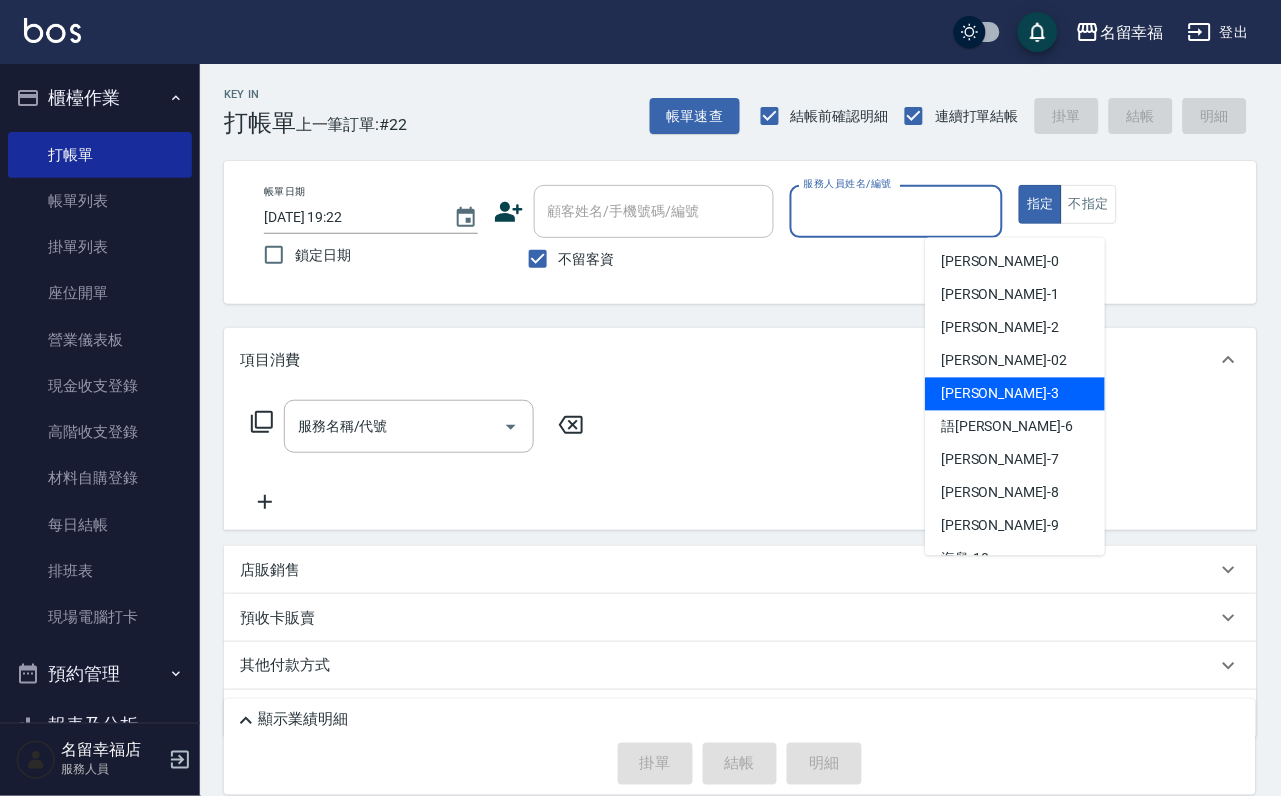 click on "[PERSON_NAME] -3" at bounding box center [1015, 394] 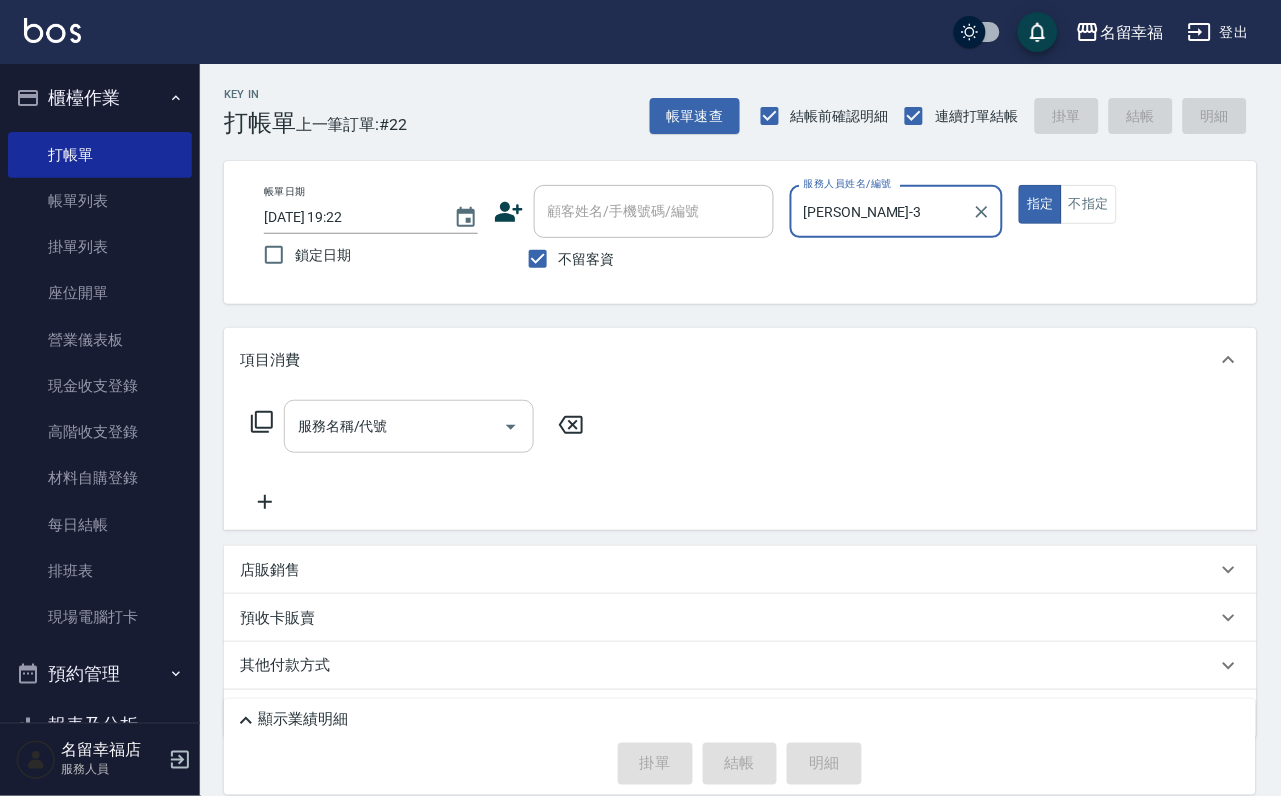 click on "服務名稱/代號" at bounding box center [394, 426] 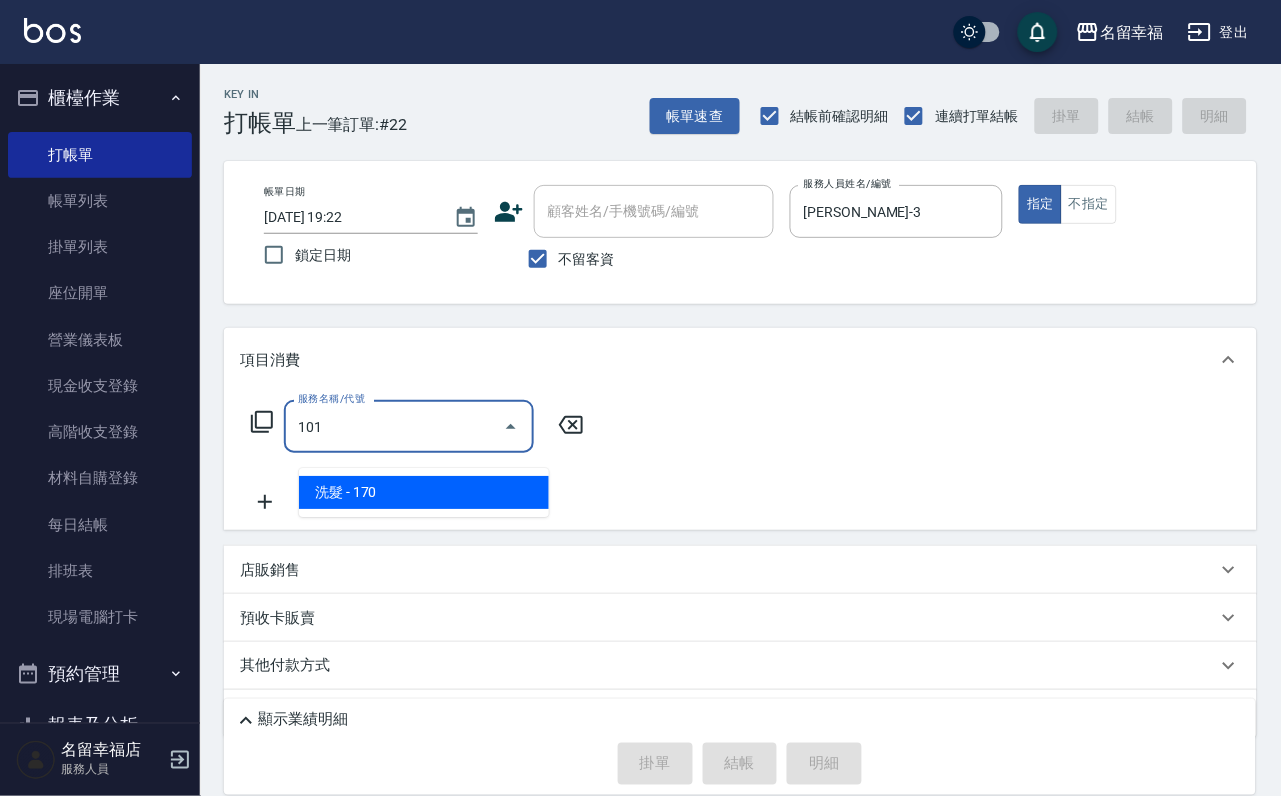type on "洗髮(101)" 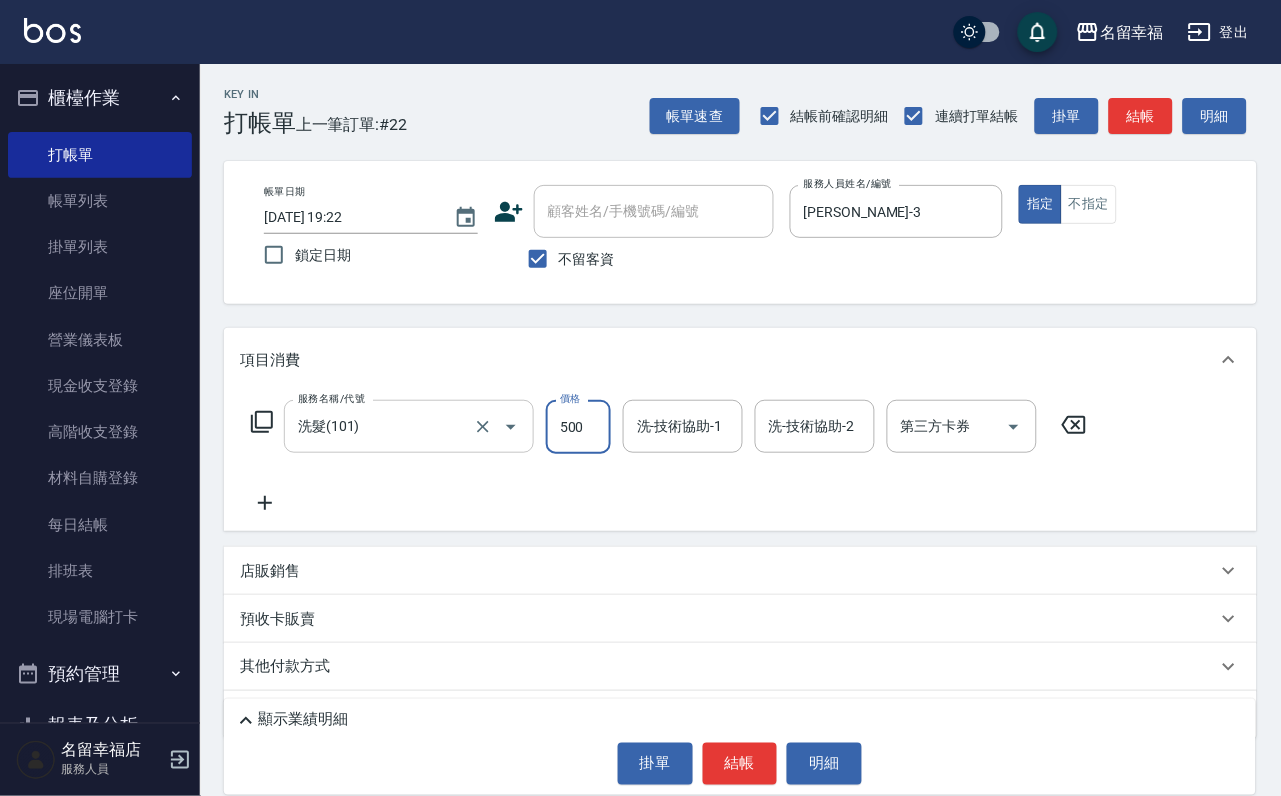 type on "500" 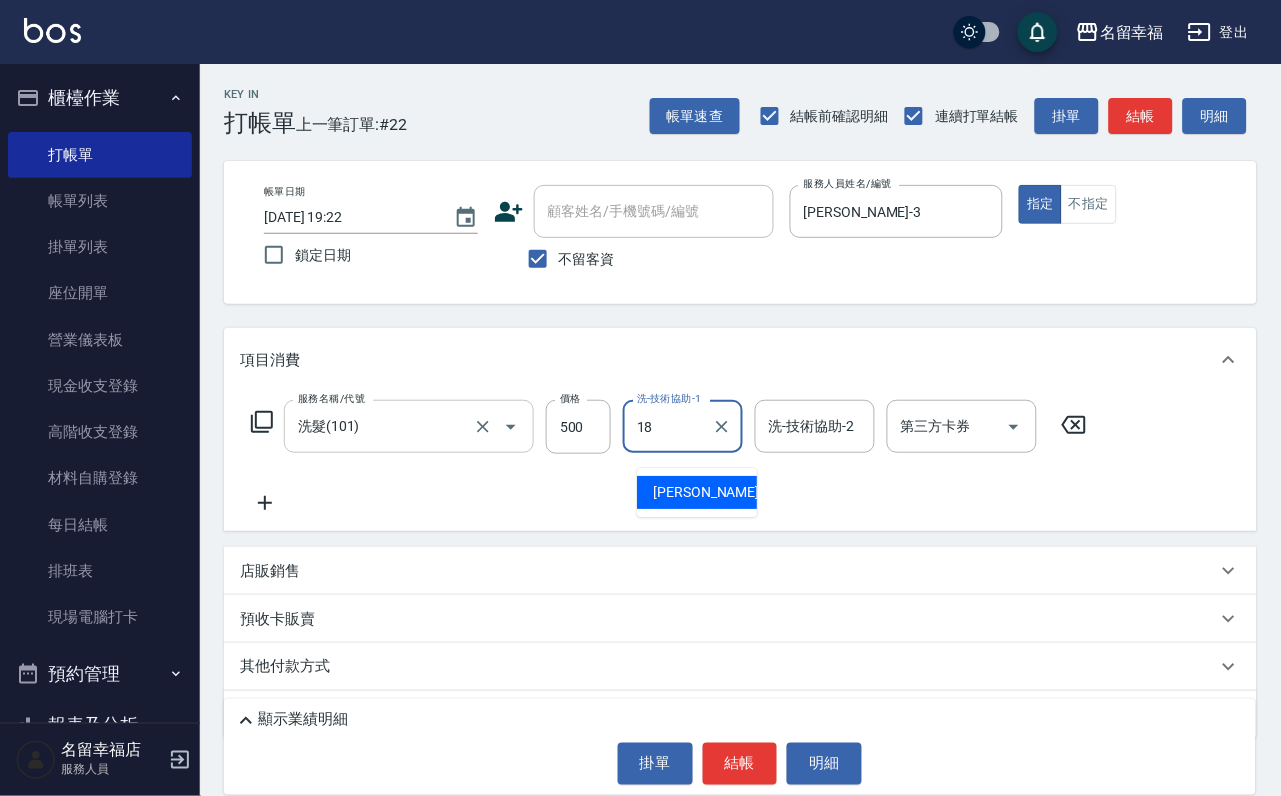 type on "[PERSON_NAME]-18" 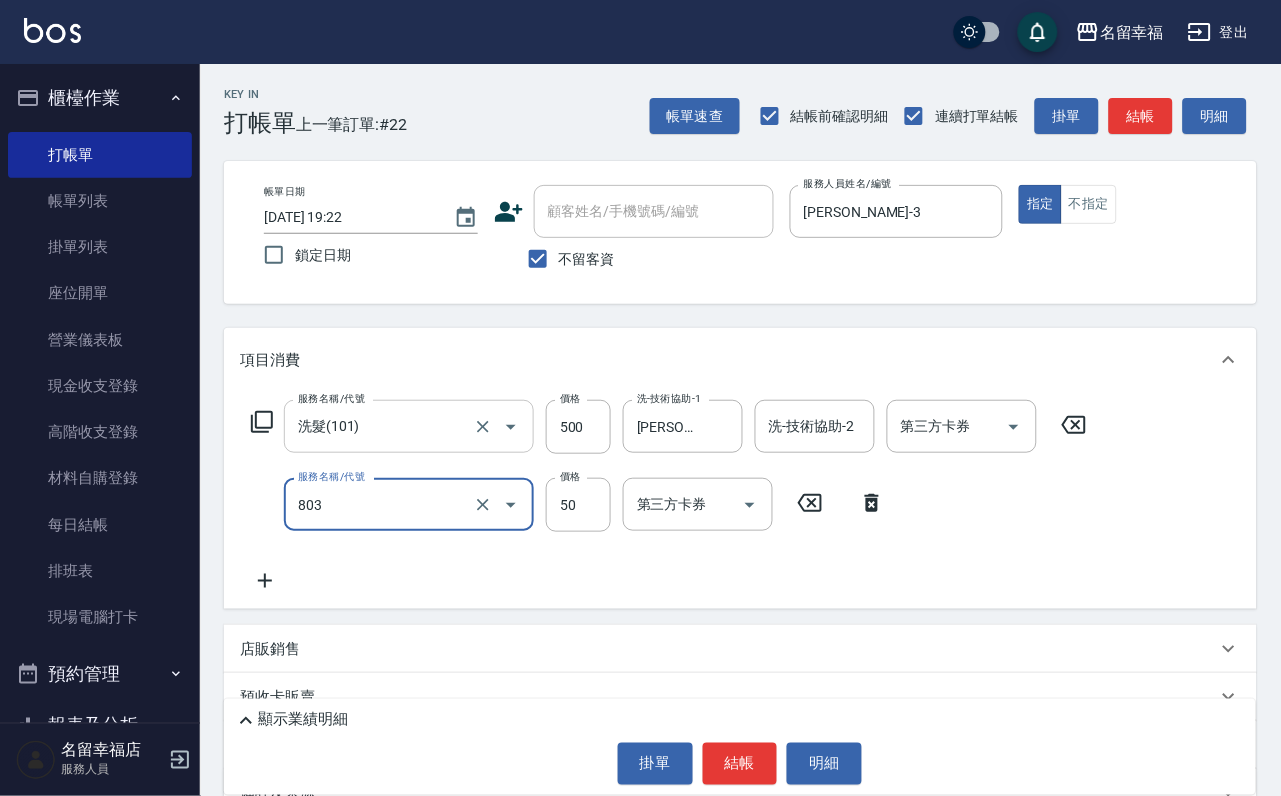 type on "吹捲/夾直/電棒/玉米鬚/青捲(803)" 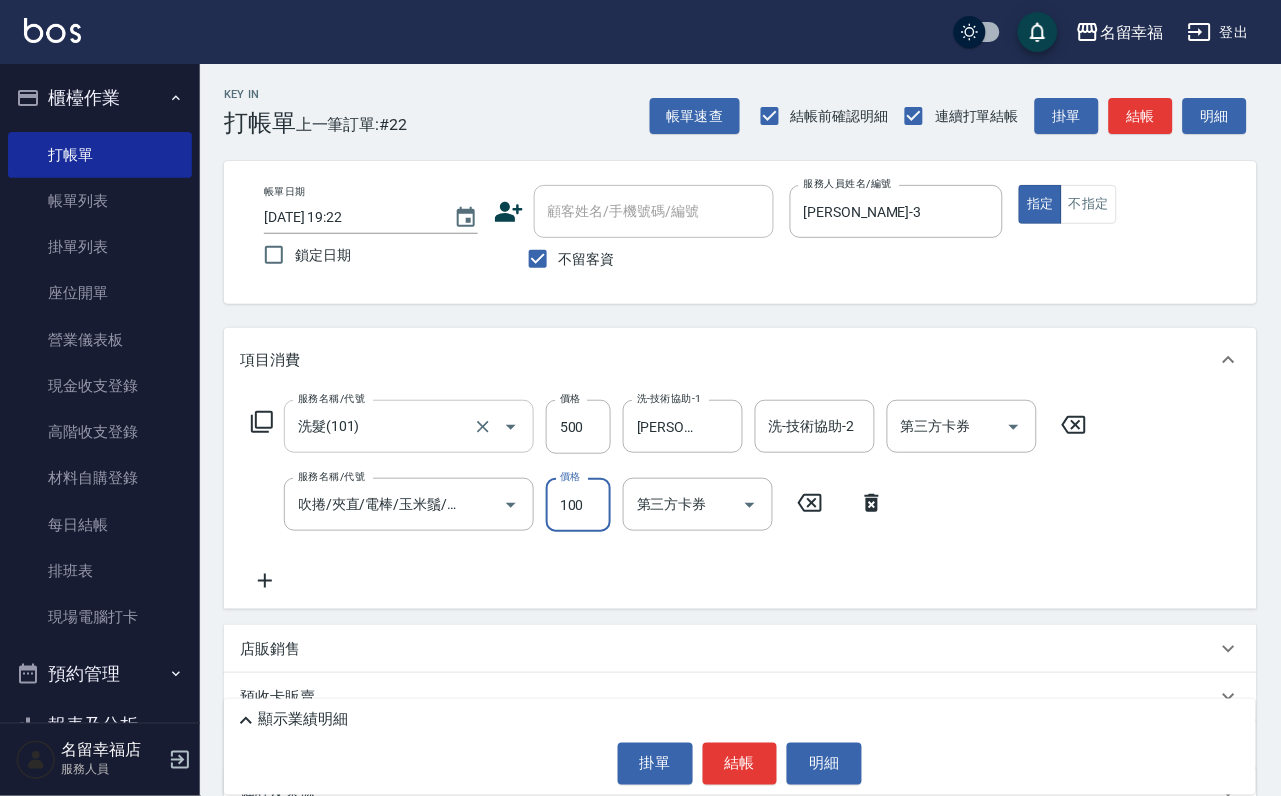 type on "100" 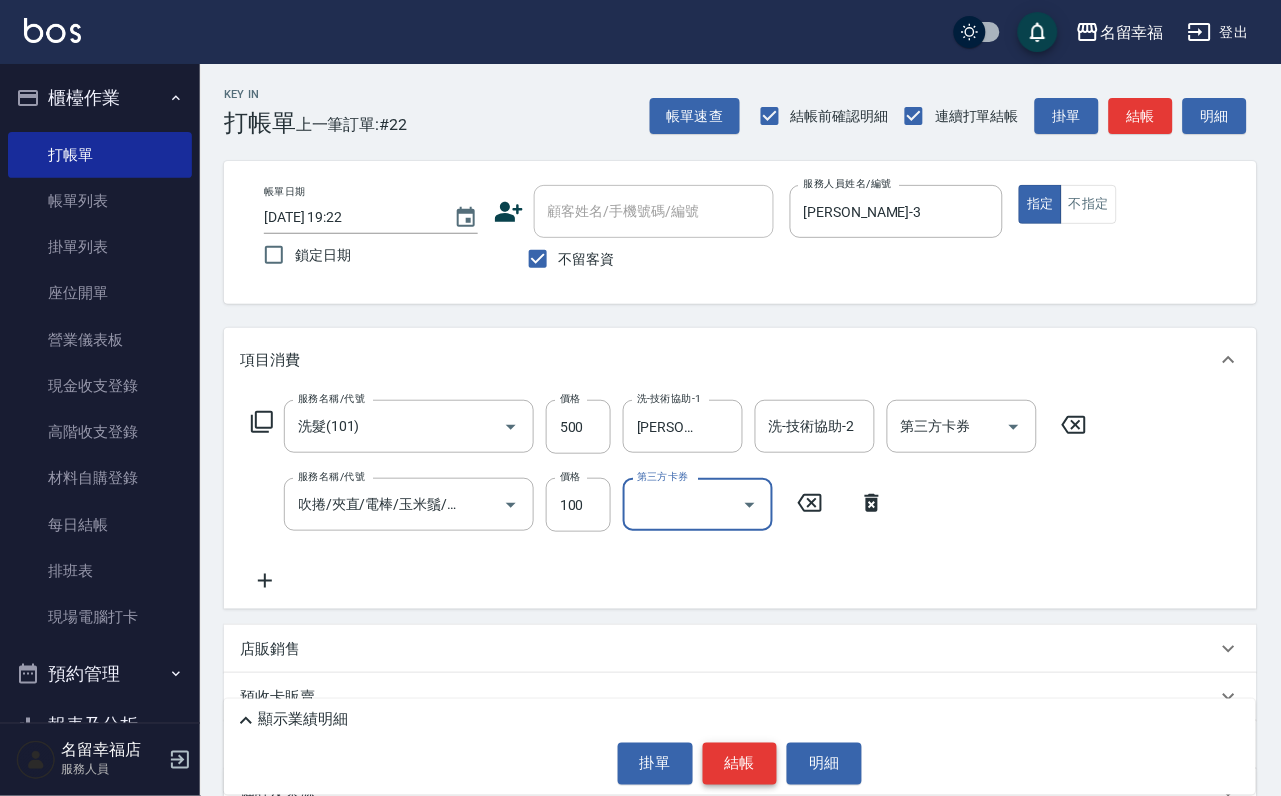click on "結帳" at bounding box center [740, 764] 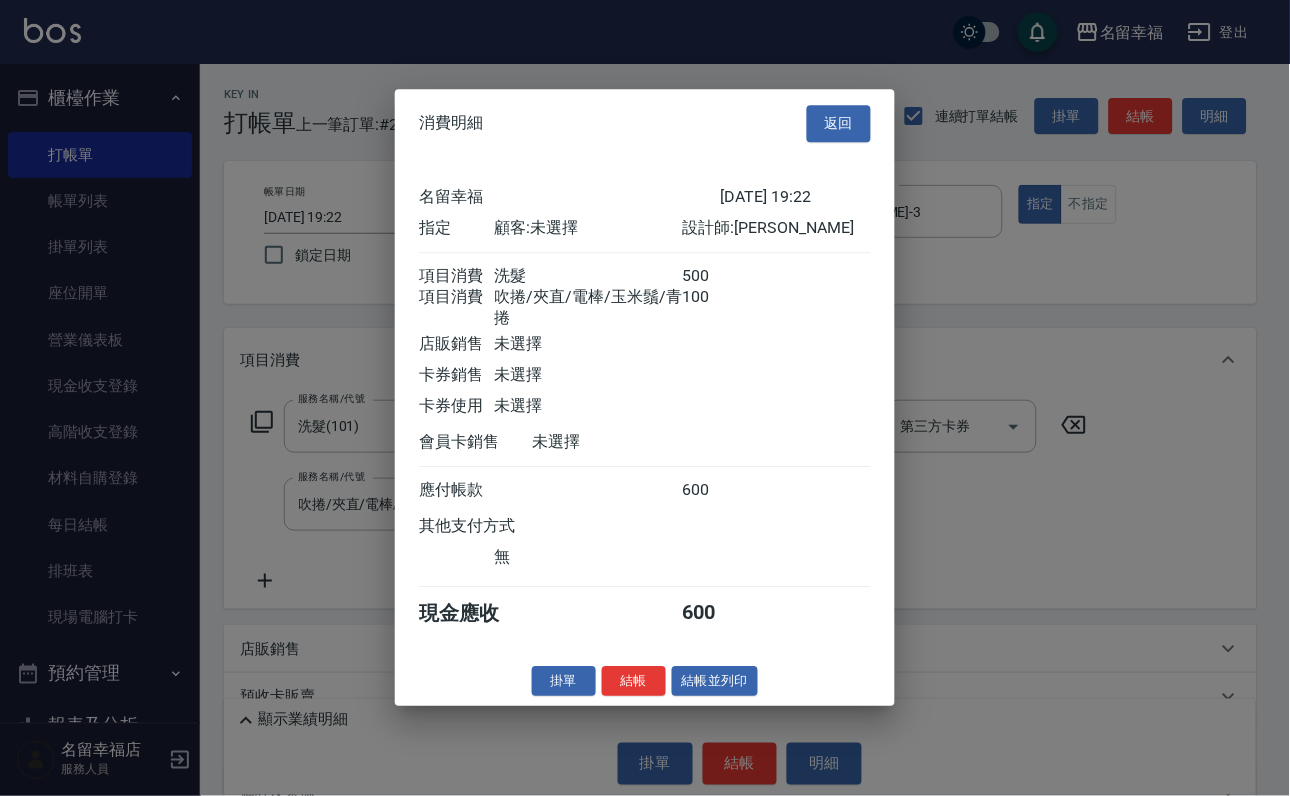 scroll, scrollTop: 322, scrollLeft: 0, axis: vertical 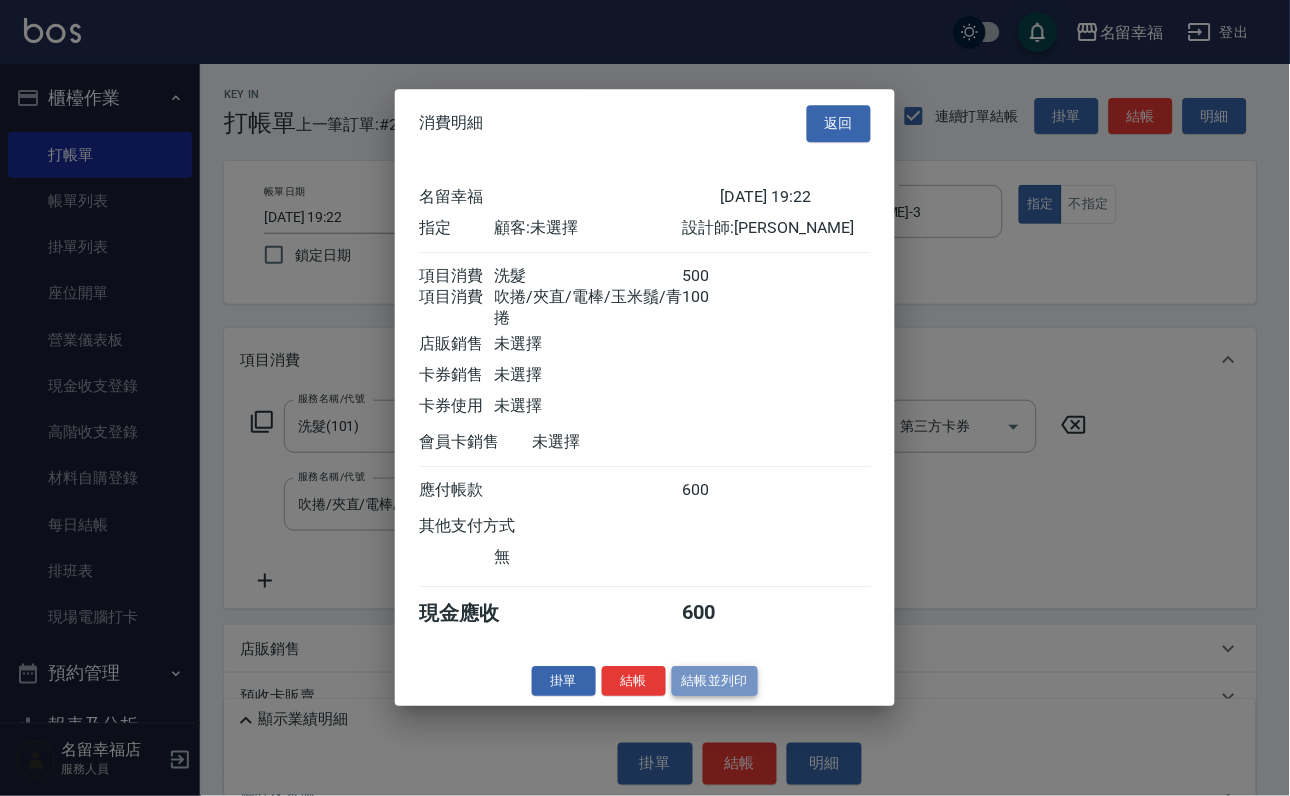 click on "結帳並列印" at bounding box center [715, 681] 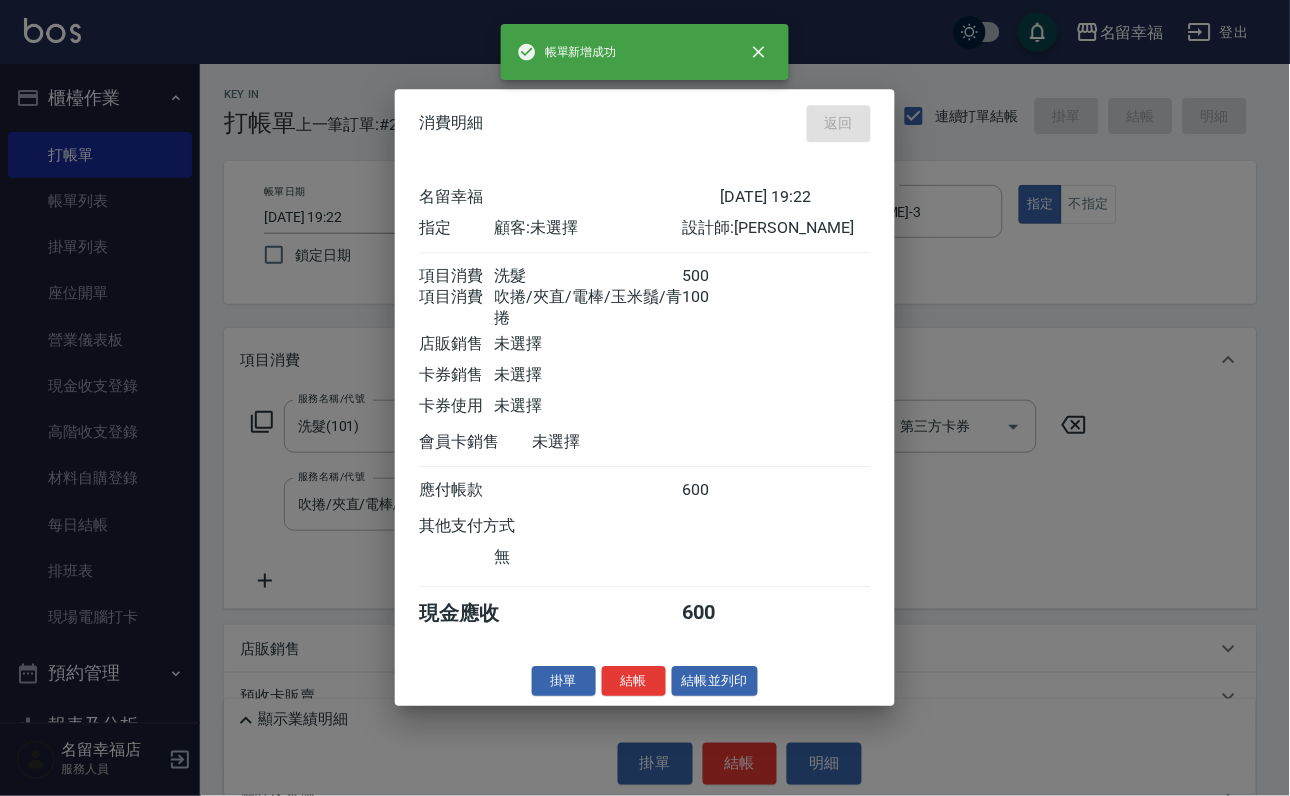 type on "[DATE] 19:24" 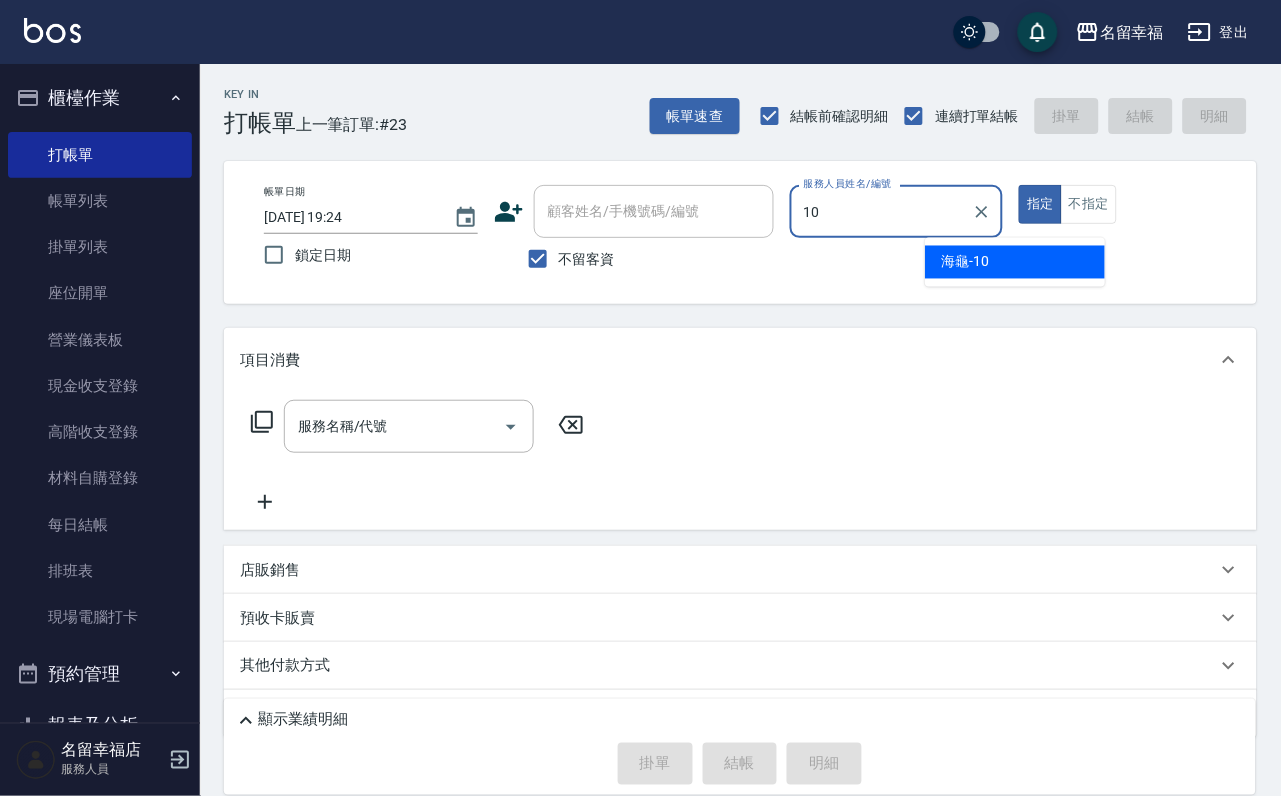 type on "海龜-10" 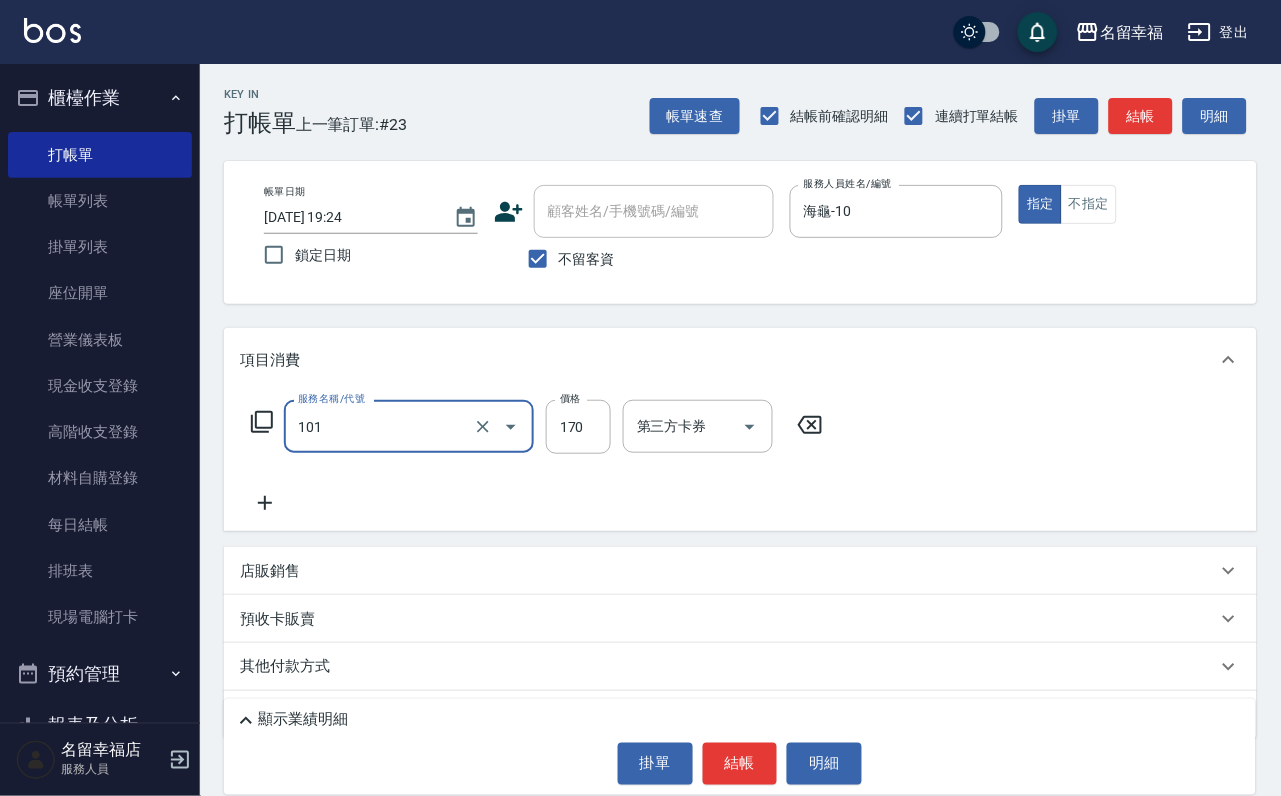 type on "洗髮(101)" 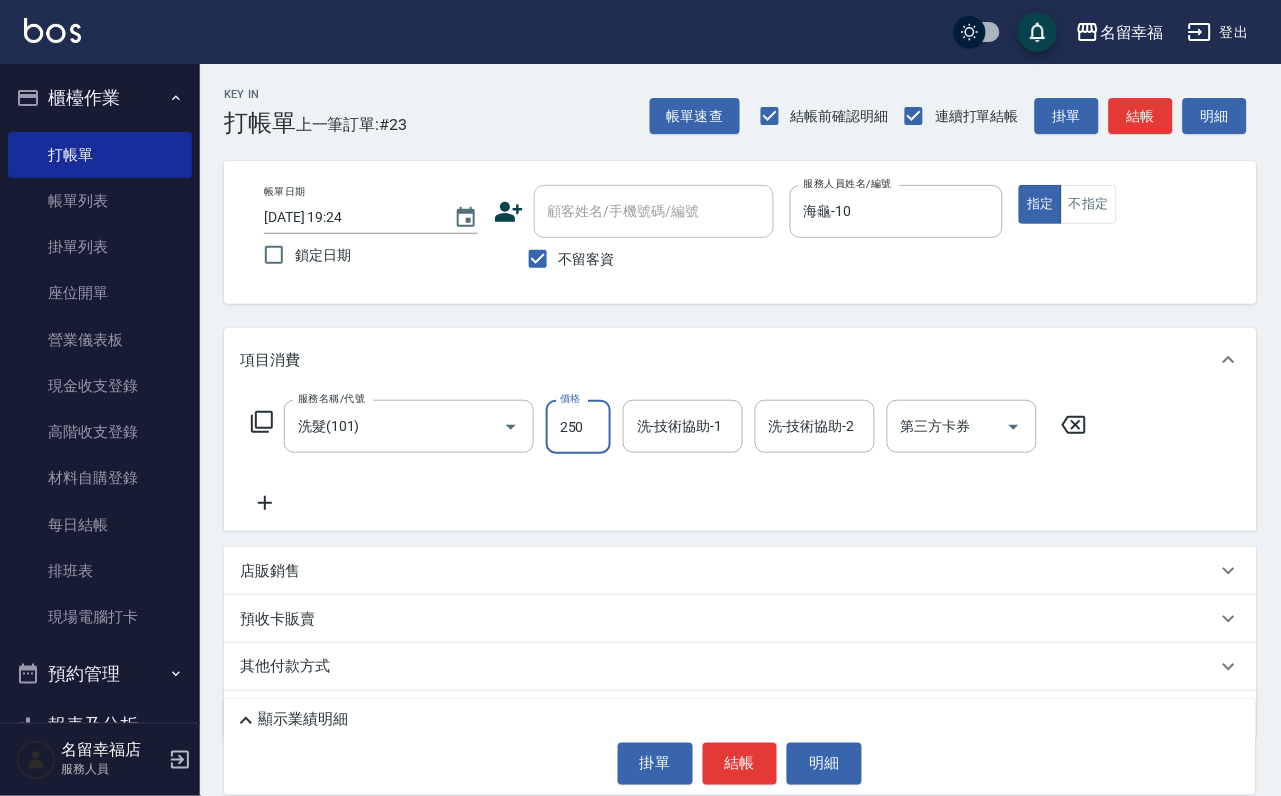type on "250" 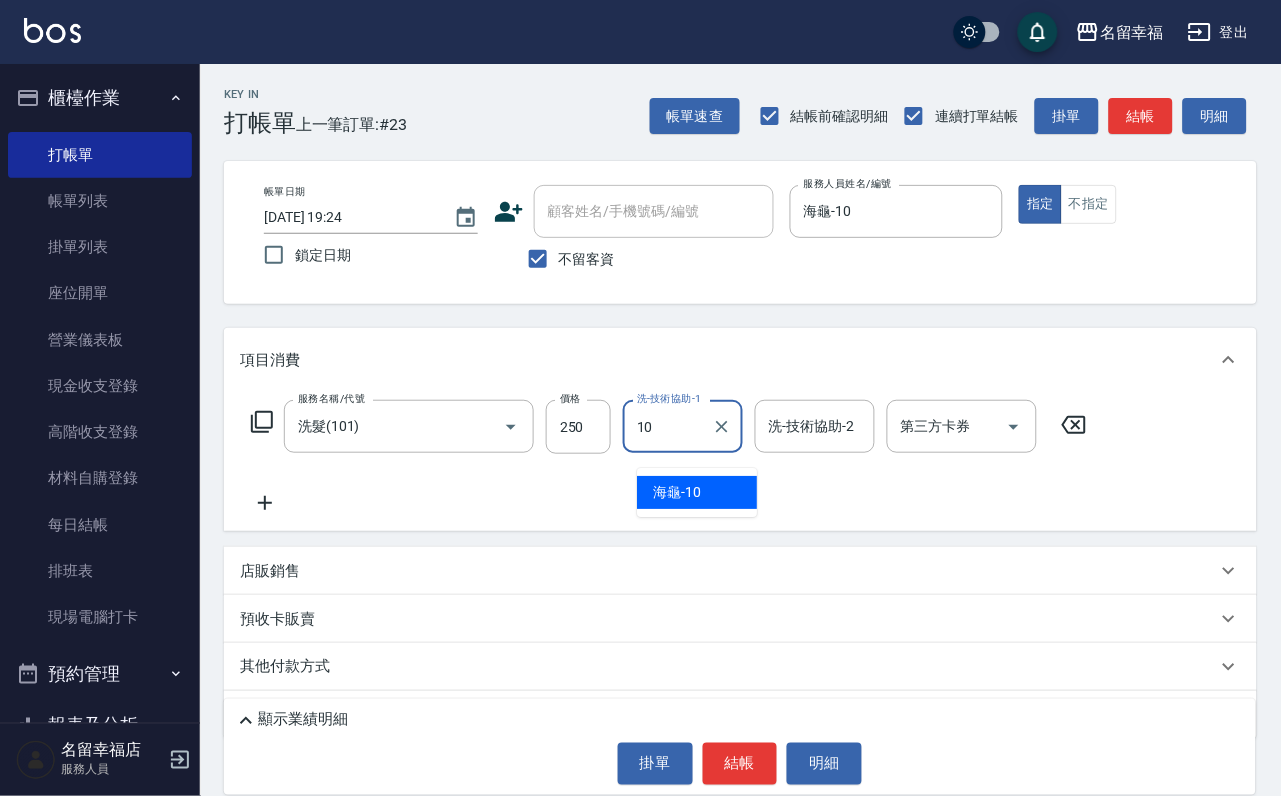 type on "海龜-10" 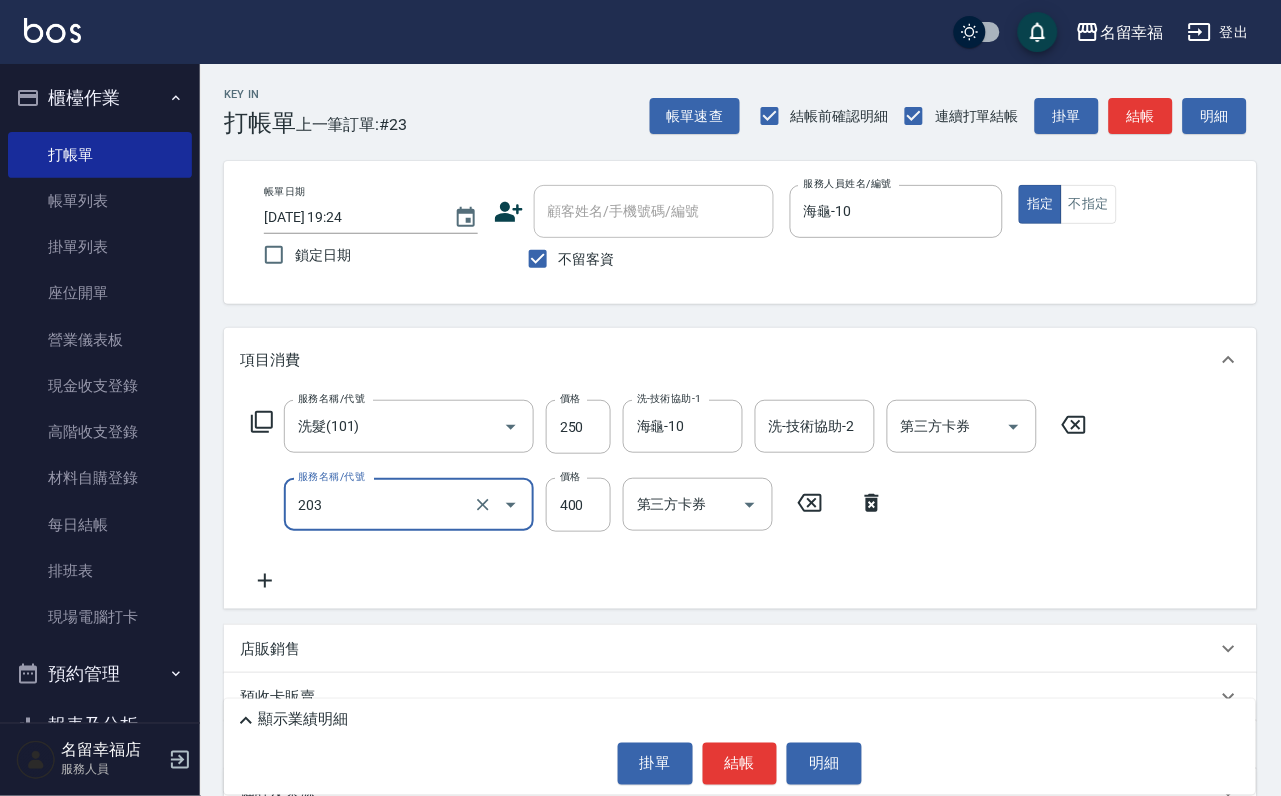 type on "指定單剪(203)" 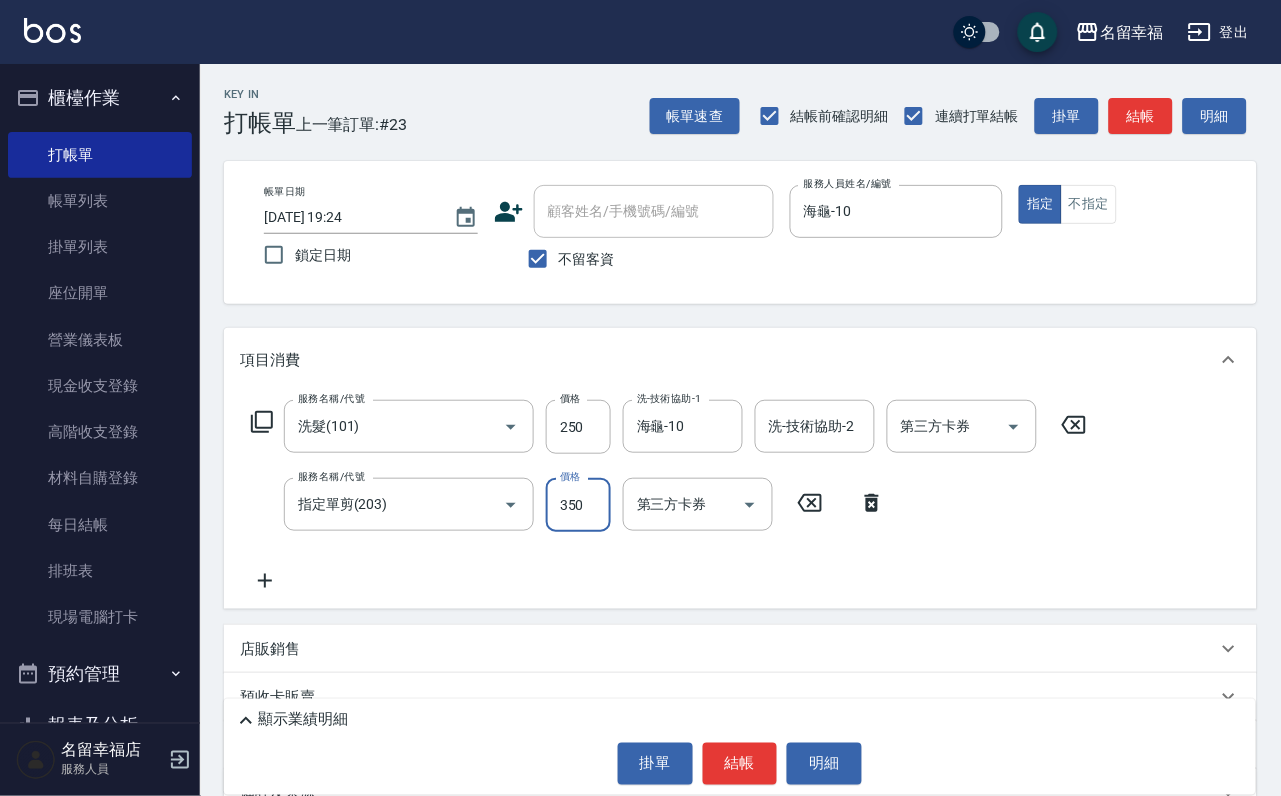 type on "350" 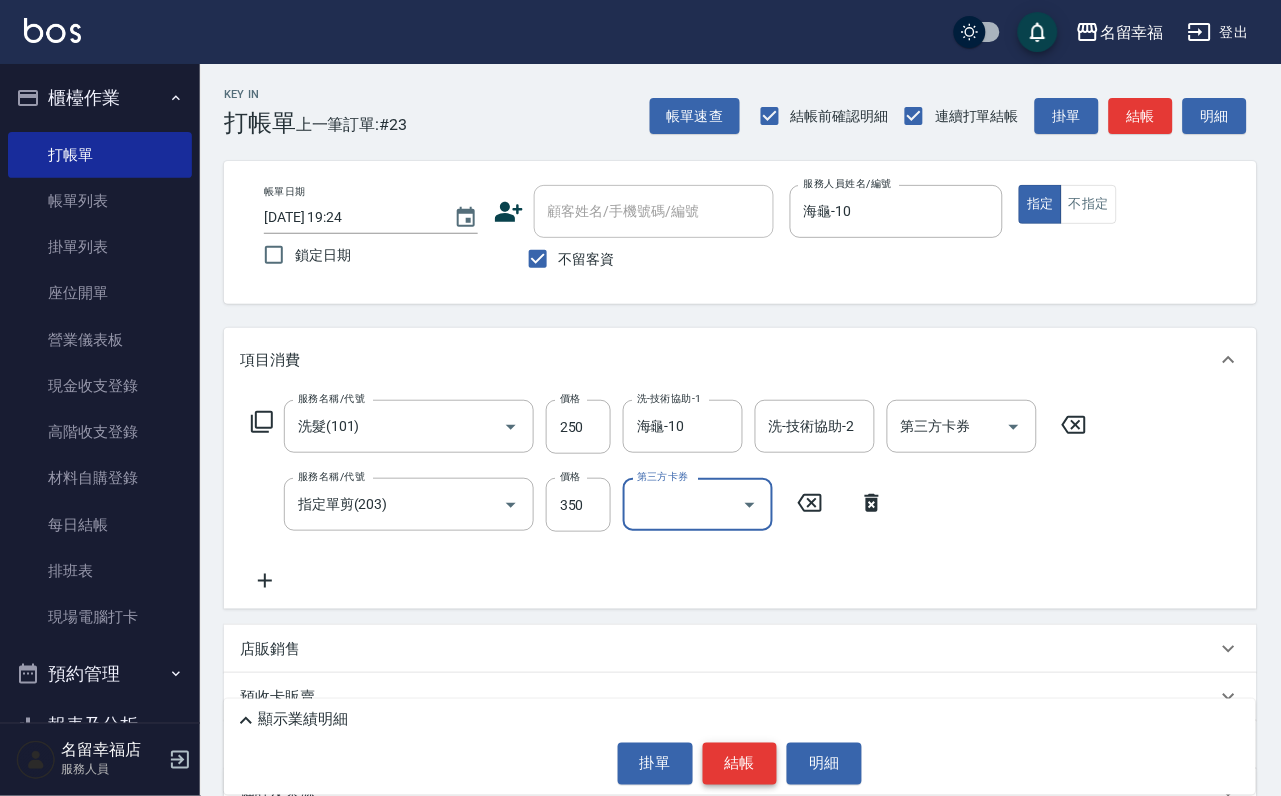 click on "結帳" at bounding box center (740, 764) 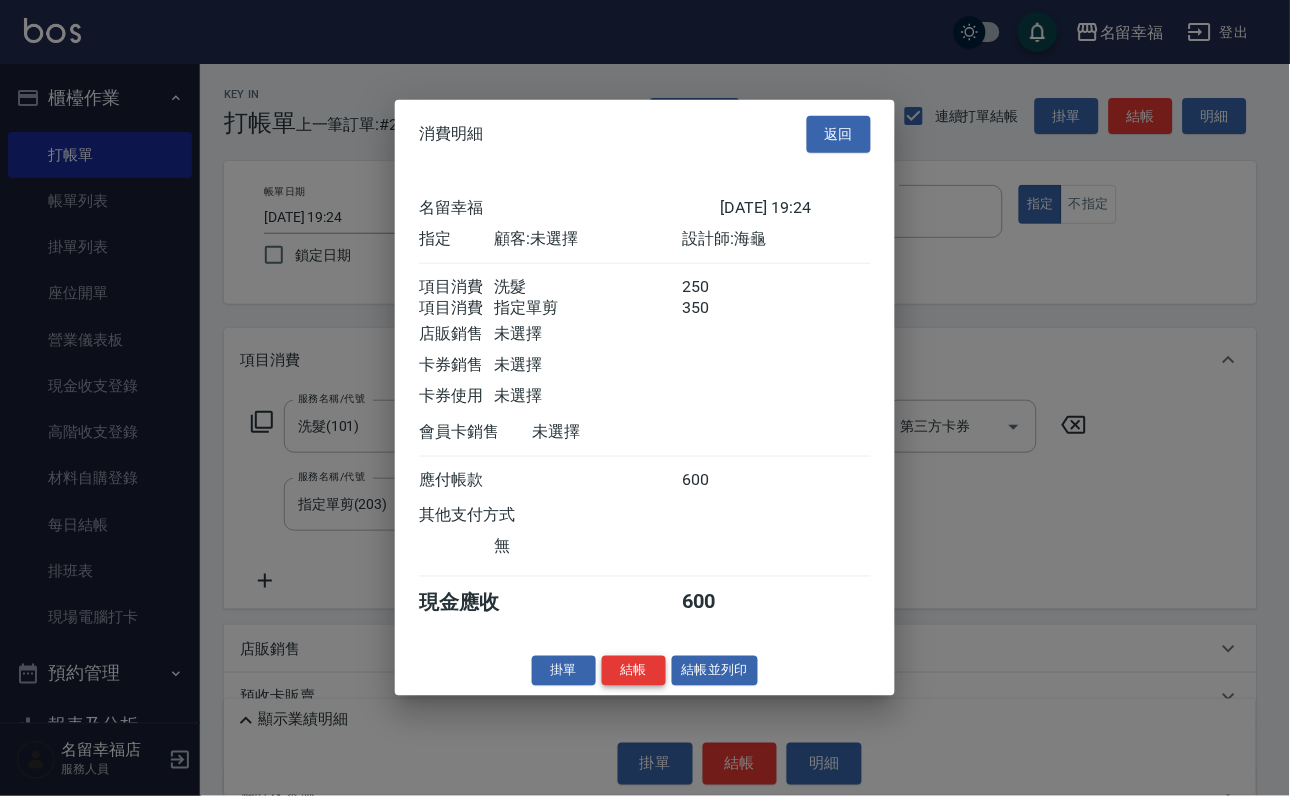 scroll, scrollTop: 322, scrollLeft: 0, axis: vertical 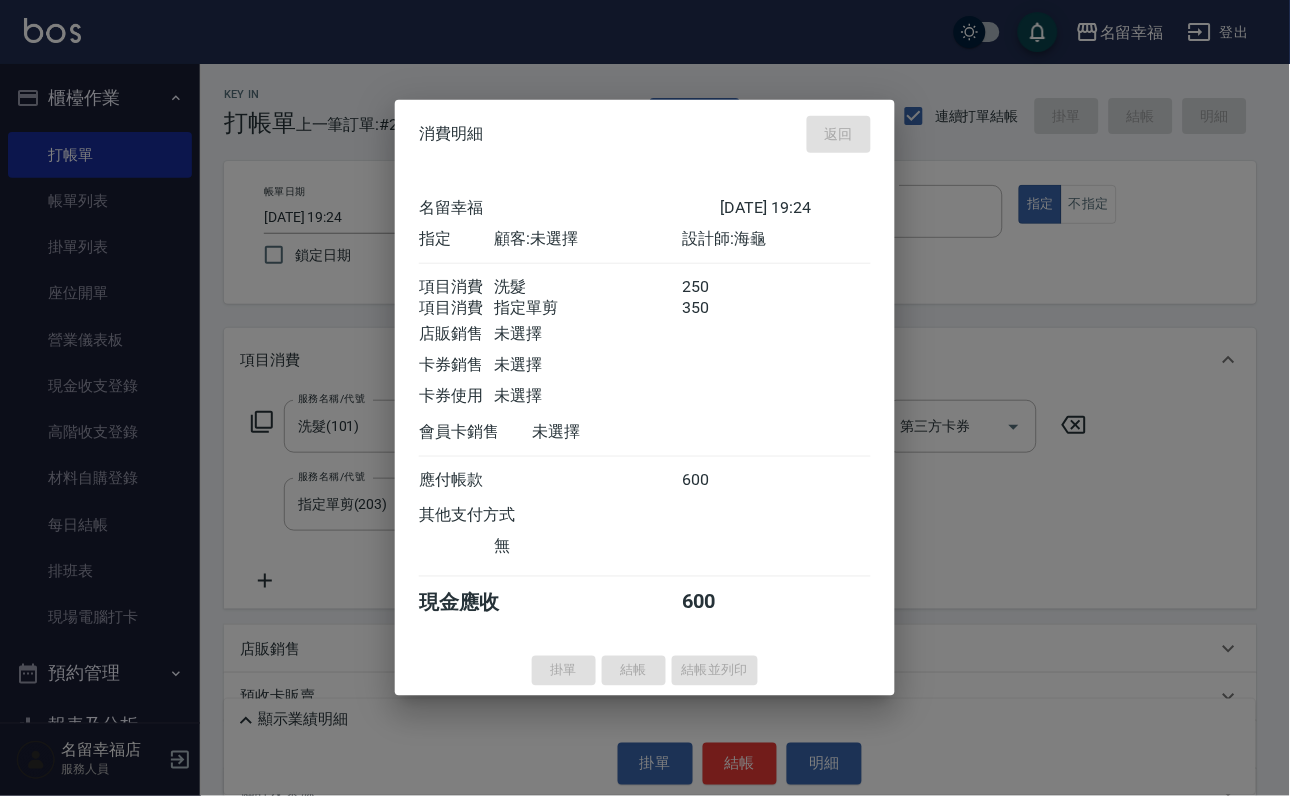 type on "[DATE] 19:38" 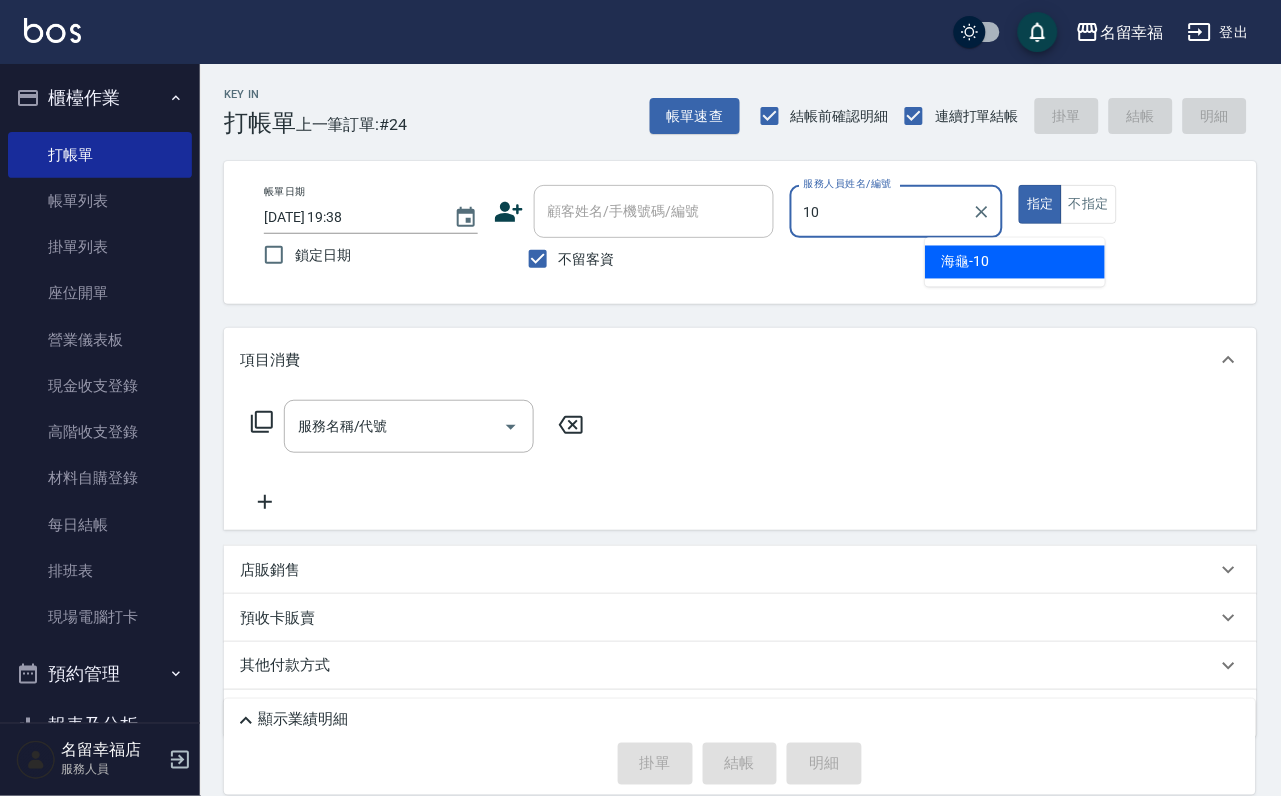 type on "海龜-10" 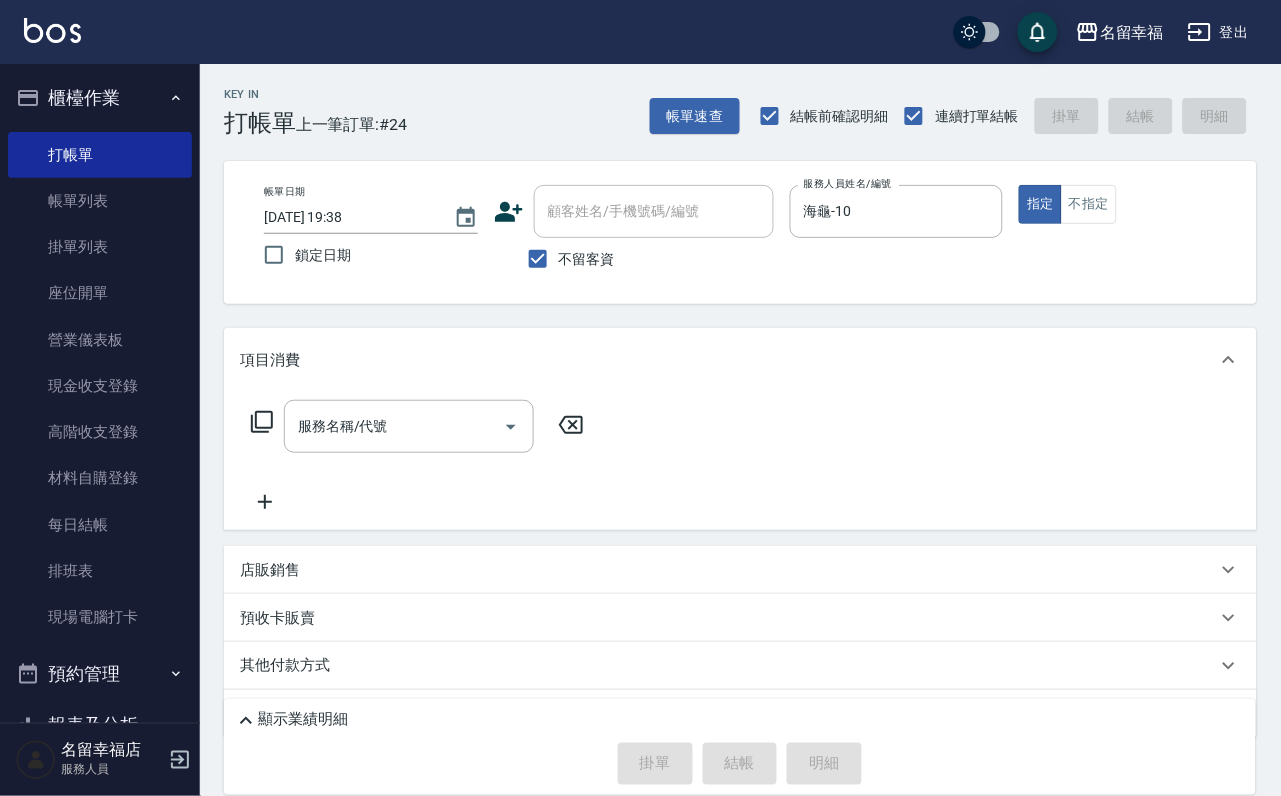 click 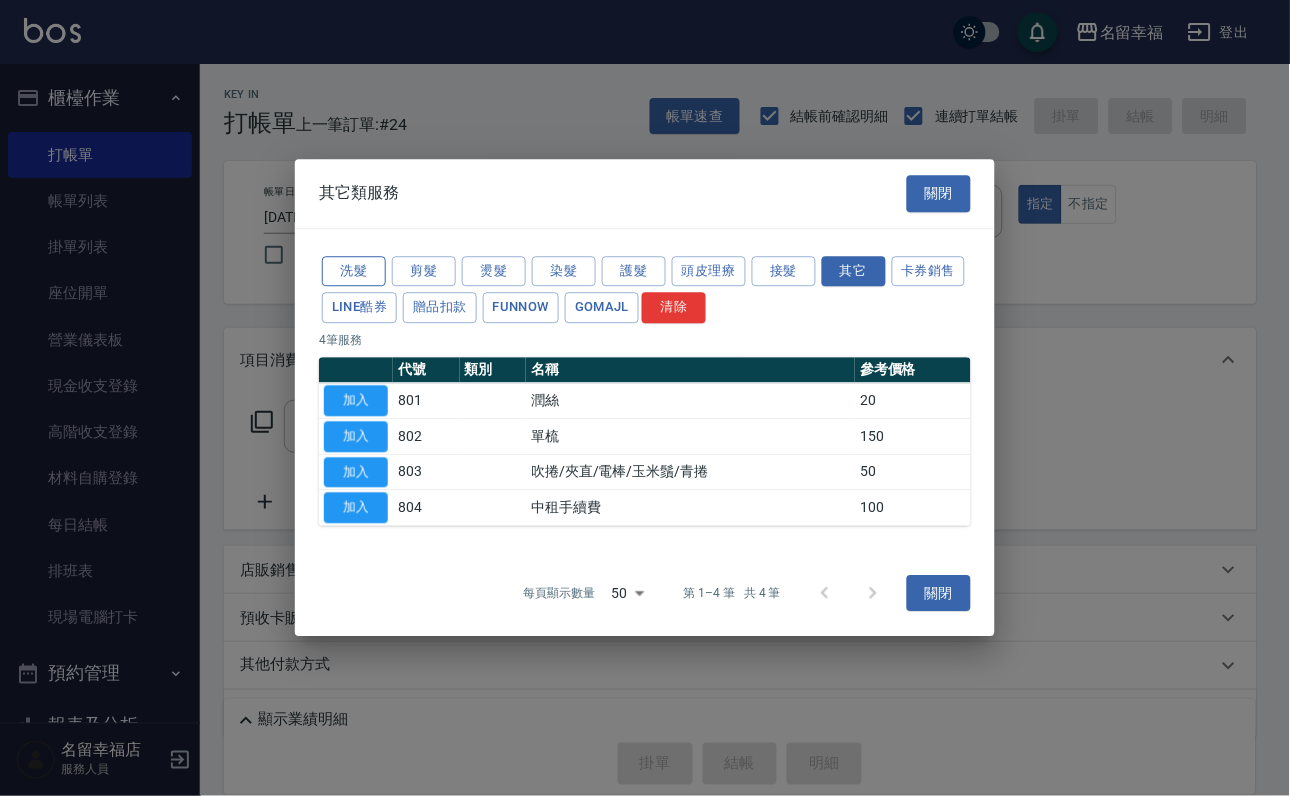 click on "洗髮" at bounding box center (354, 271) 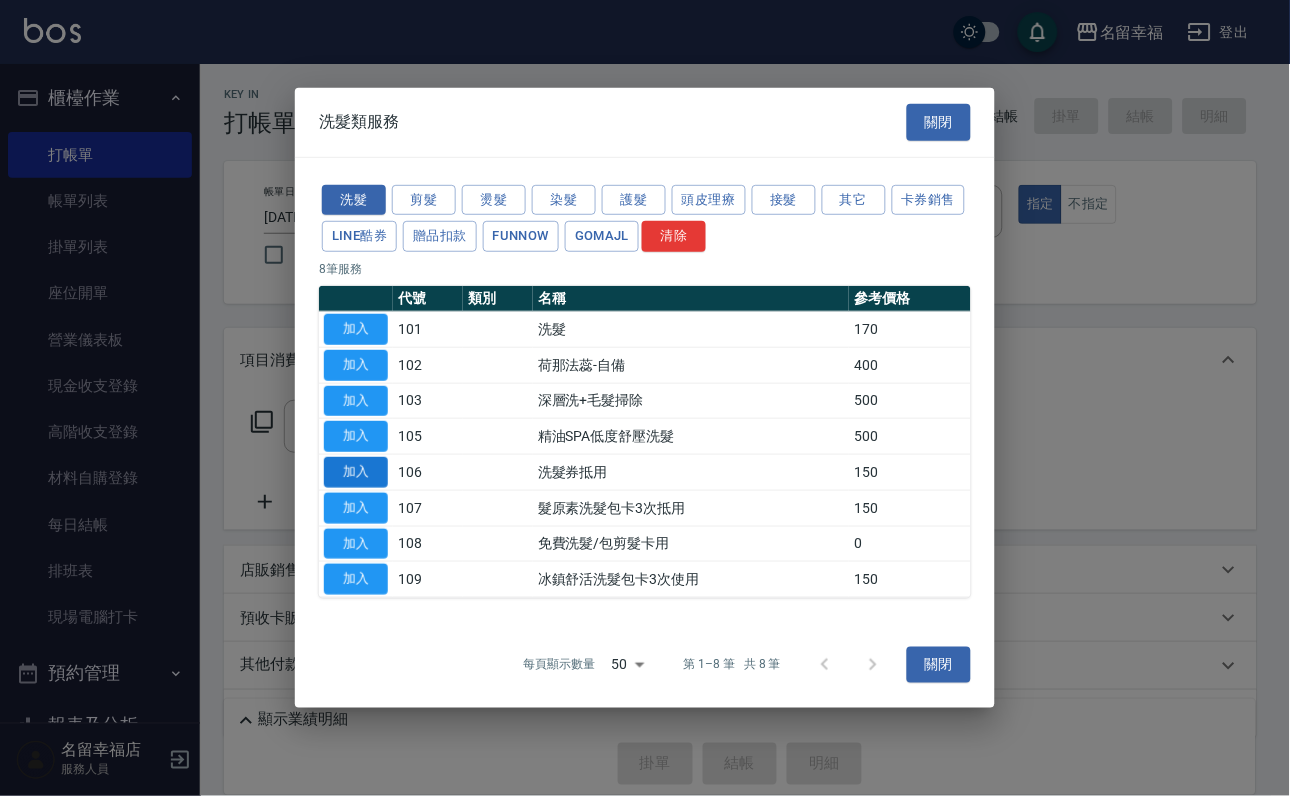 click on "加入" at bounding box center (356, 472) 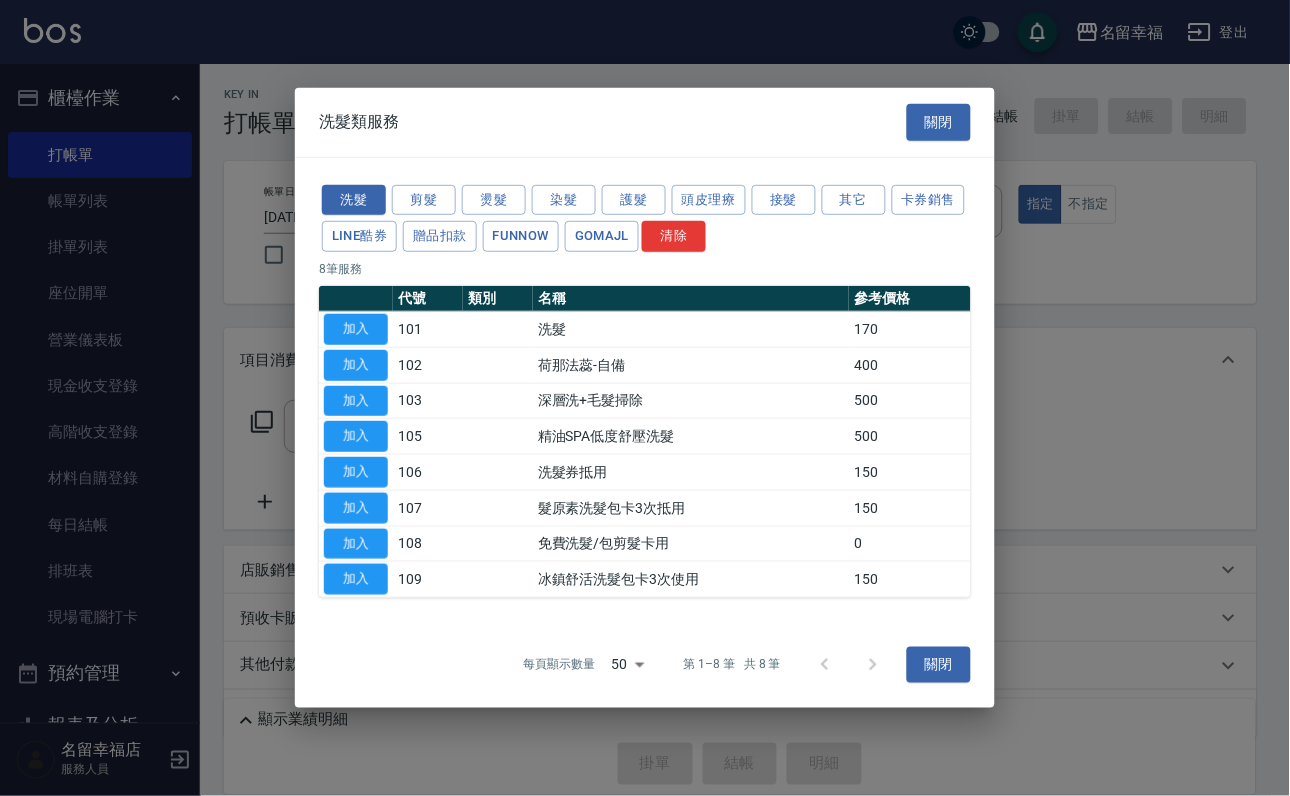 type on "洗髮券抵用(106)" 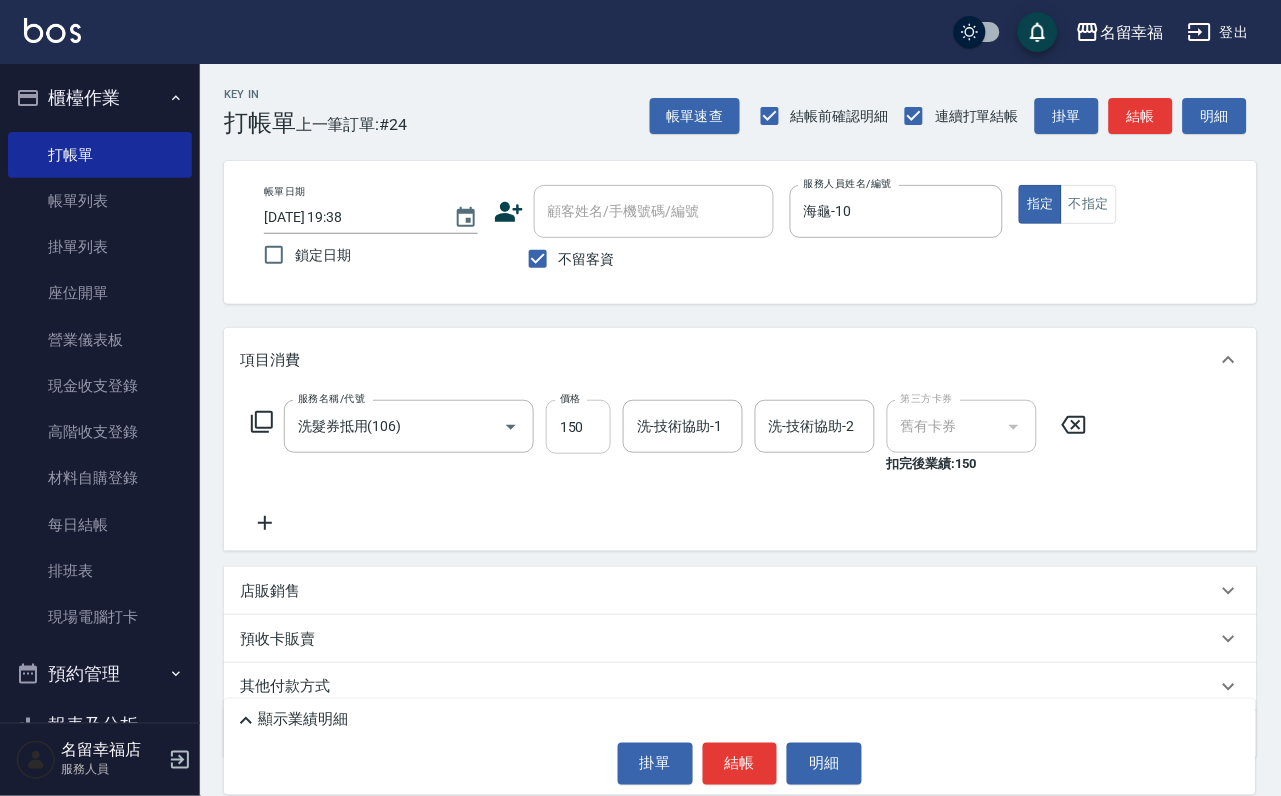 click on "150" at bounding box center (578, 427) 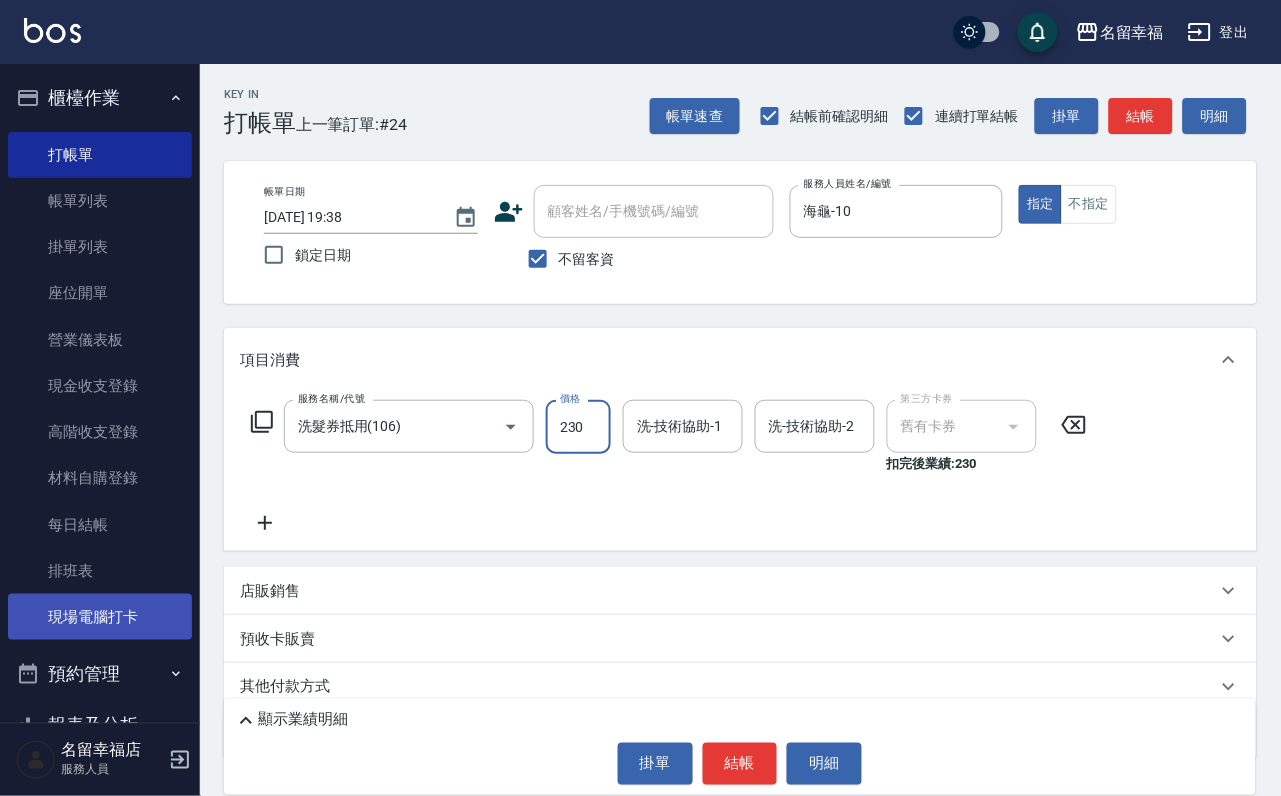 type on "230" 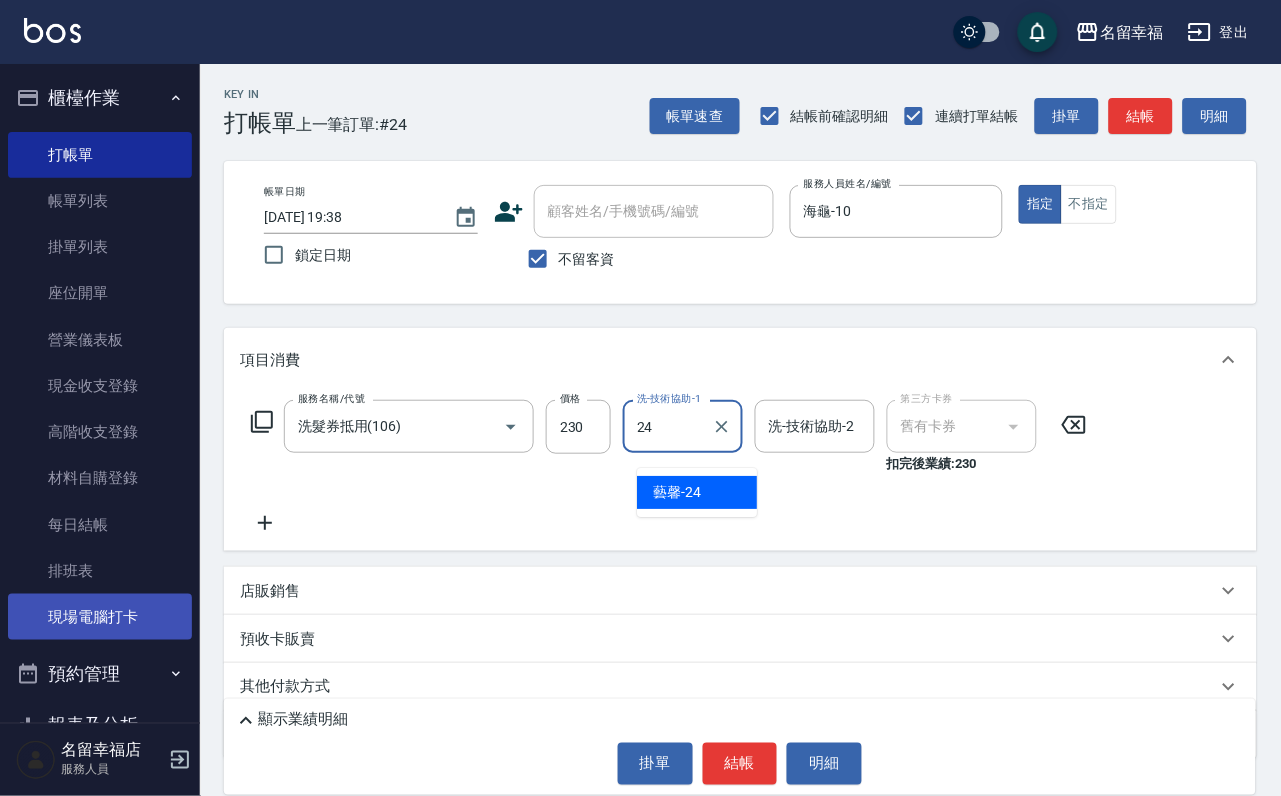 type on "藝馨-24" 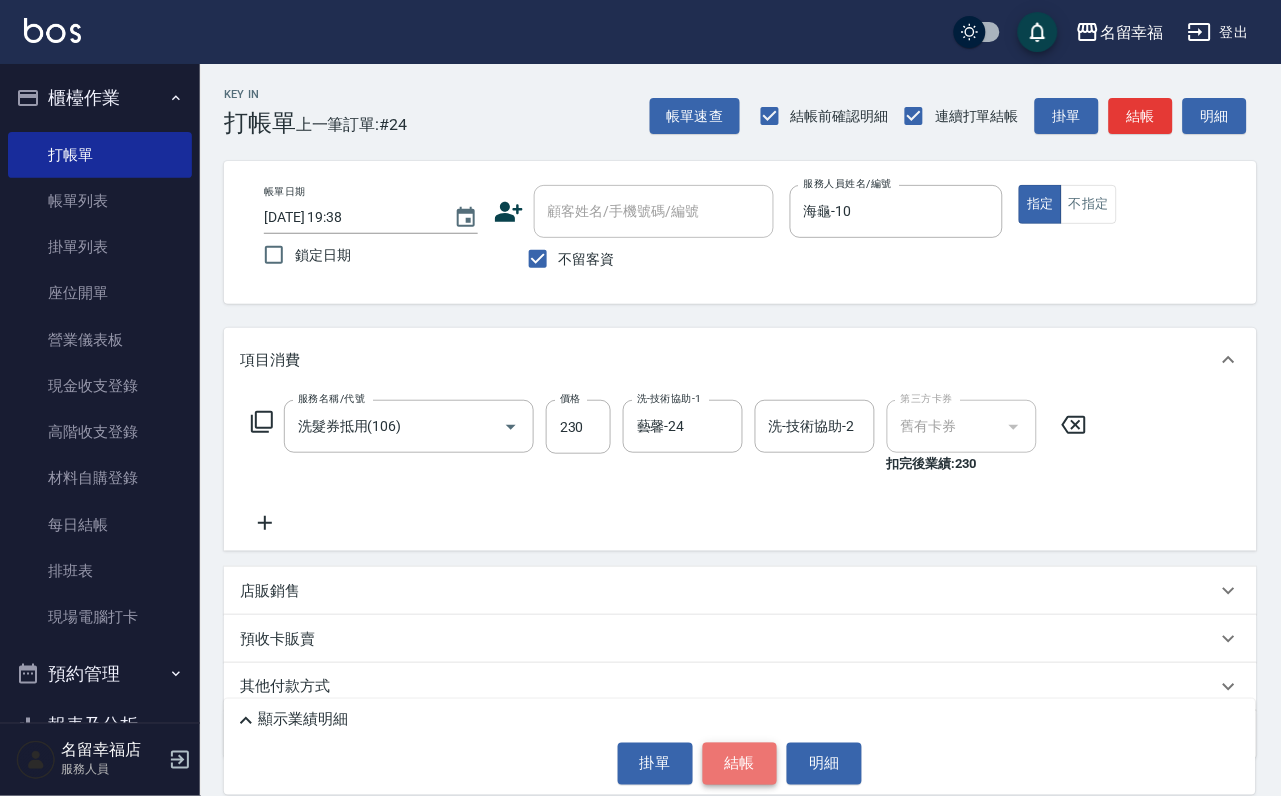 click on "結帳" at bounding box center (740, 764) 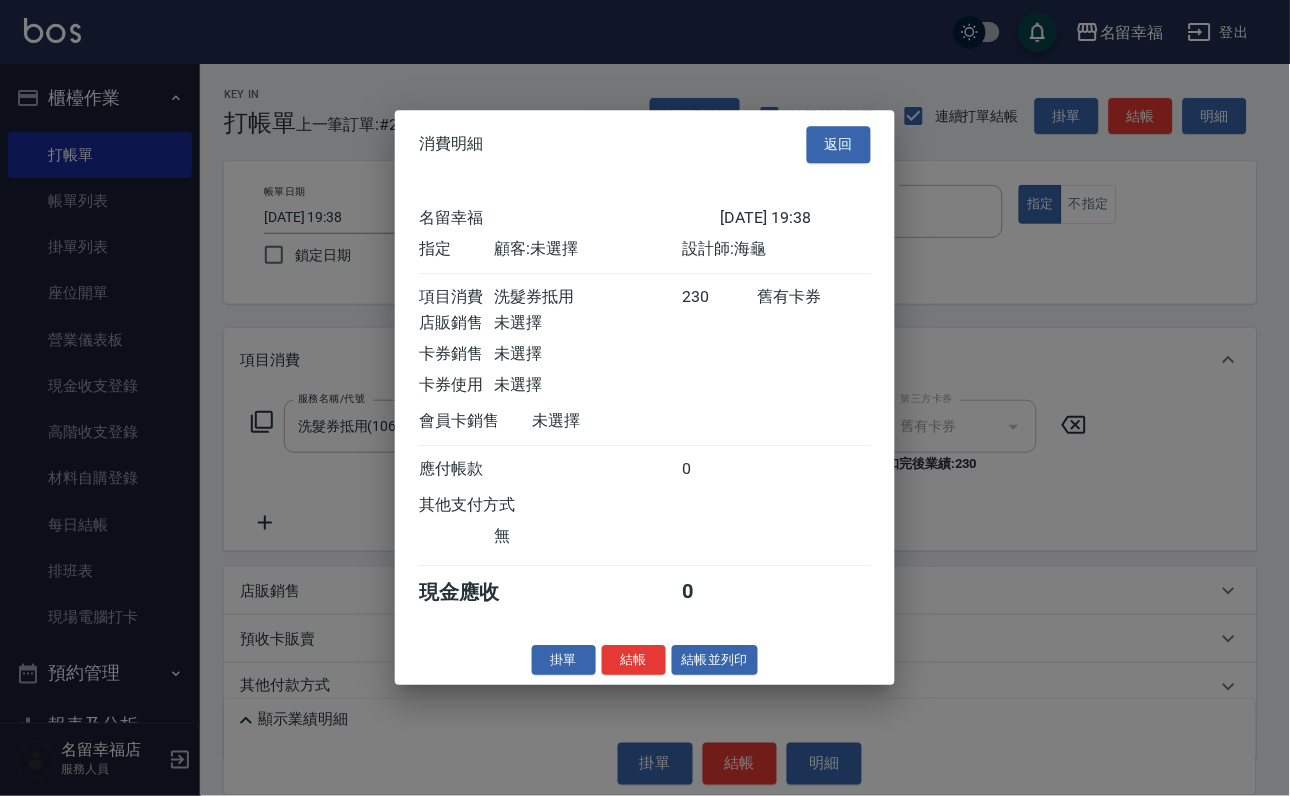scroll, scrollTop: 247, scrollLeft: 0, axis: vertical 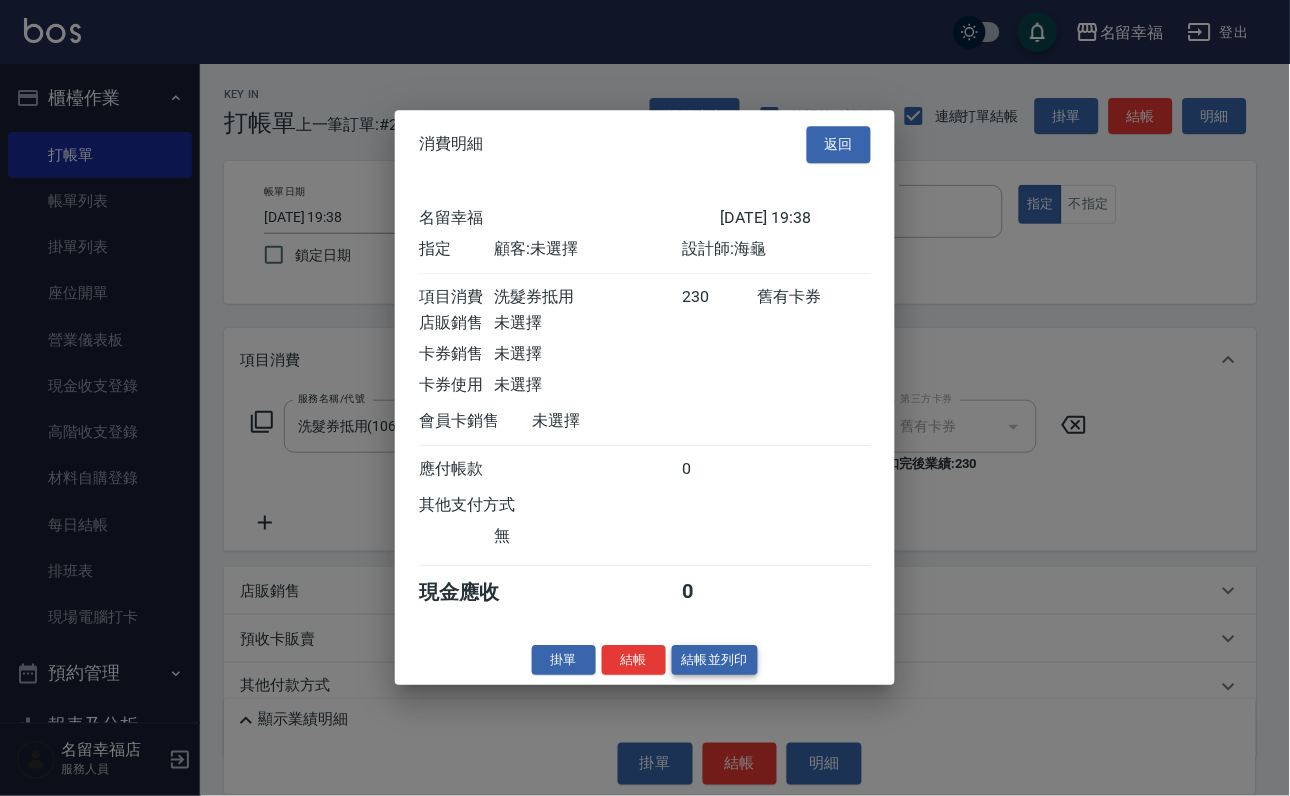 click on "結帳並列印" at bounding box center (715, 660) 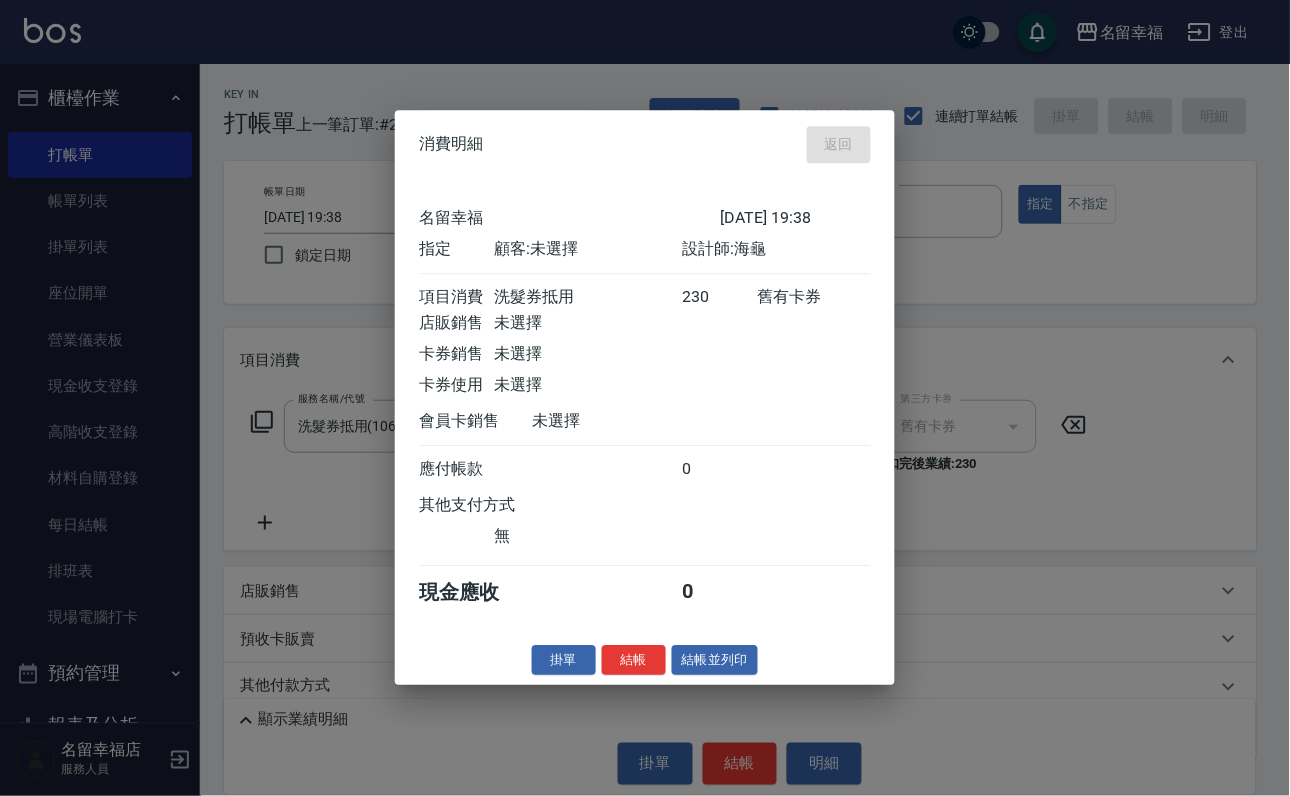 type on "[DATE] 19:44" 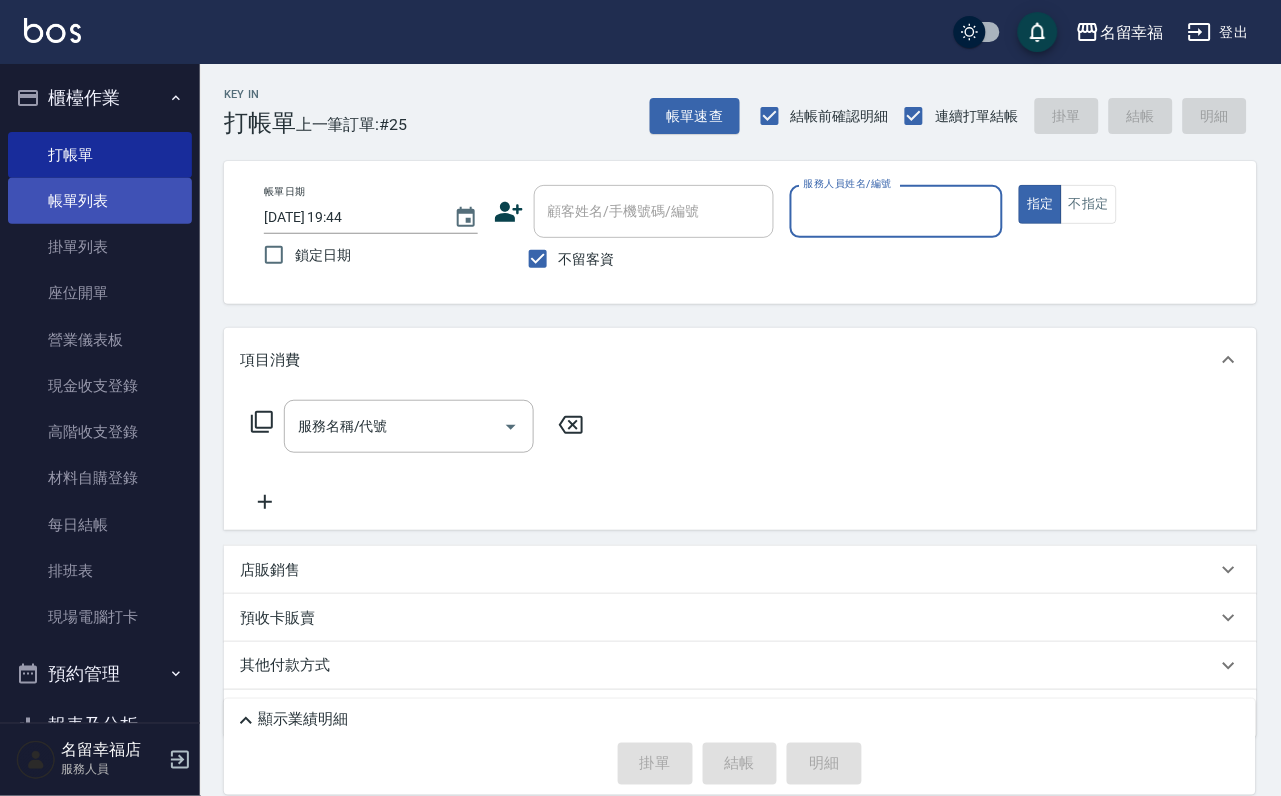 click on "帳單列表" at bounding box center (100, 201) 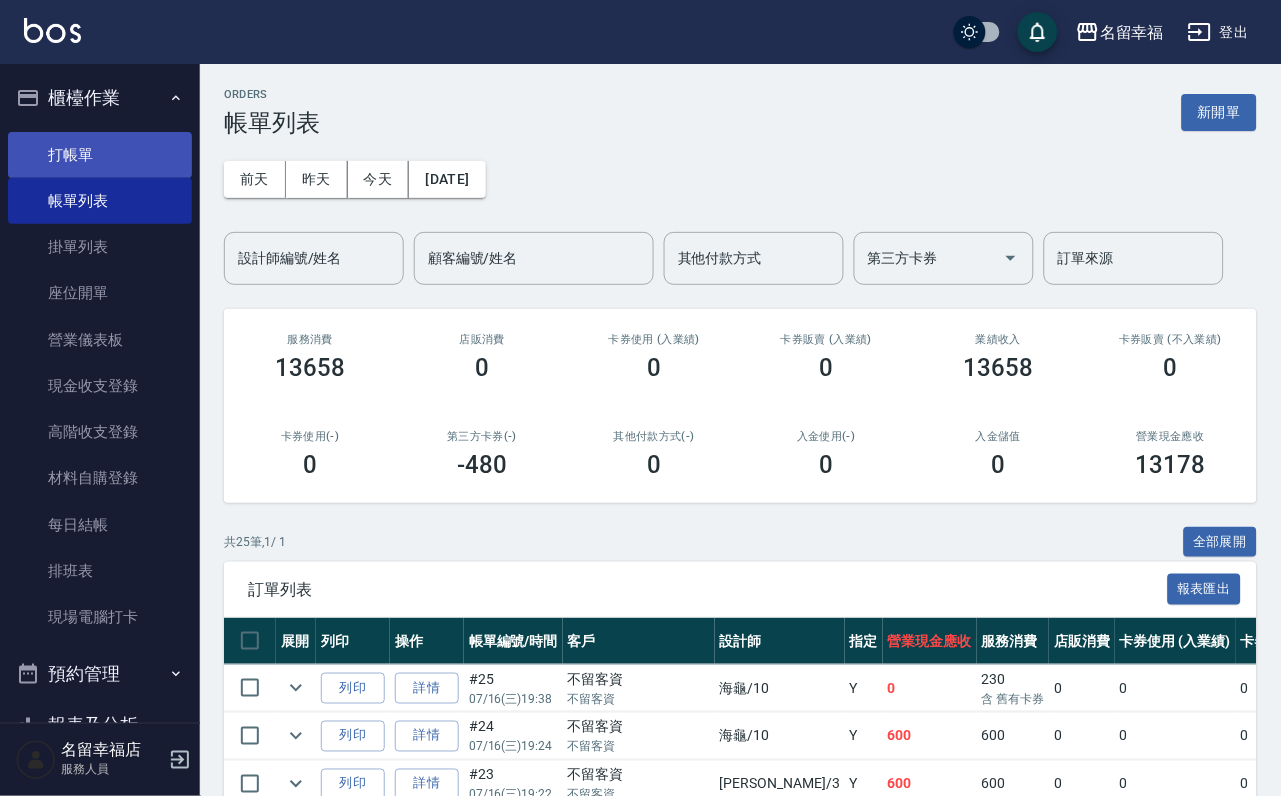 click on "打帳單" at bounding box center [100, 155] 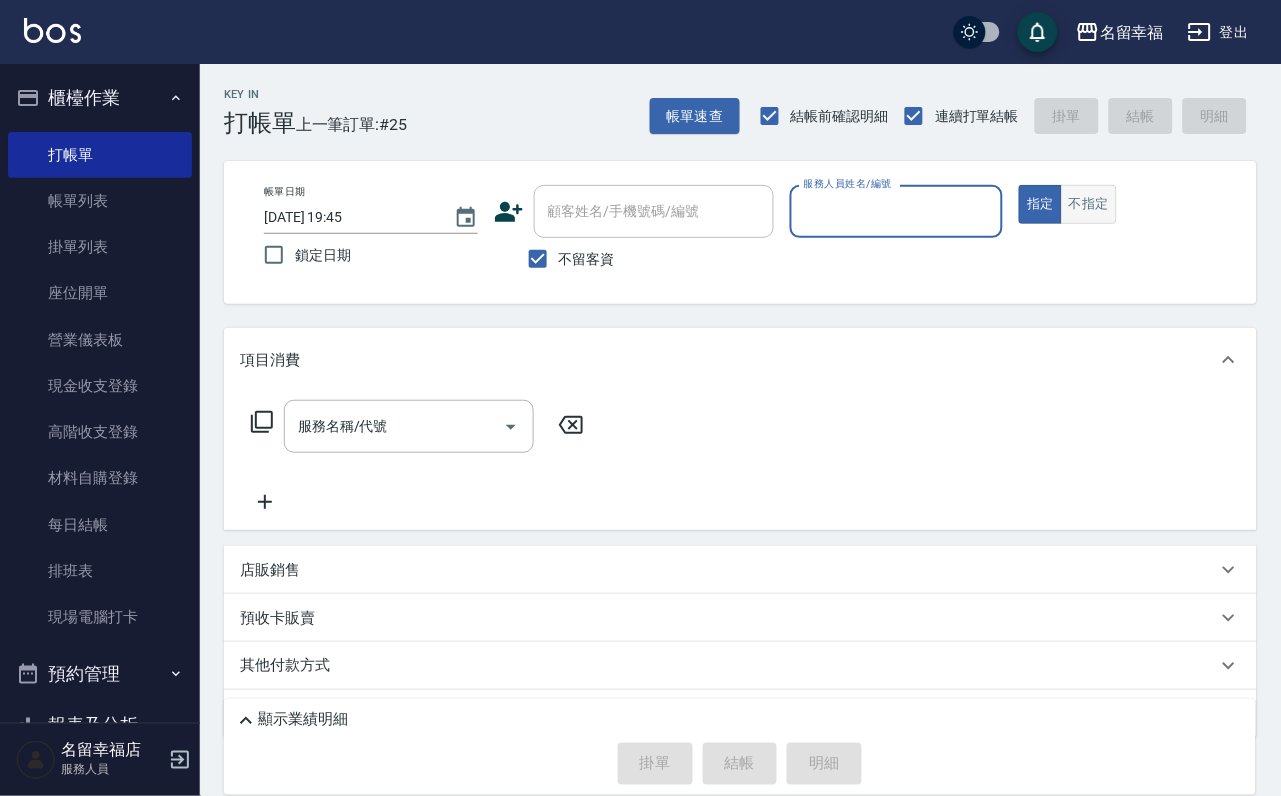 click on "不指定" at bounding box center [1089, 204] 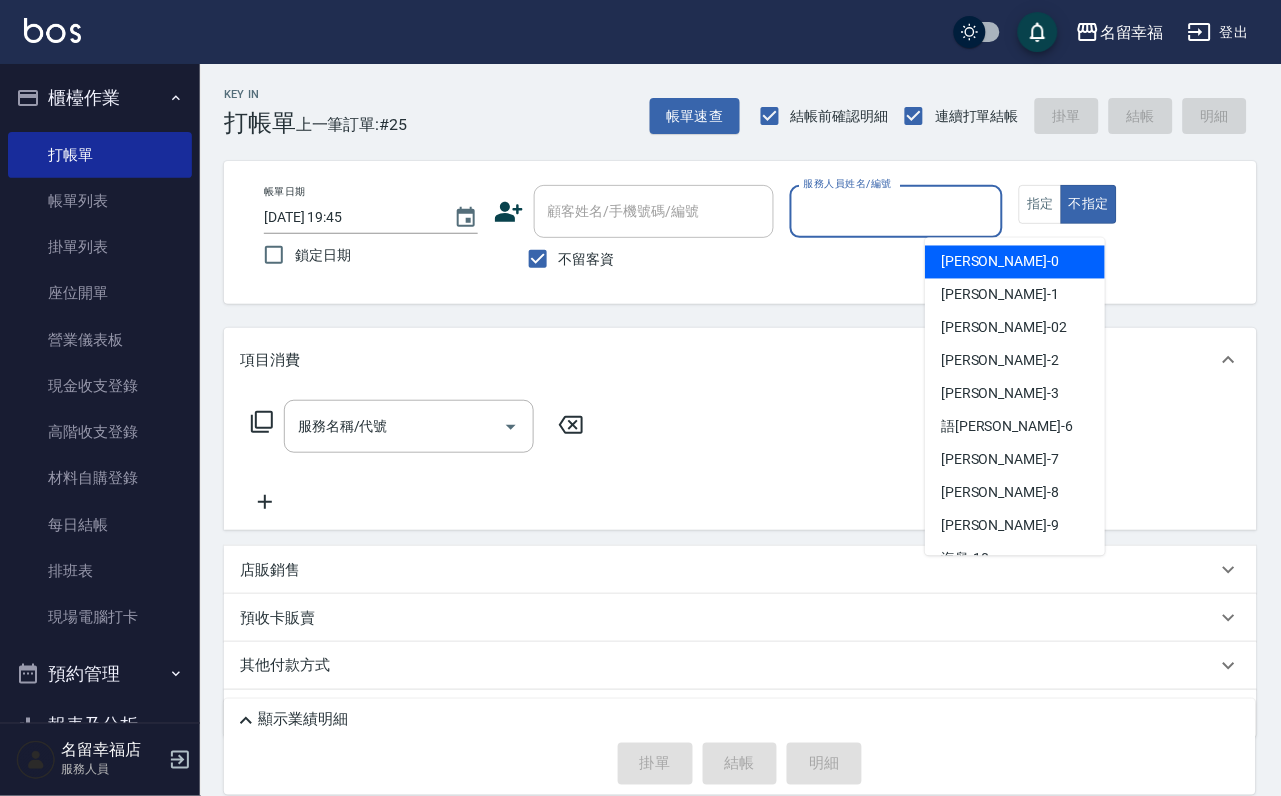 click on "服務人員姓名/編號" at bounding box center [897, 211] 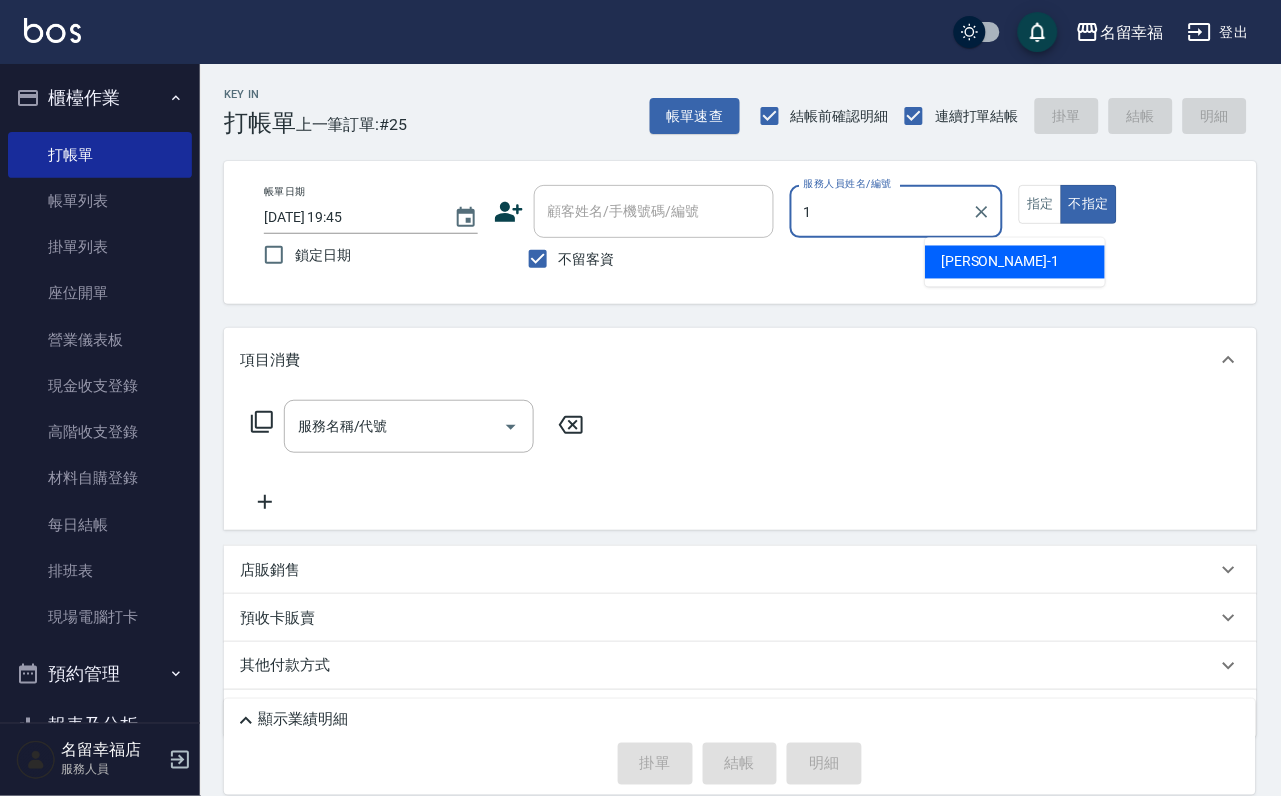 type on "[PERSON_NAME]-1" 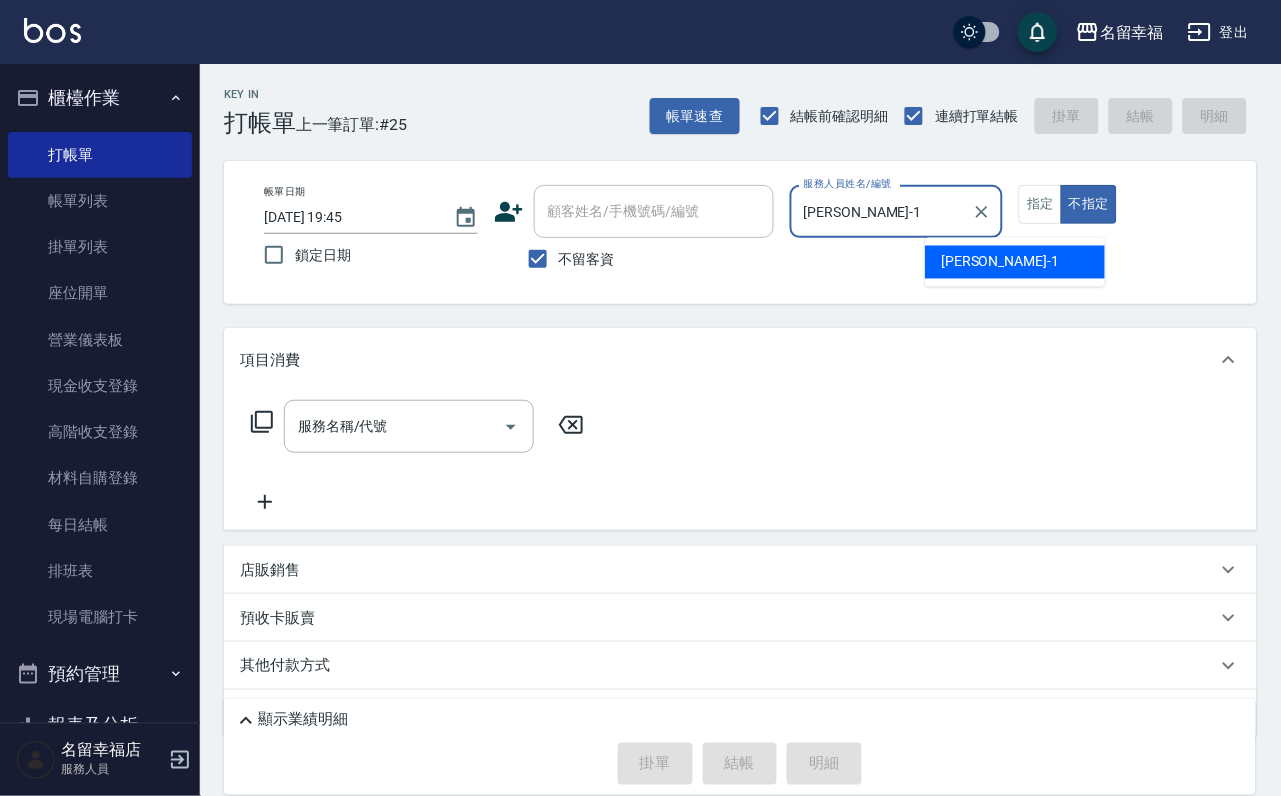 type on "false" 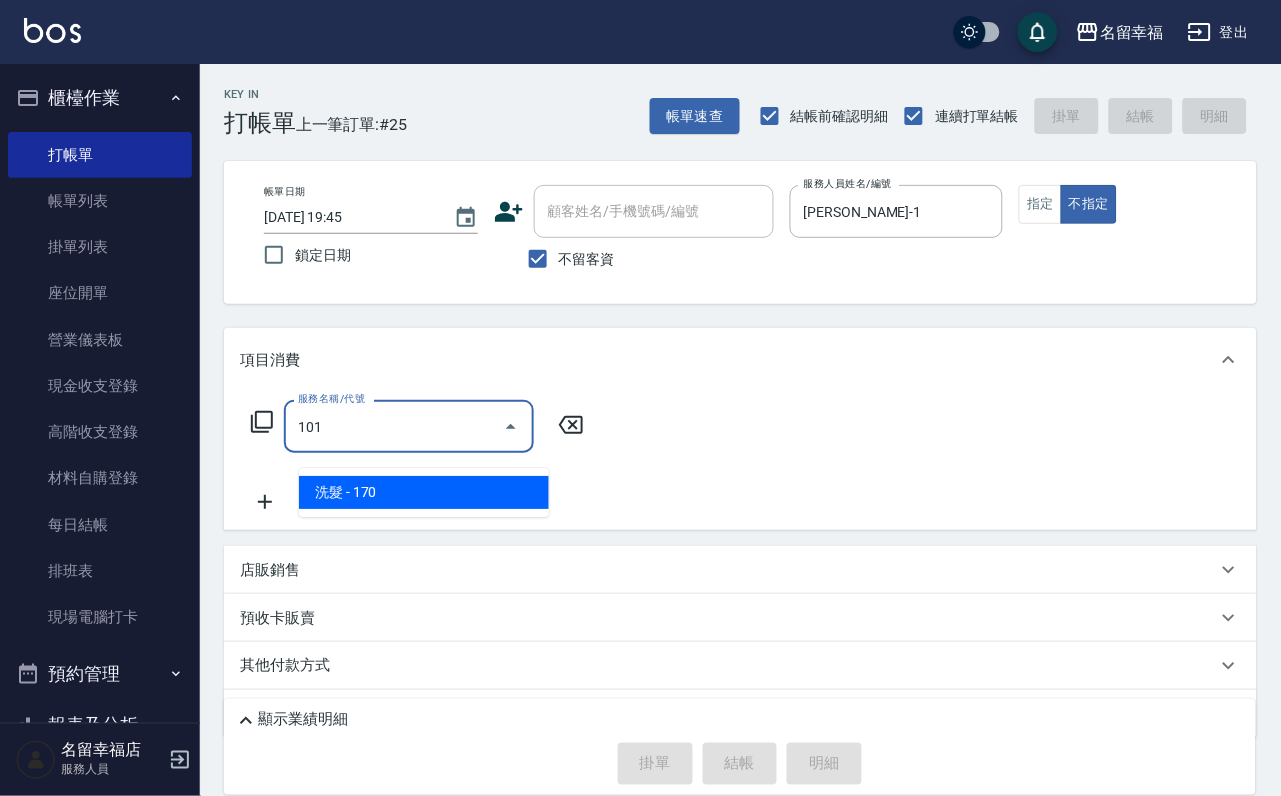 type on "洗髮(101)" 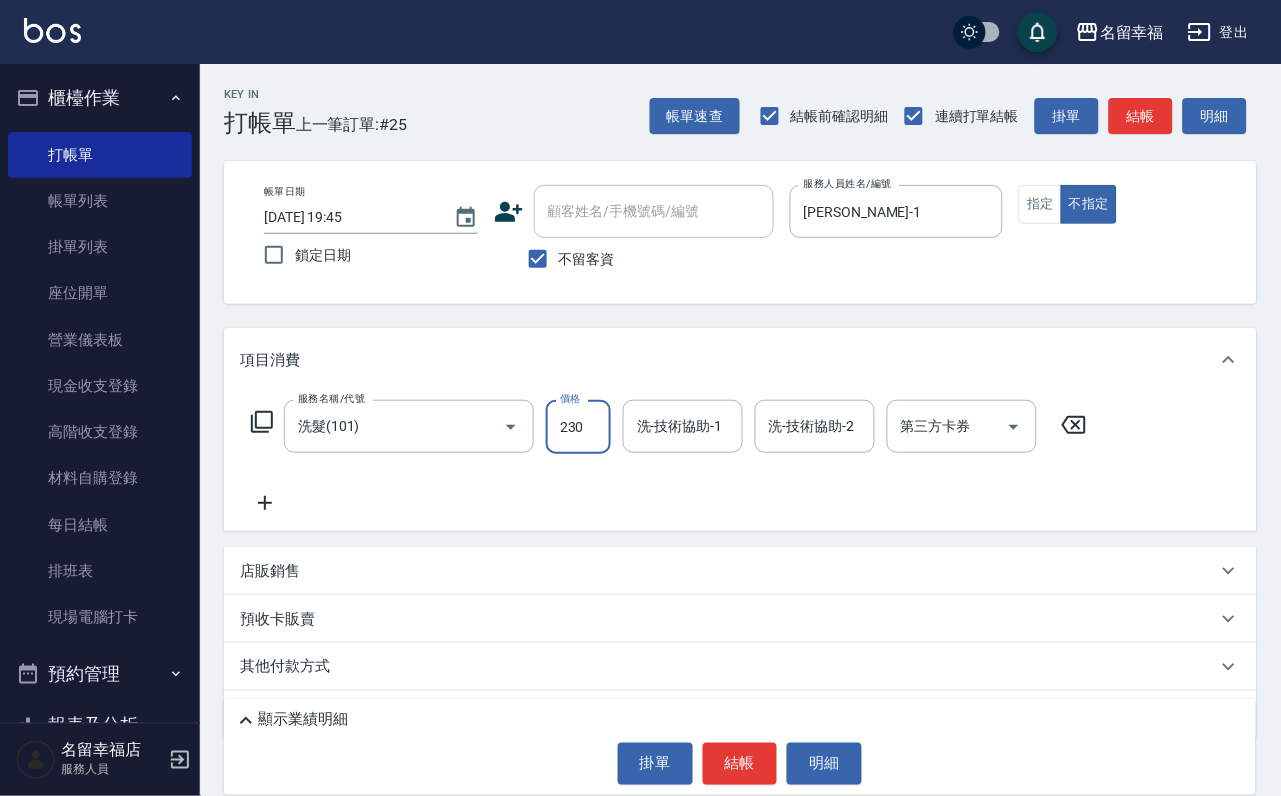 type on "230" 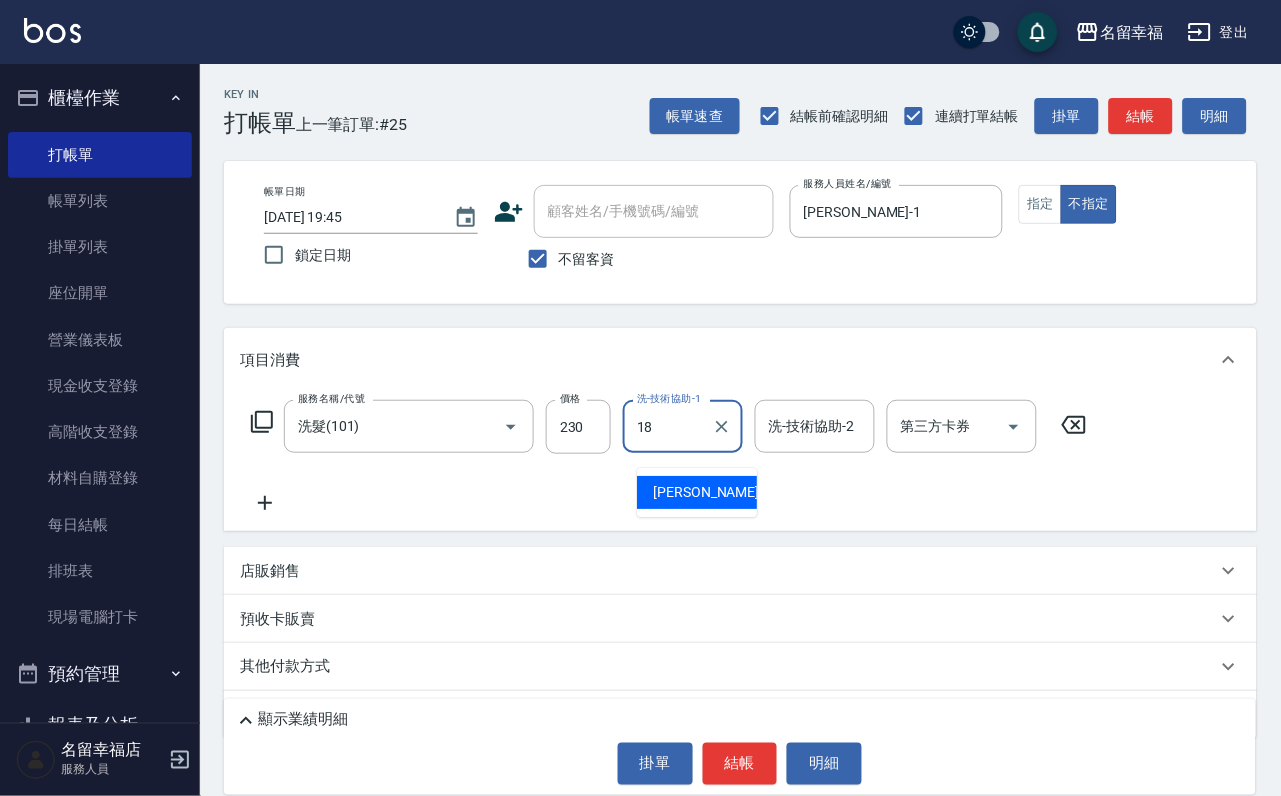 type on "[PERSON_NAME]-18" 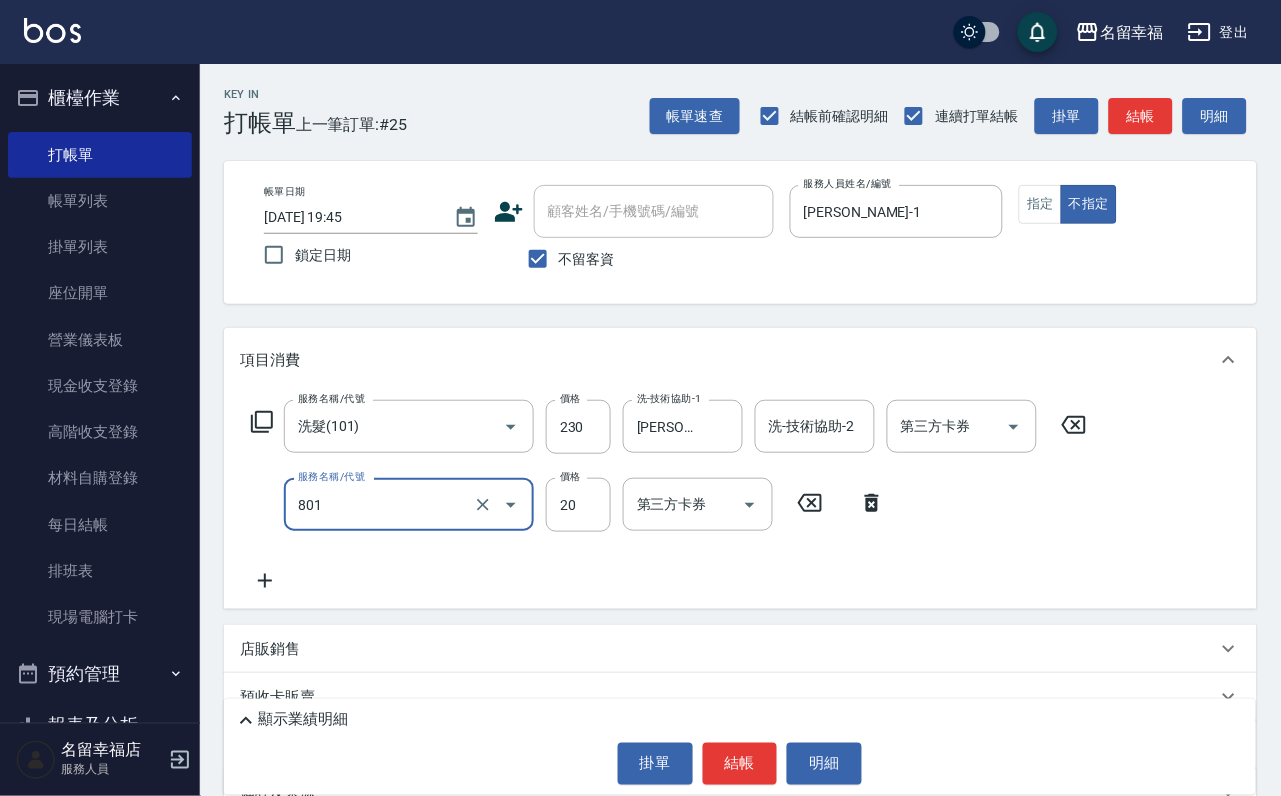type on "潤絲(801)" 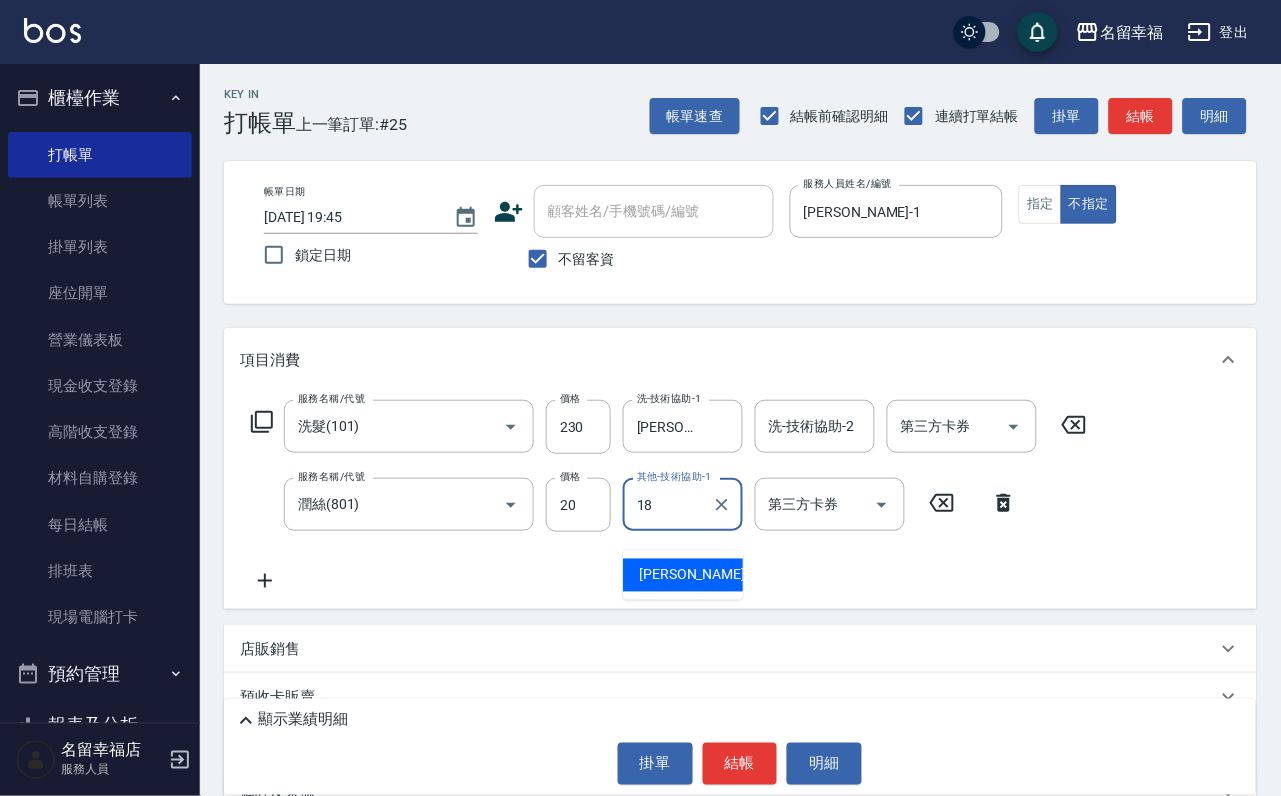 type on "[PERSON_NAME]-18" 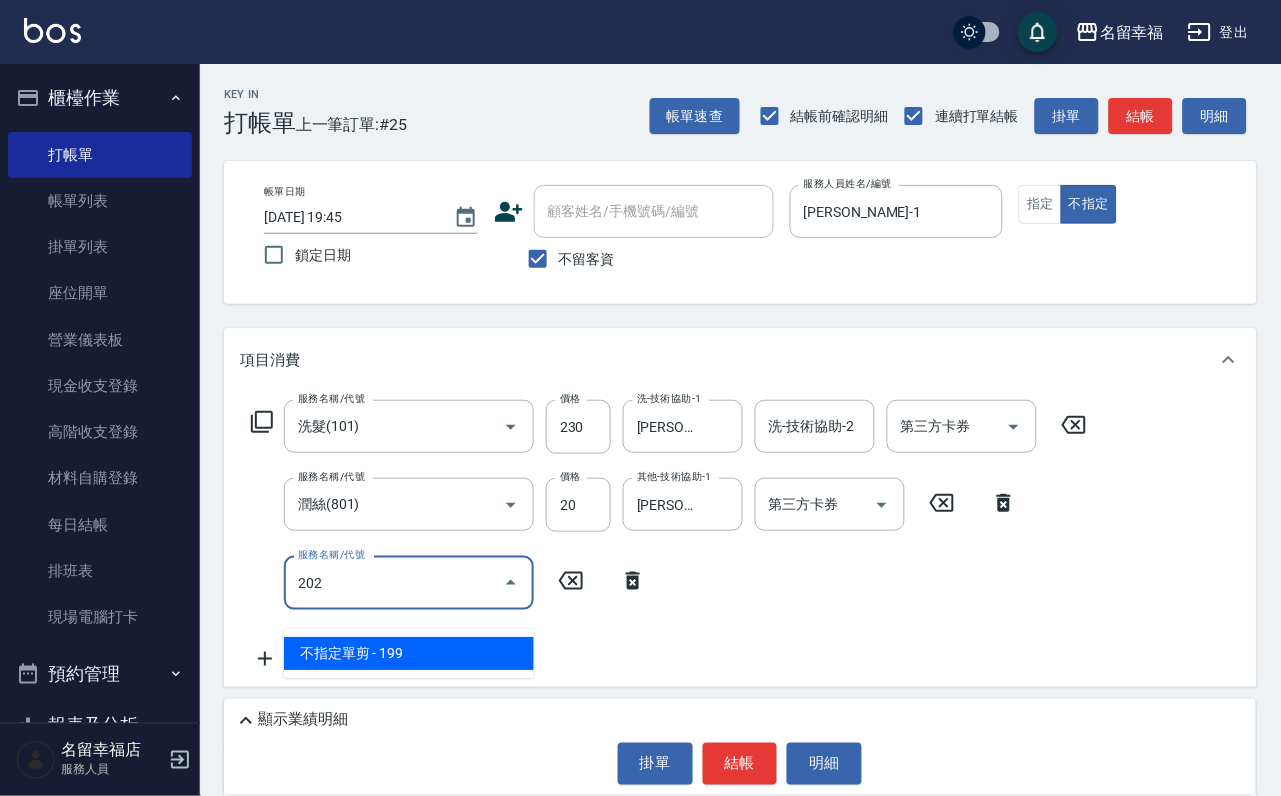 type on "." 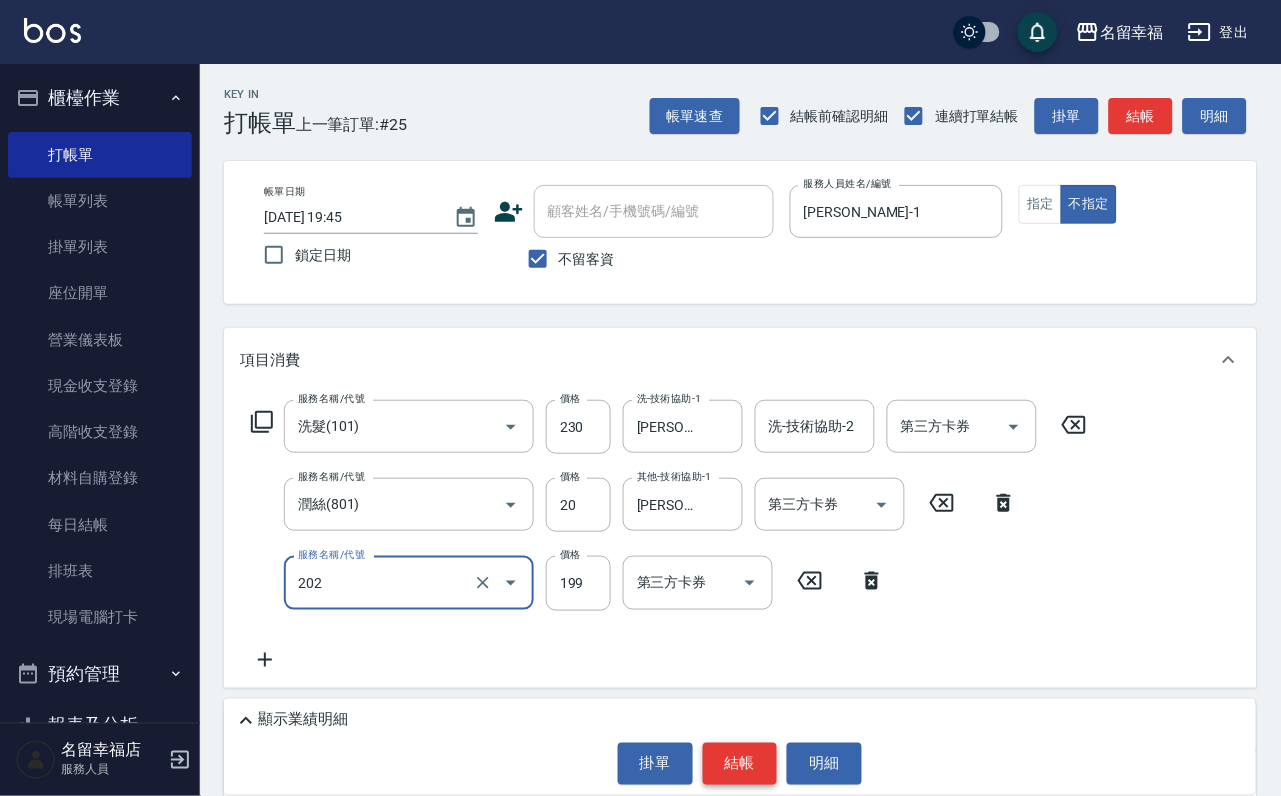 type on "不指定單剪(202)" 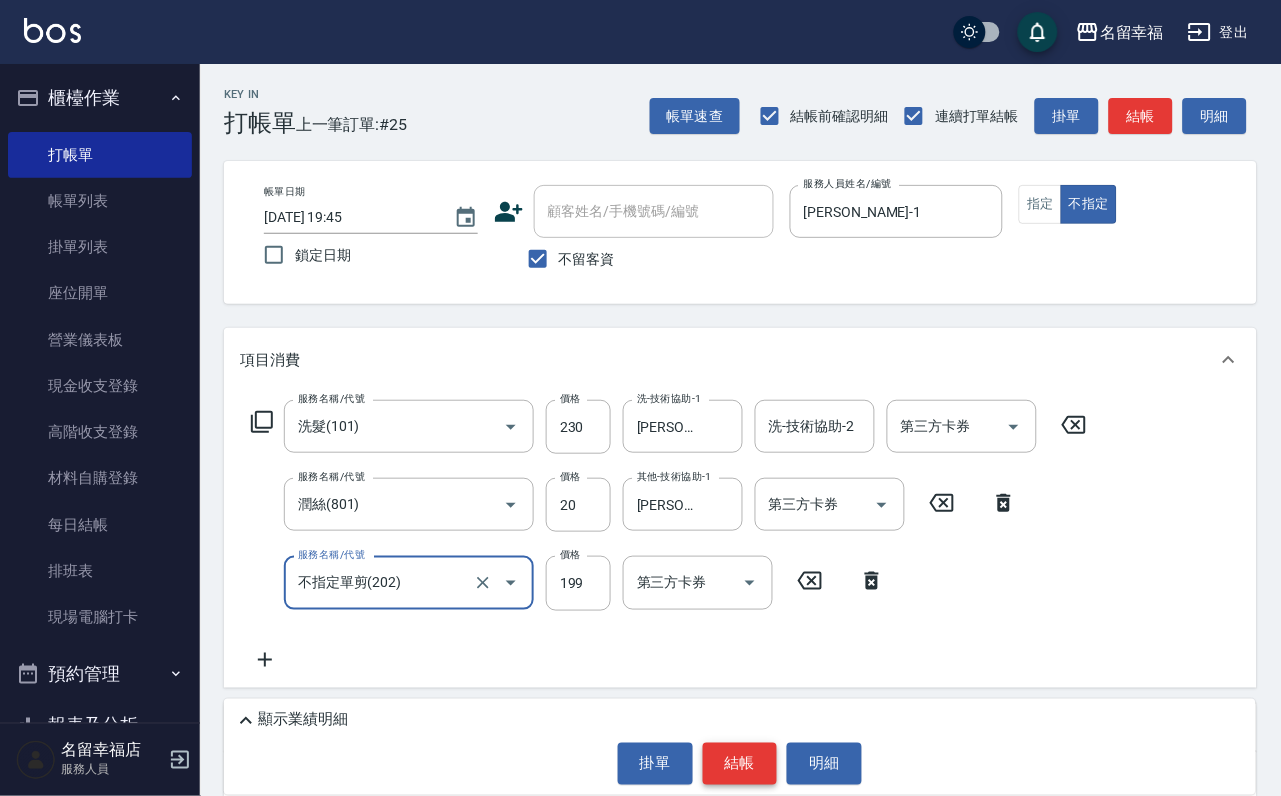 click on "結帳" at bounding box center (740, 764) 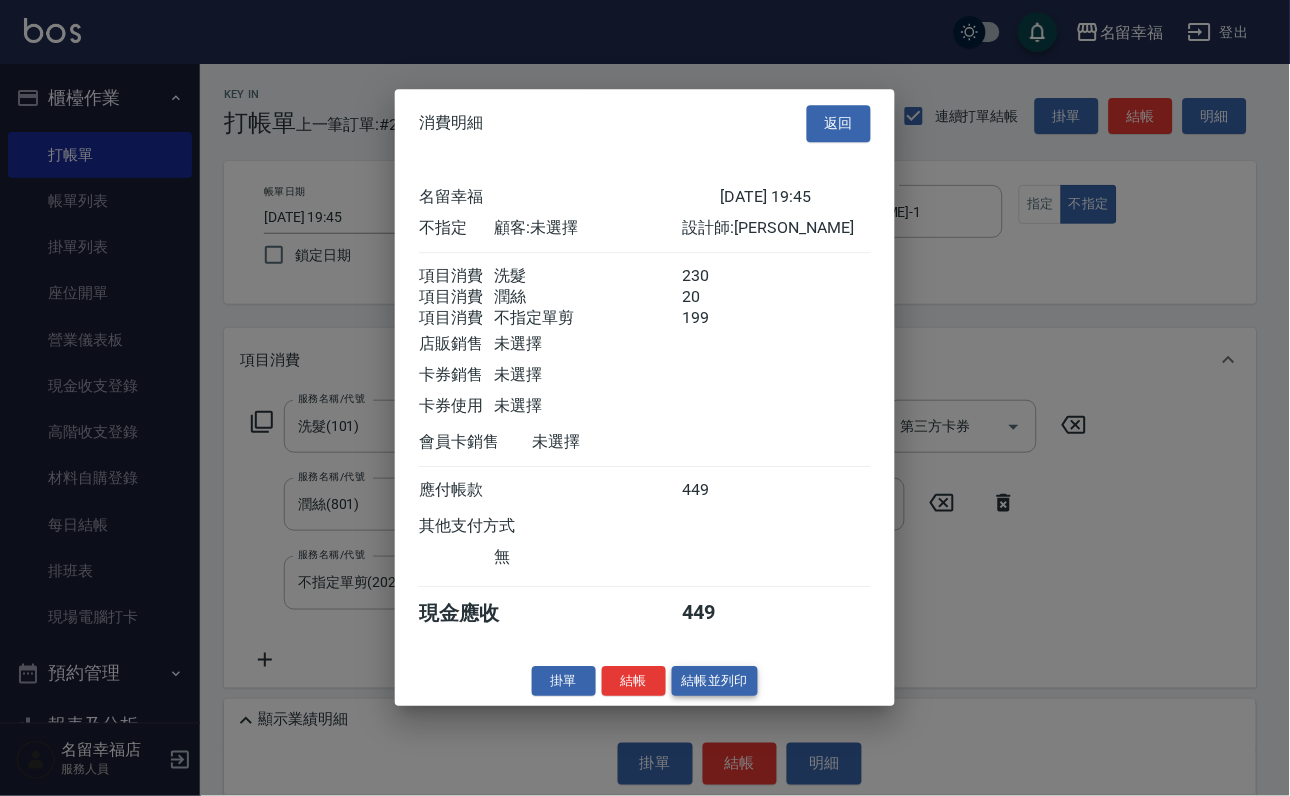 click on "其他支付方式 無" at bounding box center [645, 542] 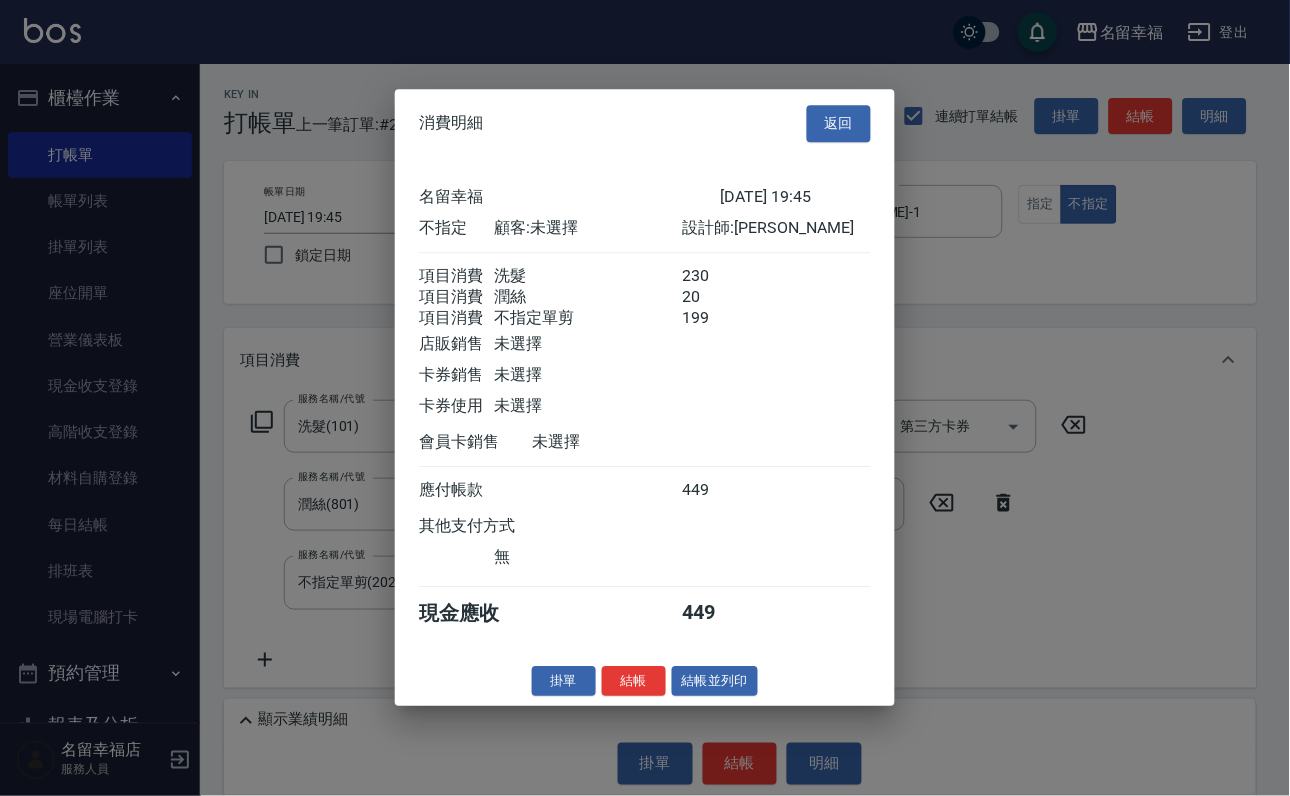 scroll, scrollTop: 434, scrollLeft: 0, axis: vertical 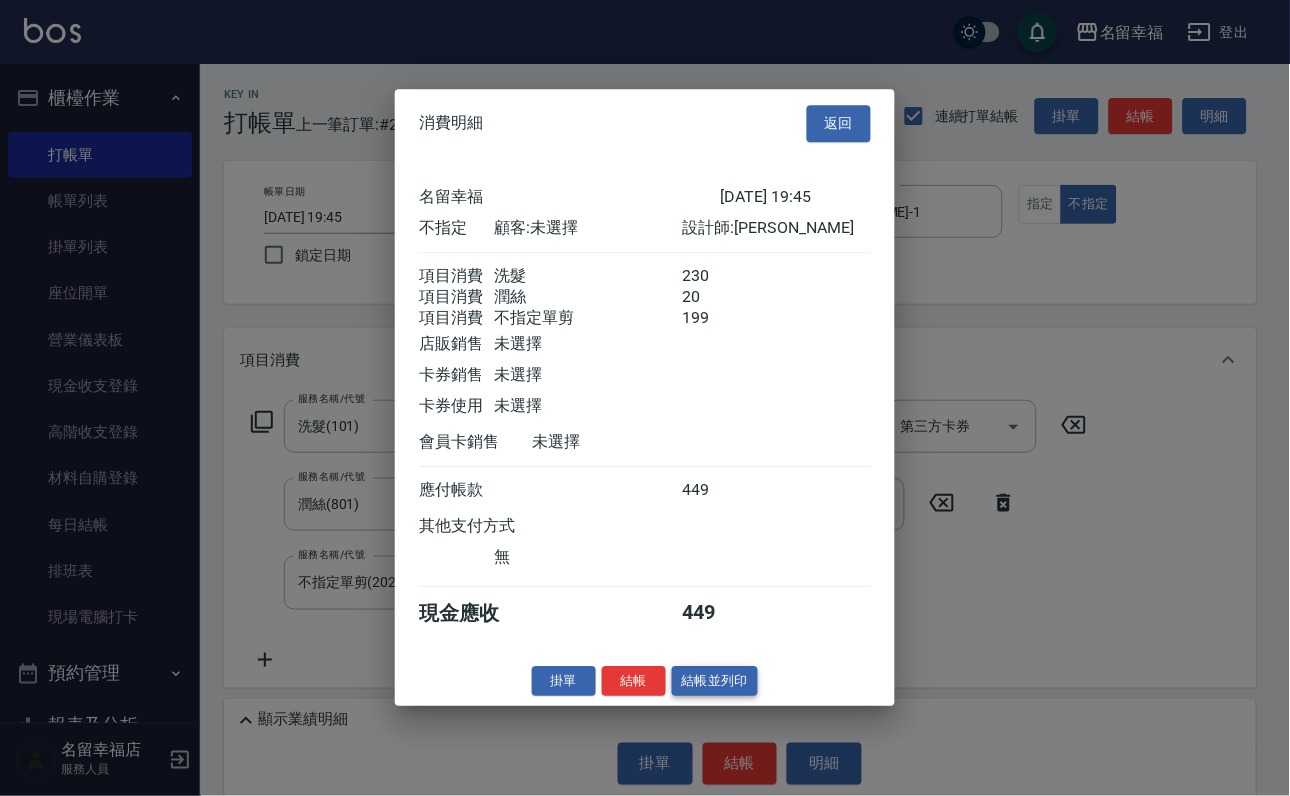 click on "結帳並列印" at bounding box center [715, 681] 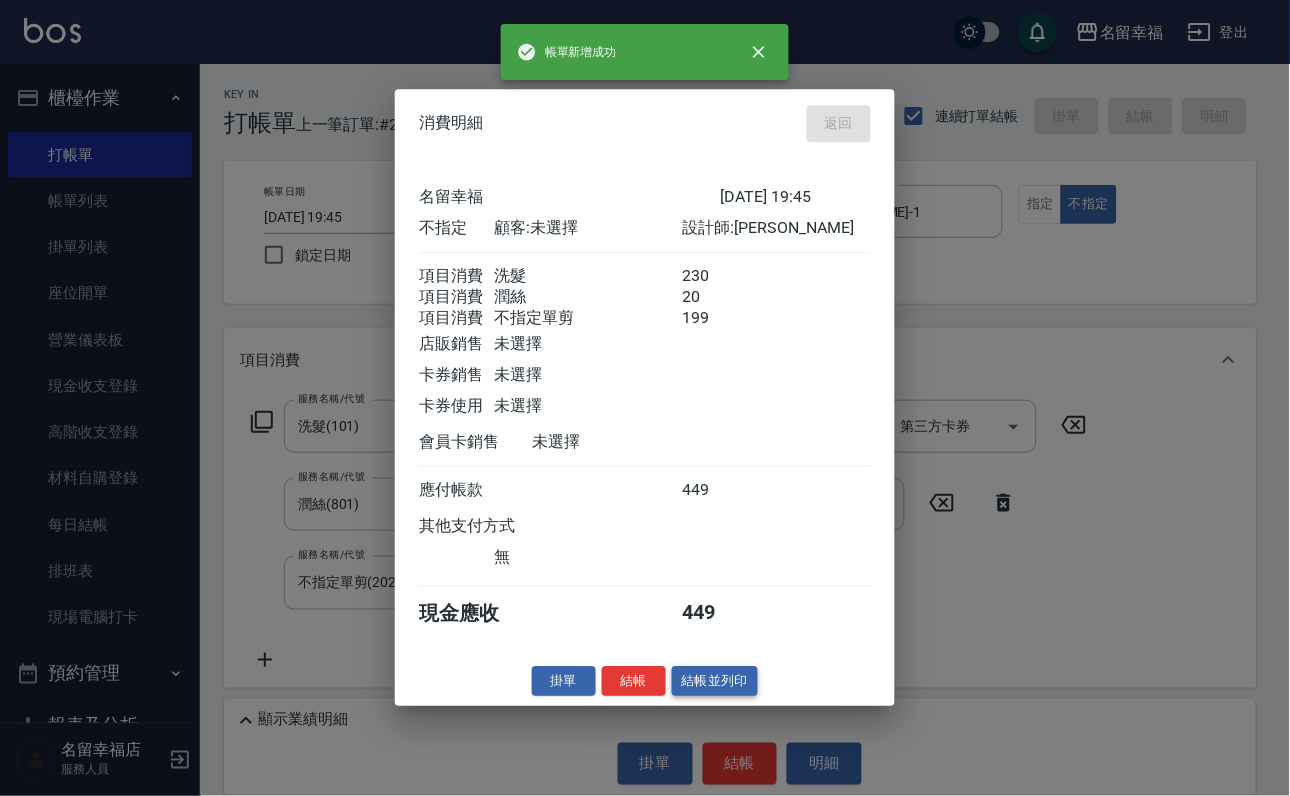 type 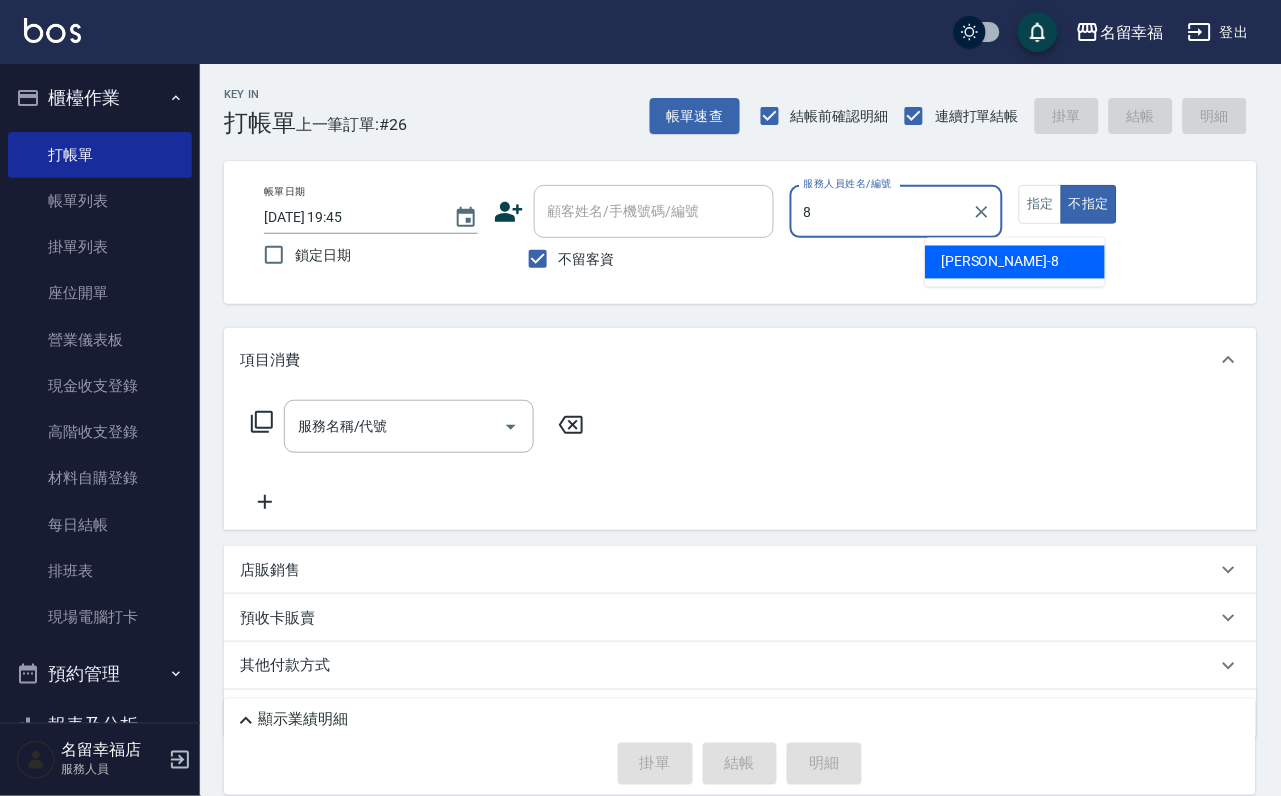 type on "[PERSON_NAME]-8" 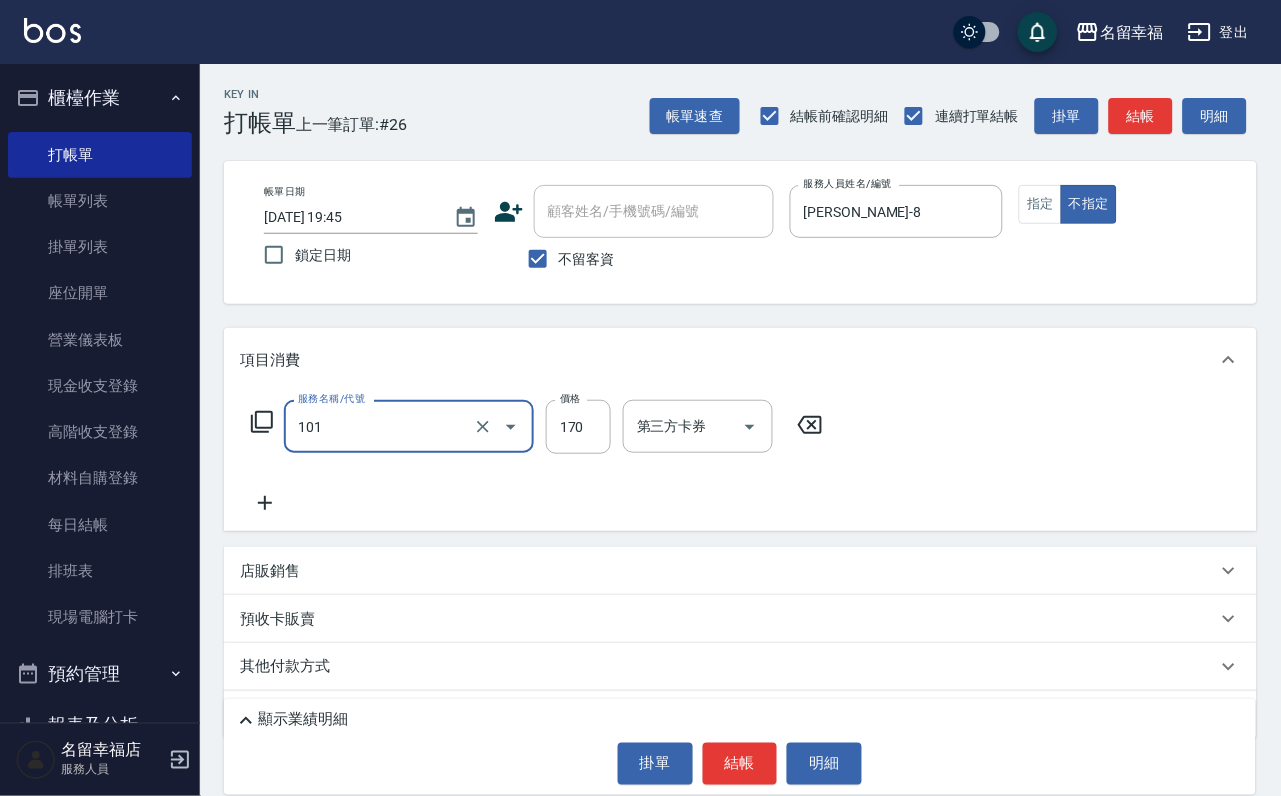 type on "洗髮(101)" 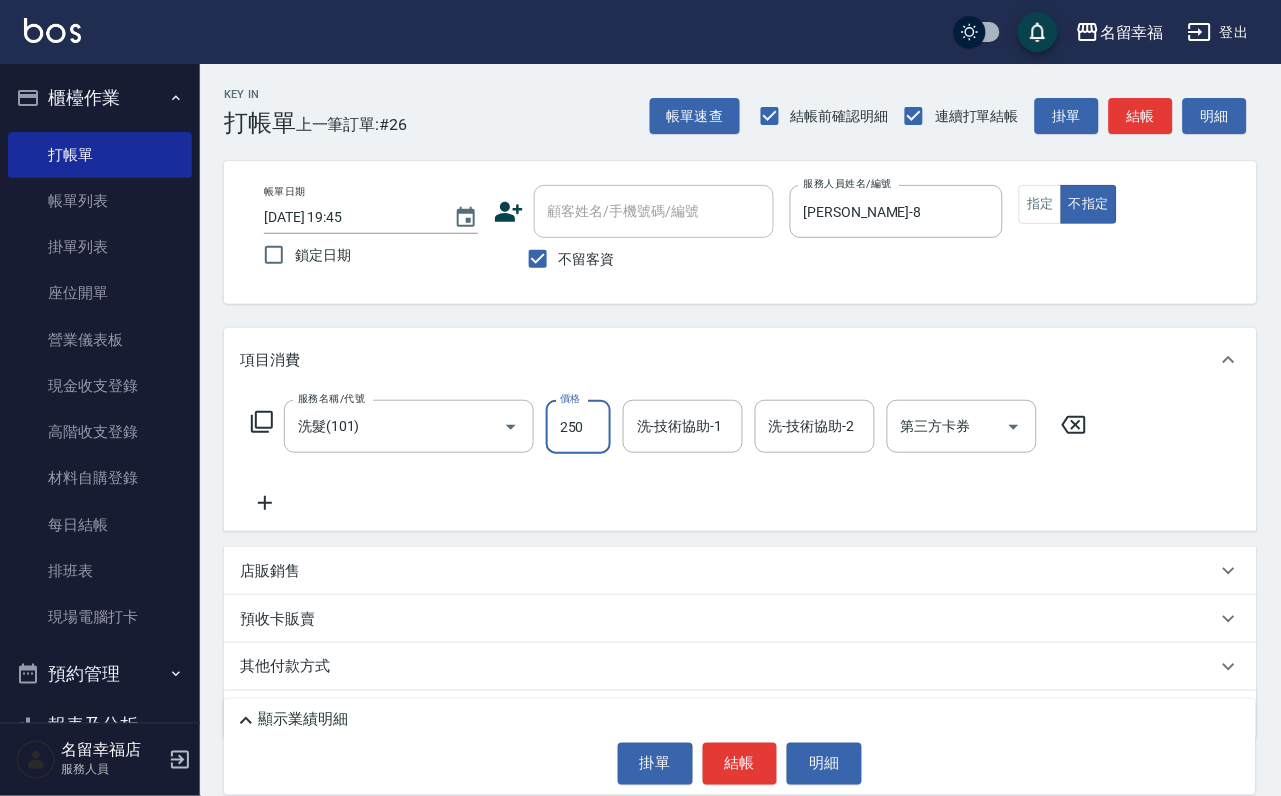 type on "250" 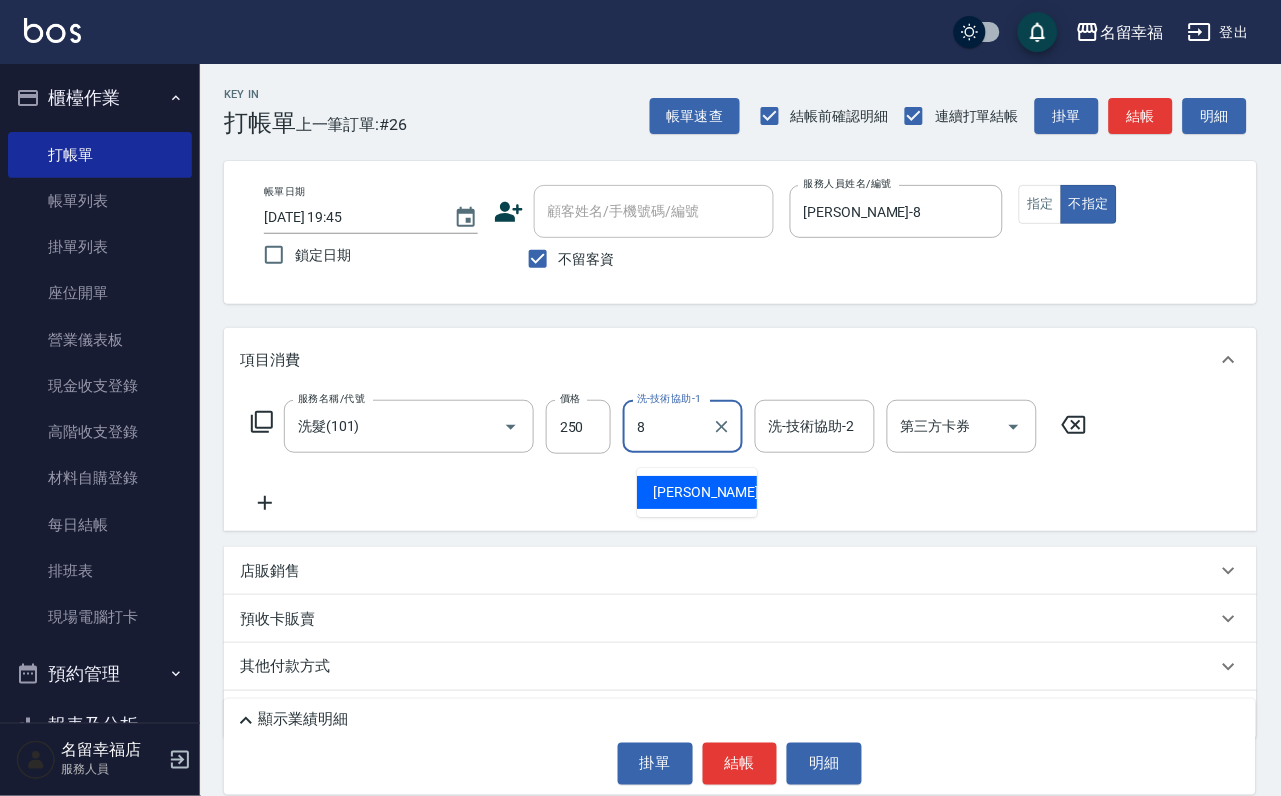 type on "[PERSON_NAME]-8" 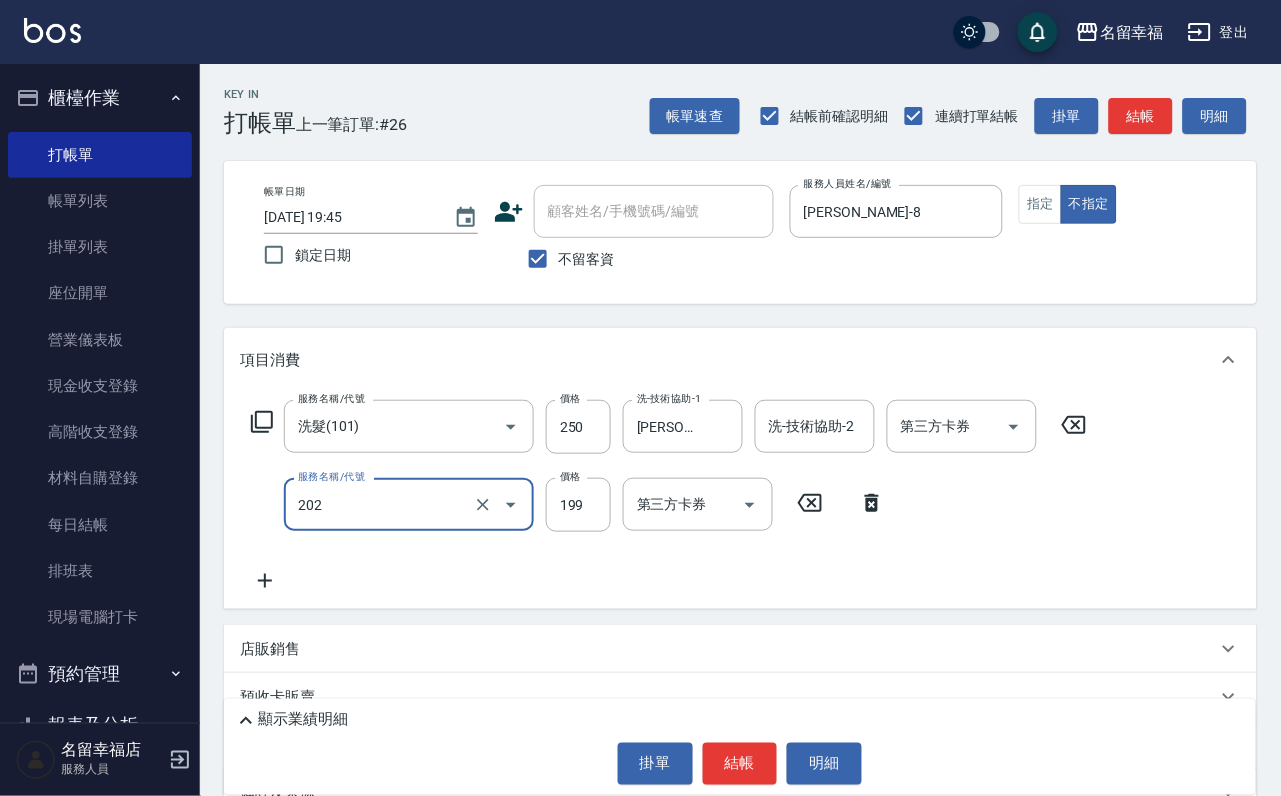 type on "不指定單剪(202)" 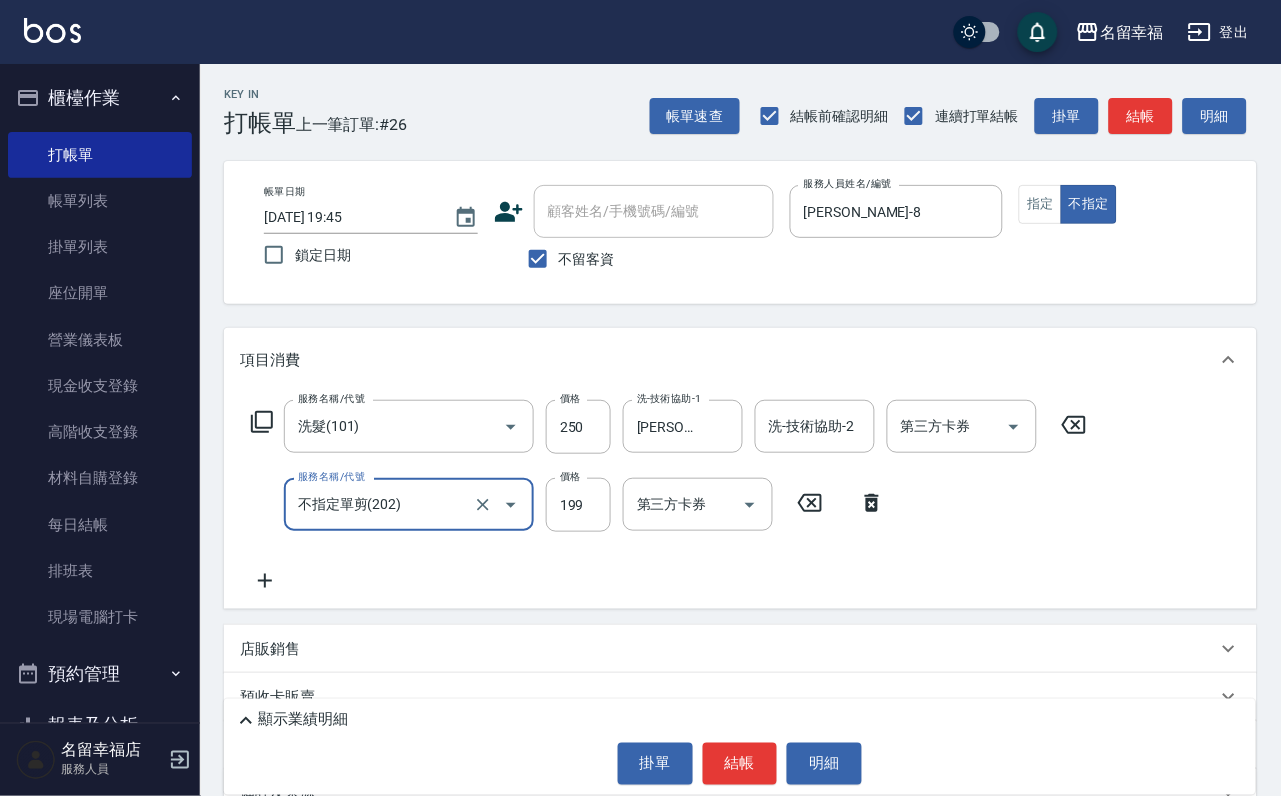 click on "掛單 結帳 明細" at bounding box center (740, 764) 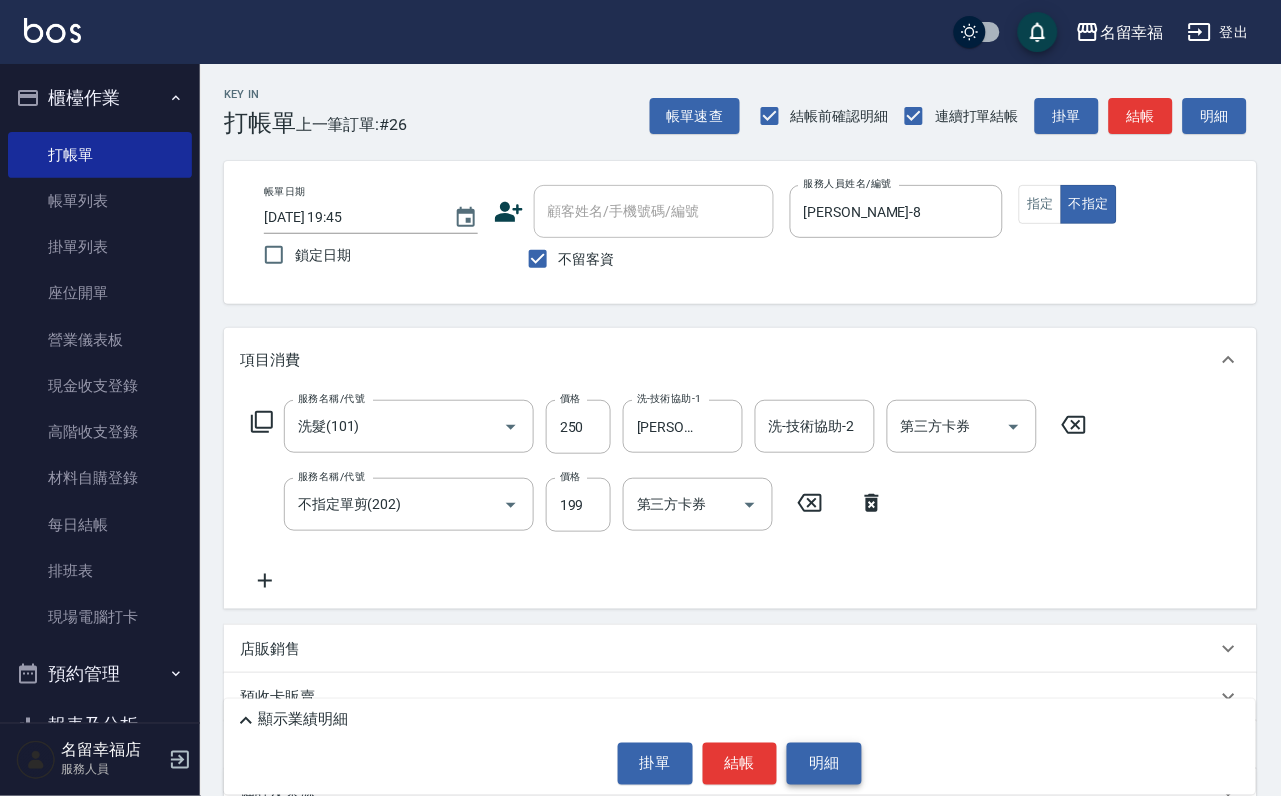 click on "明細" at bounding box center (824, 764) 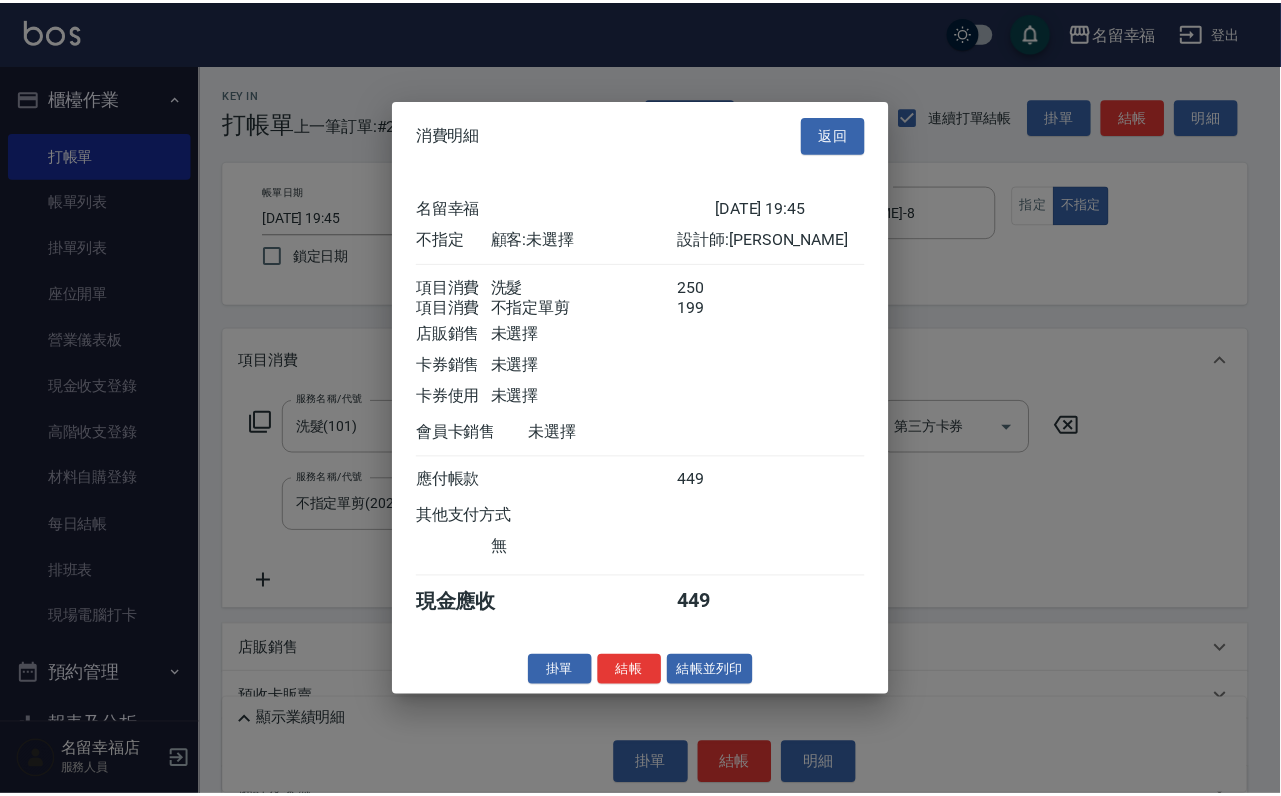 scroll, scrollTop: 359, scrollLeft: 0, axis: vertical 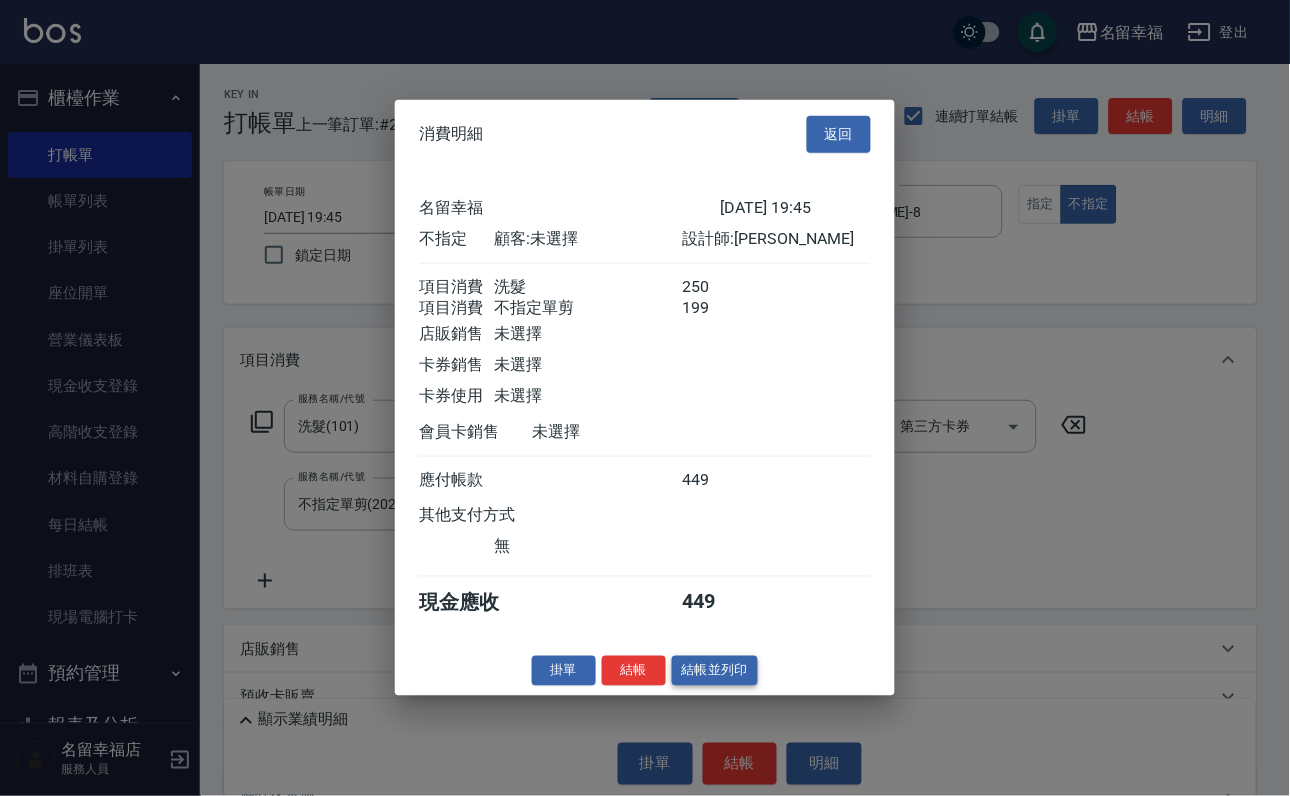 click on "結帳並列印" at bounding box center (715, 670) 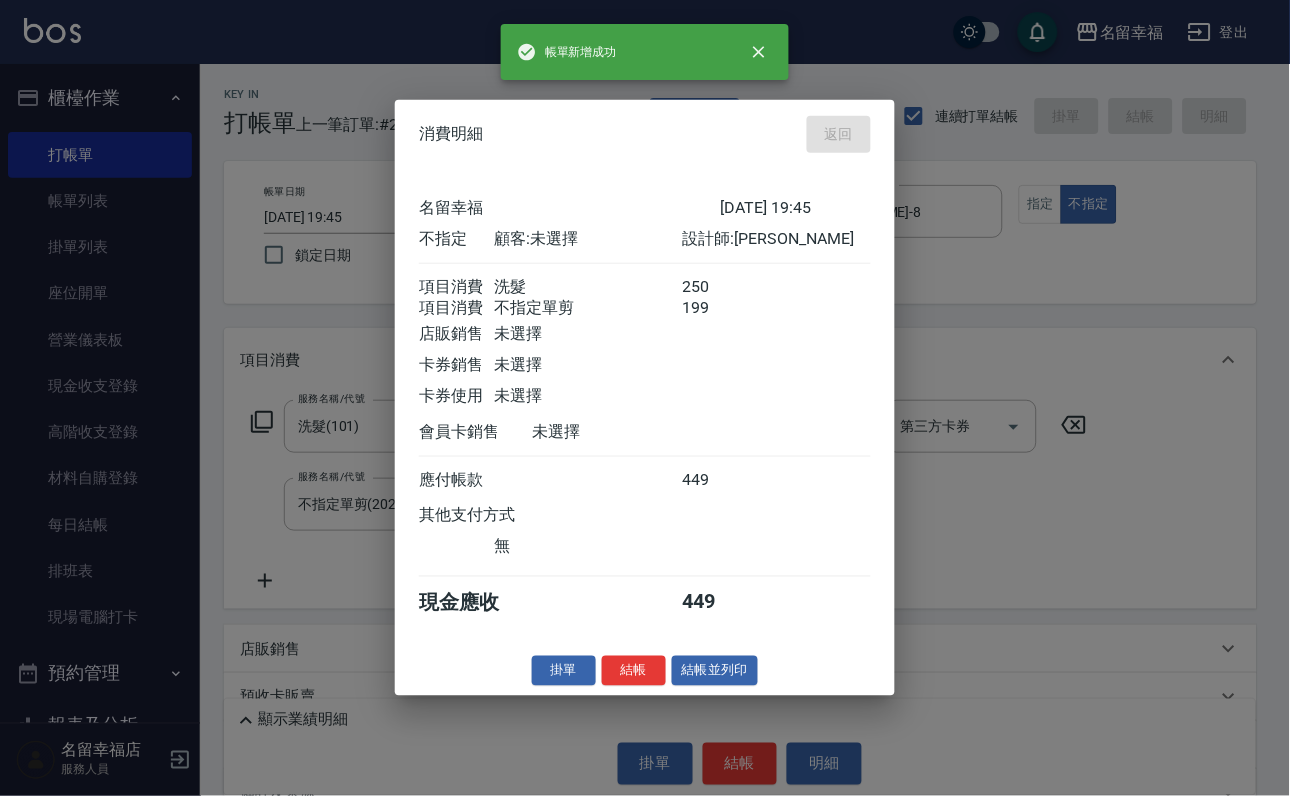 type on "[DATE] 19:48" 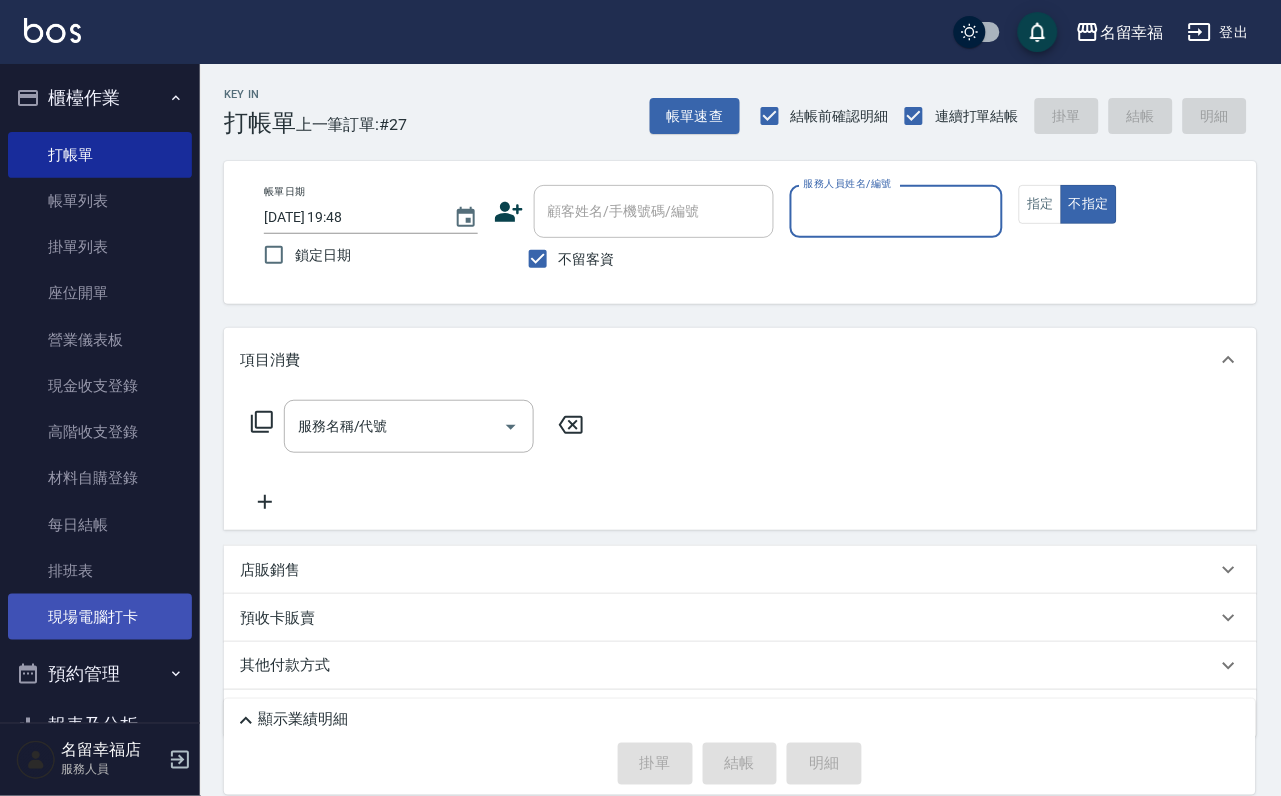 click on "現場電腦打卡" at bounding box center [100, 617] 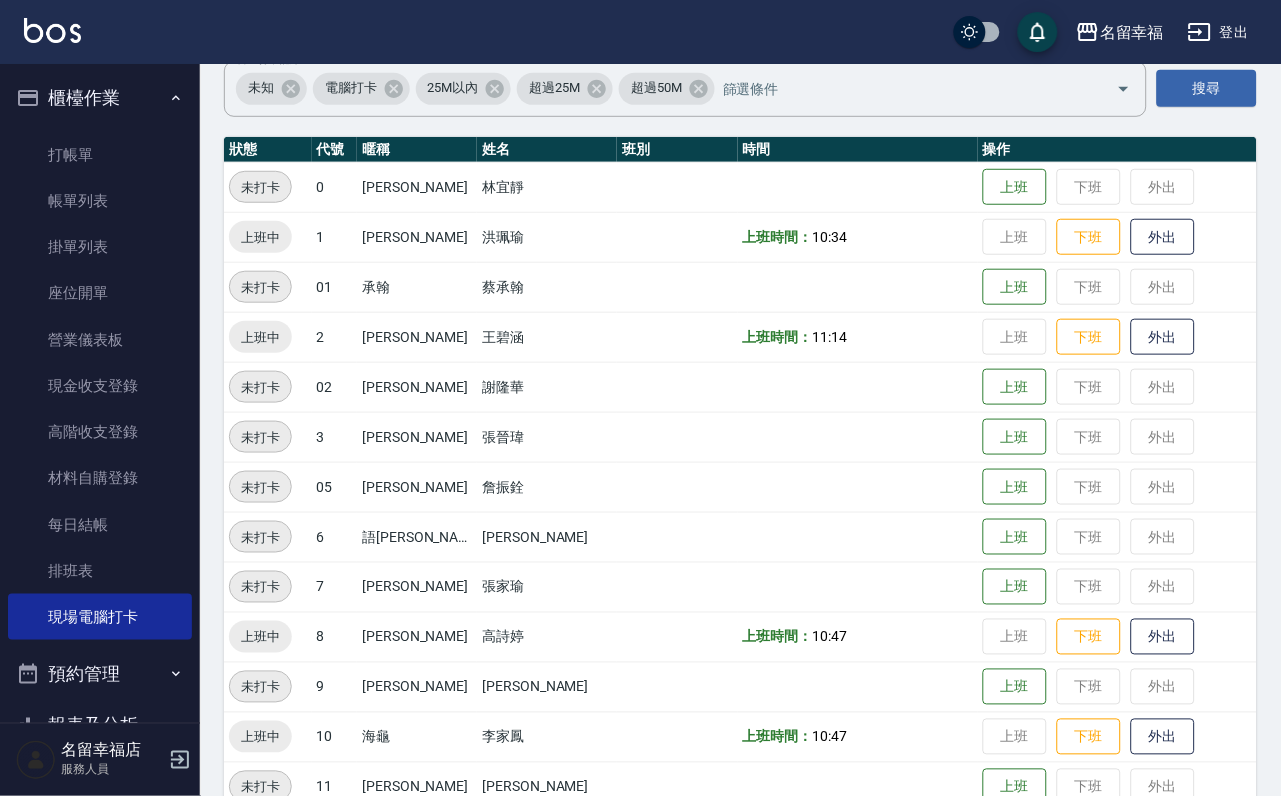 scroll, scrollTop: 655, scrollLeft: 0, axis: vertical 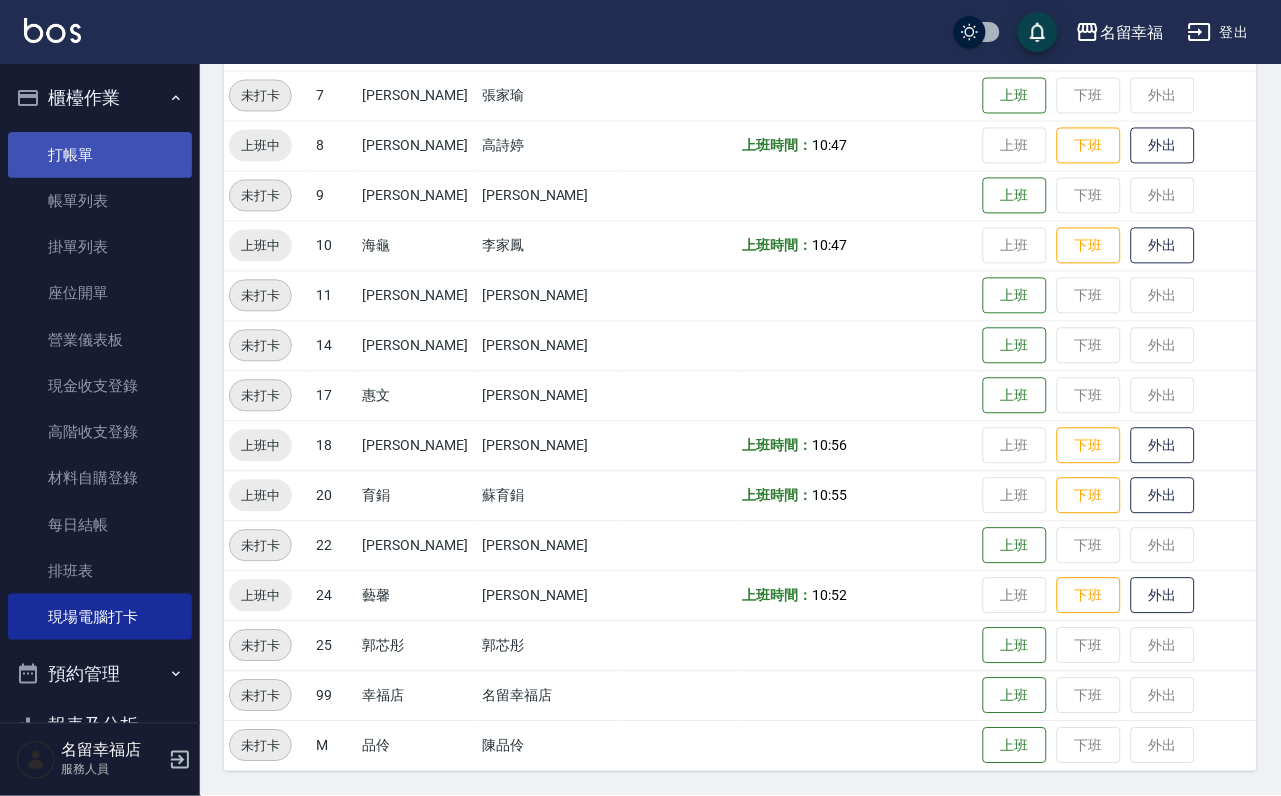 click on "打帳單" at bounding box center (100, 155) 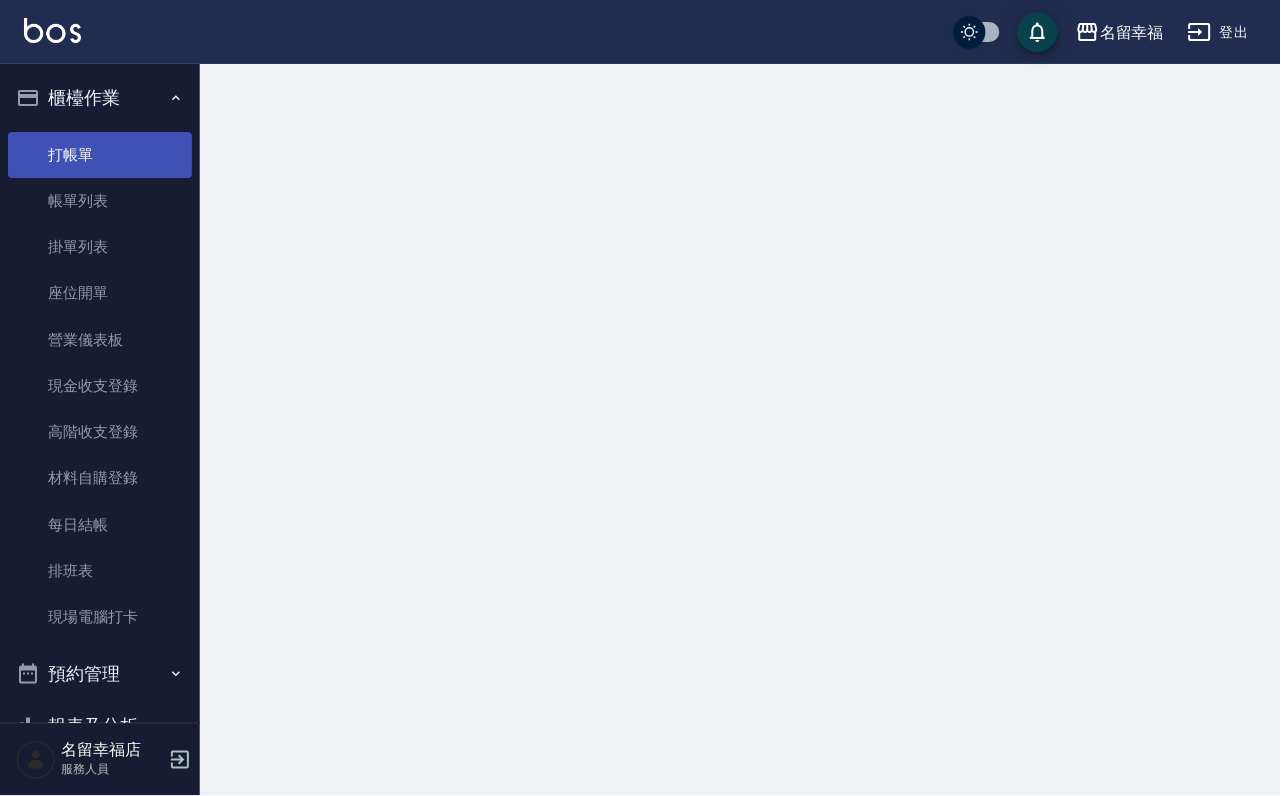 scroll, scrollTop: 0, scrollLeft: 0, axis: both 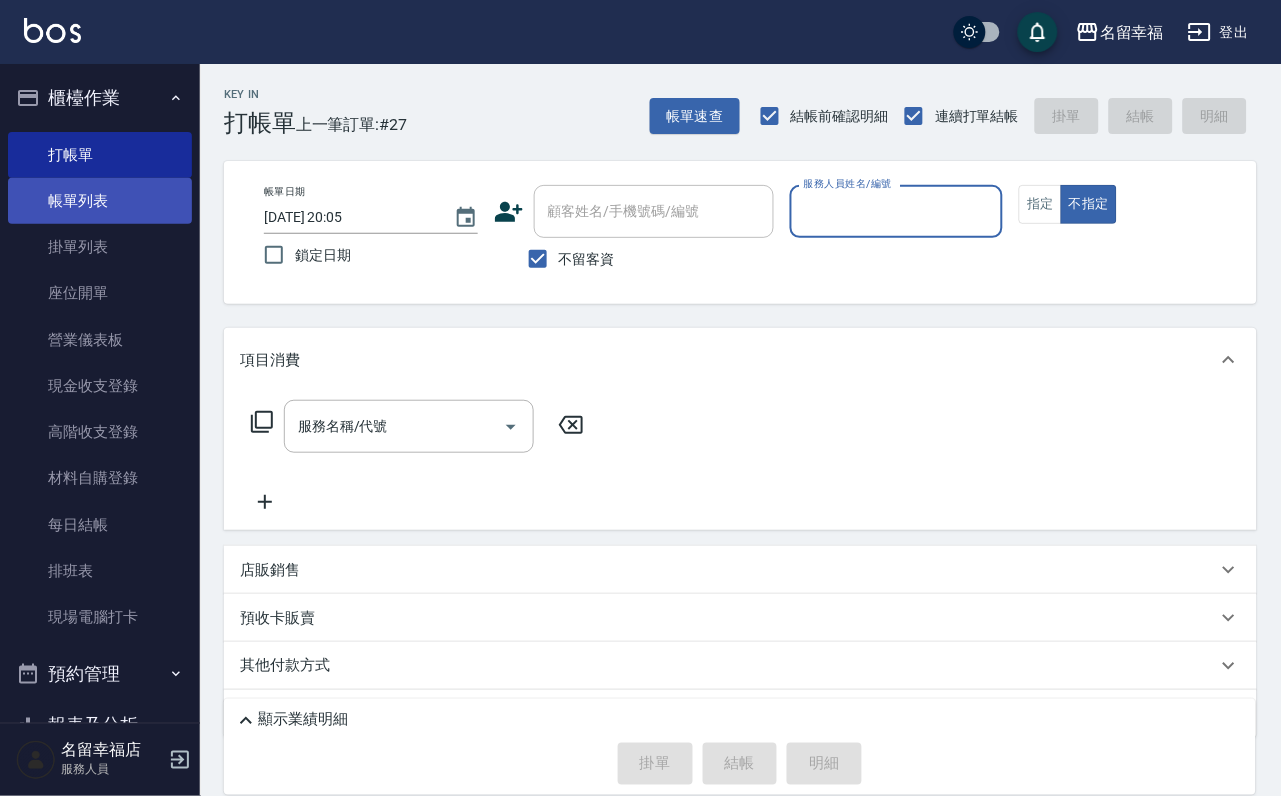 click on "帳單列表" at bounding box center (100, 201) 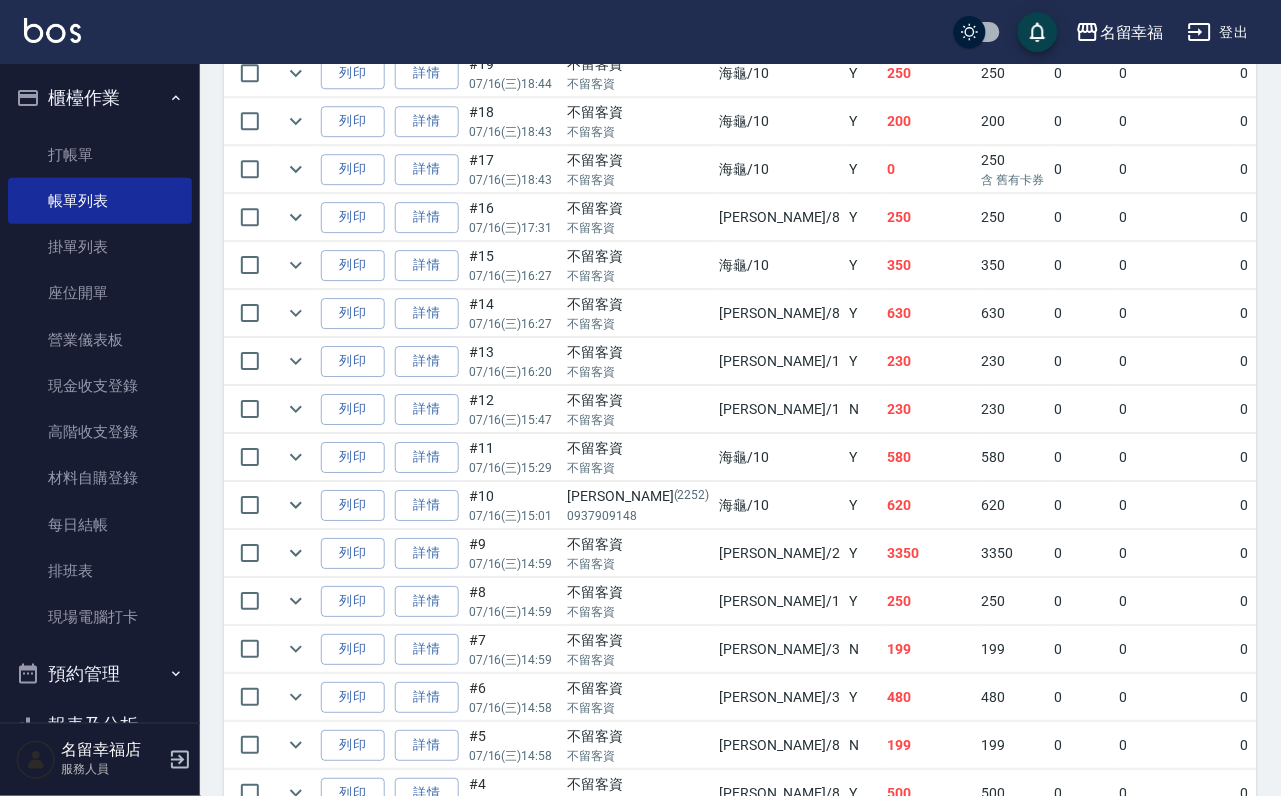 scroll, scrollTop: 1200, scrollLeft: 0, axis: vertical 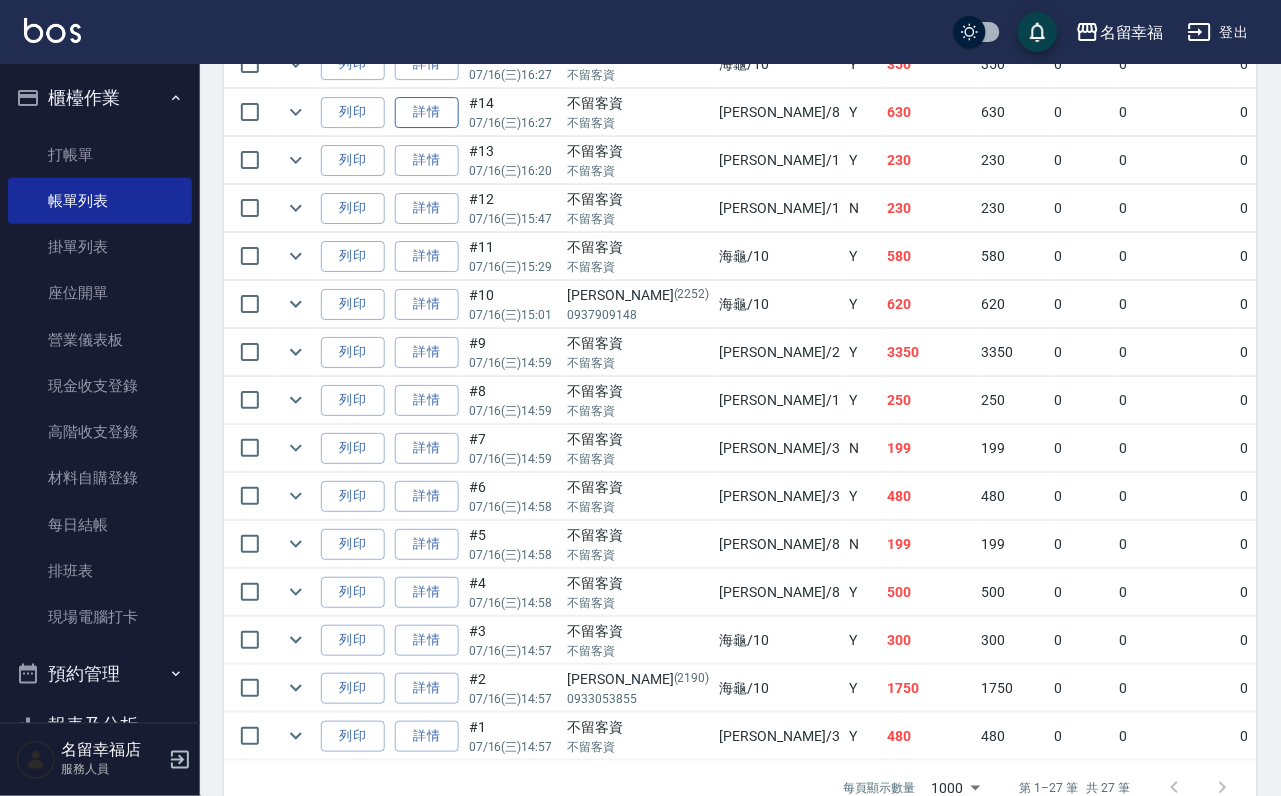 click on "詳情" at bounding box center [427, 112] 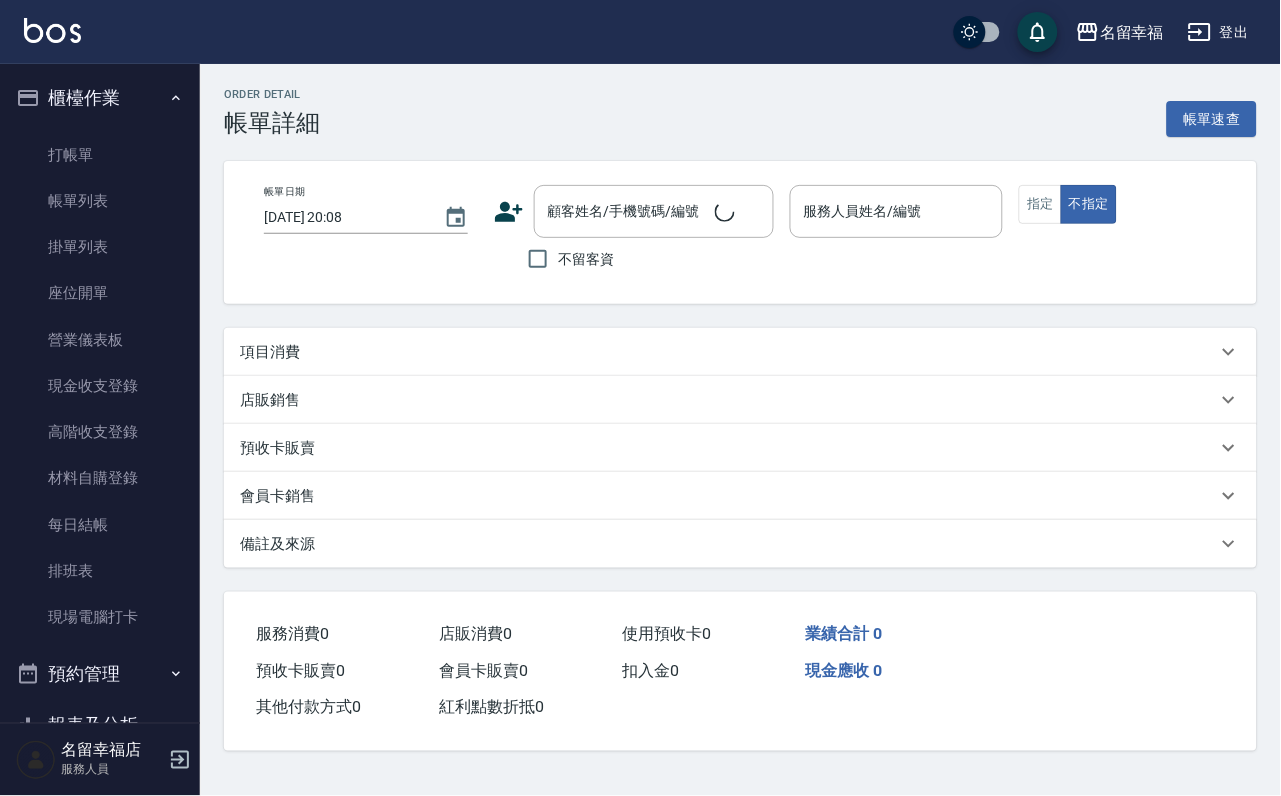 scroll, scrollTop: 0, scrollLeft: 0, axis: both 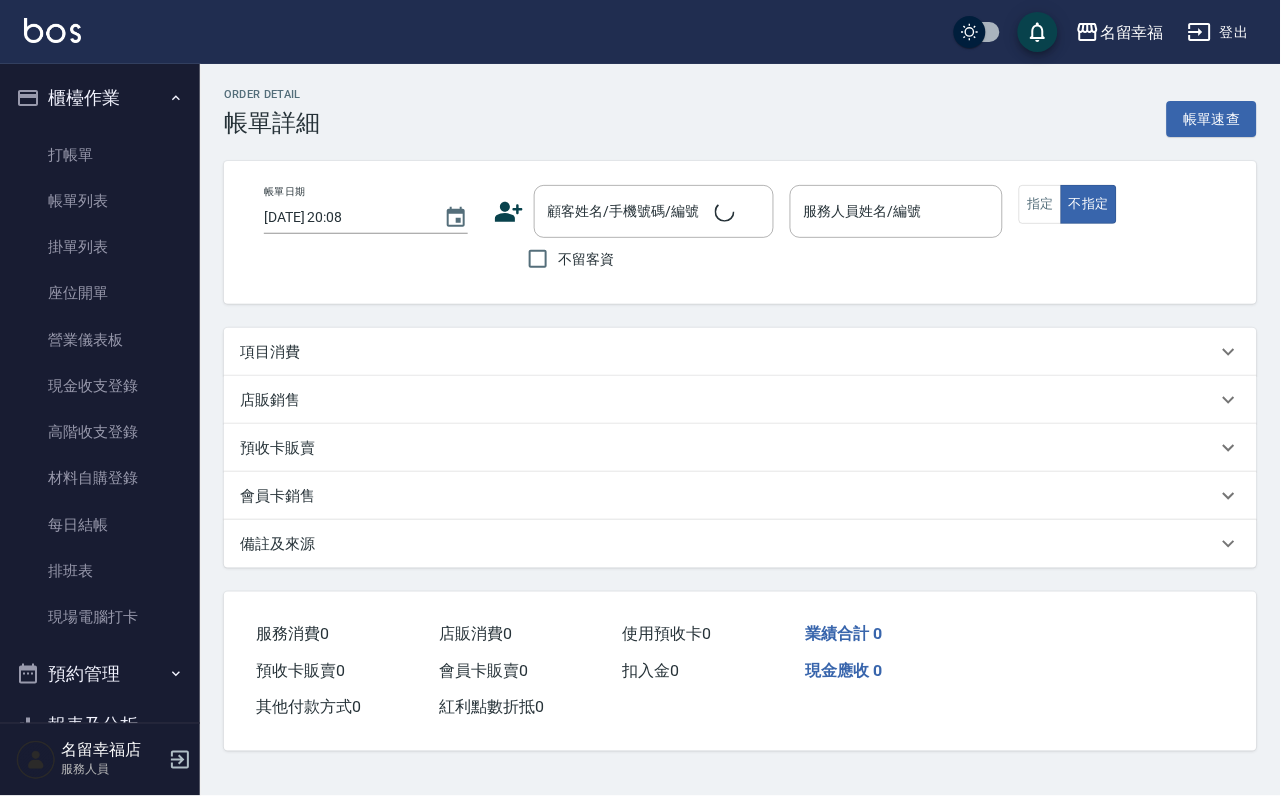 type on "[DATE] 16:27" 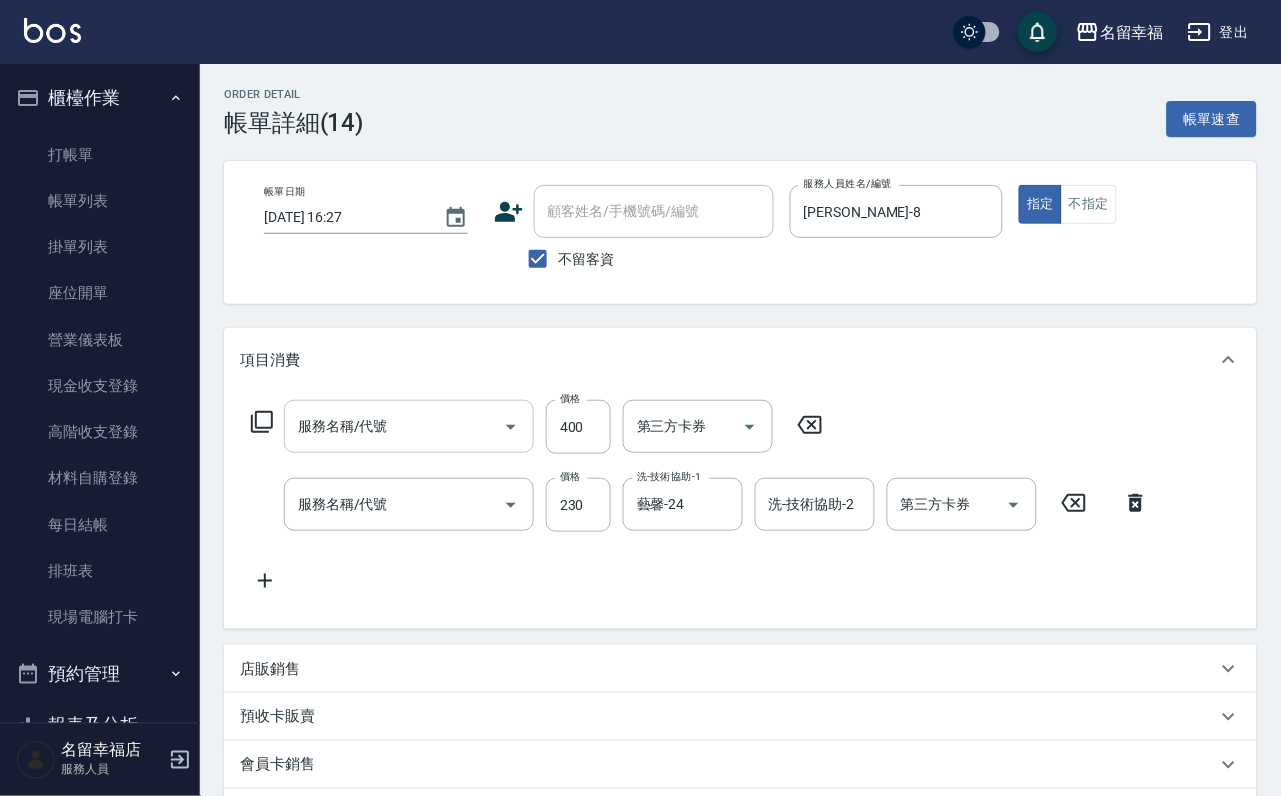 type on "指定單剪(203)" 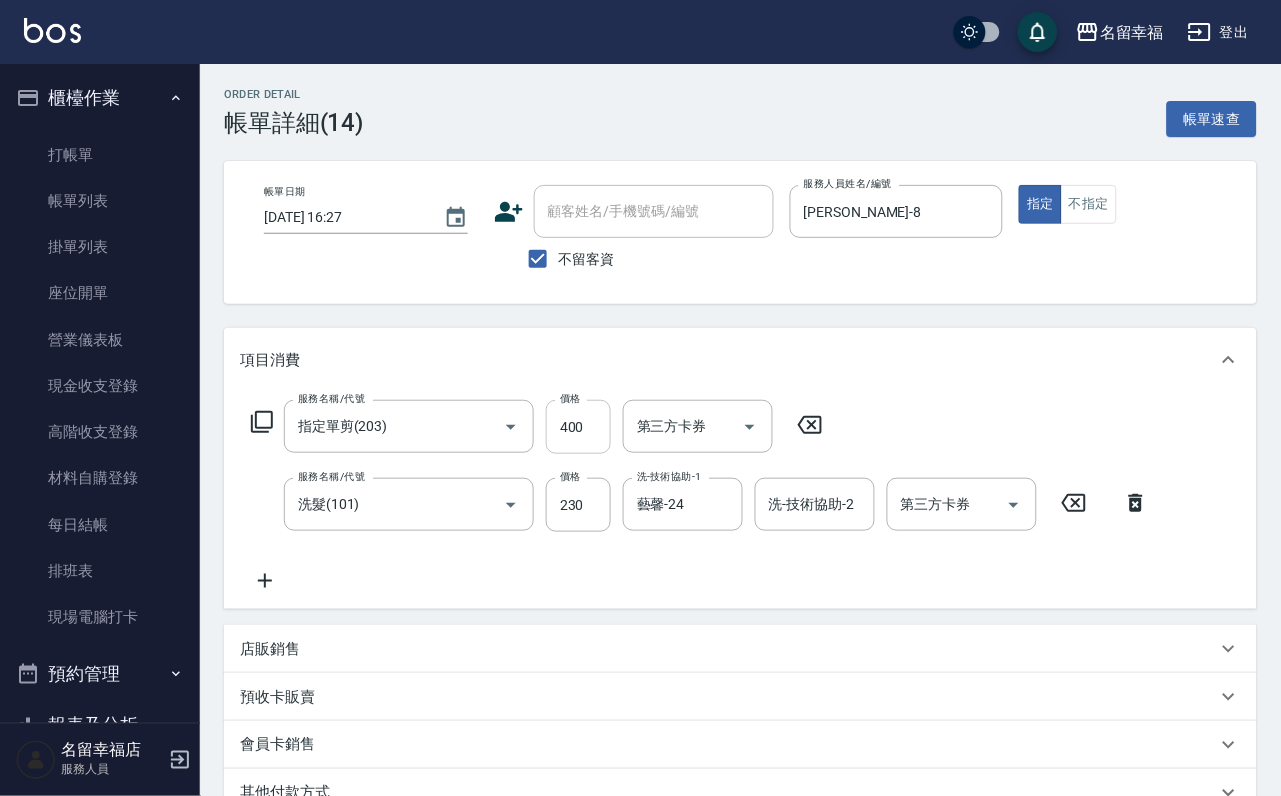 click on "400" at bounding box center (578, 427) 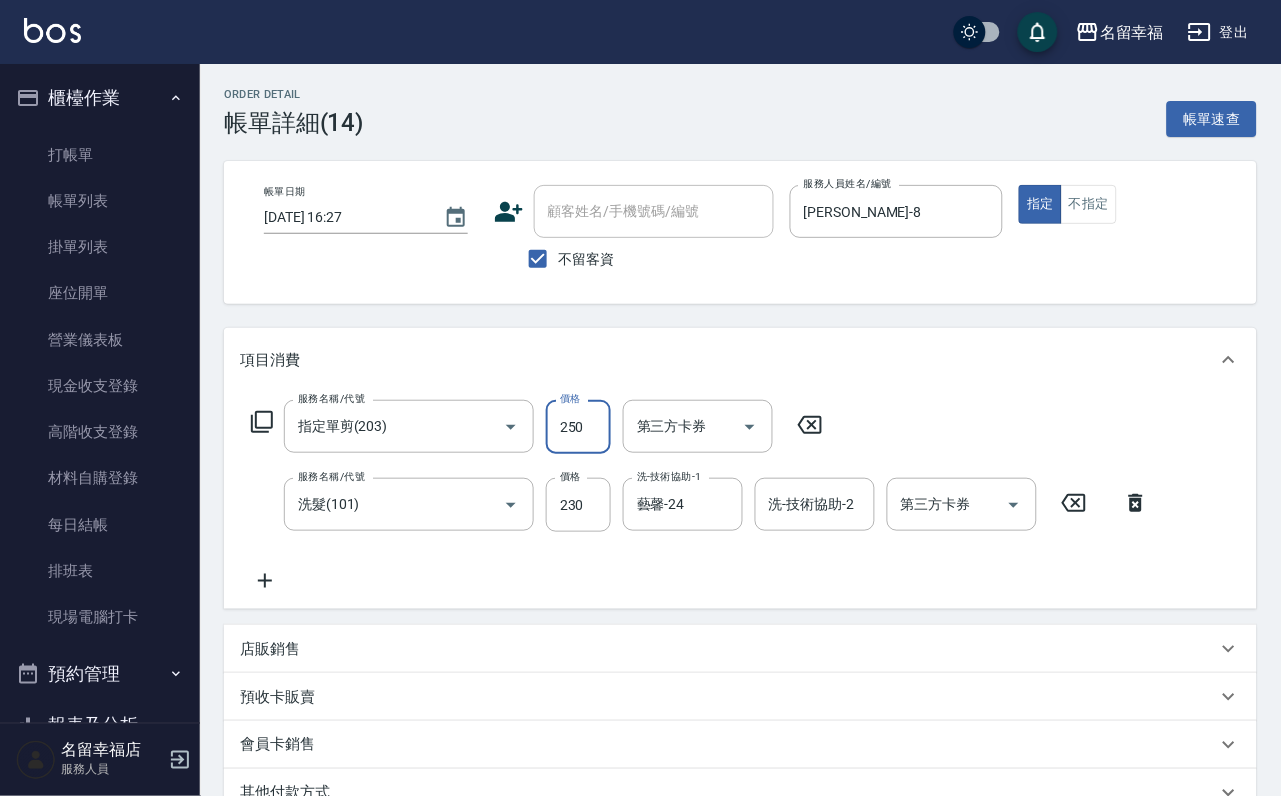type on "250" 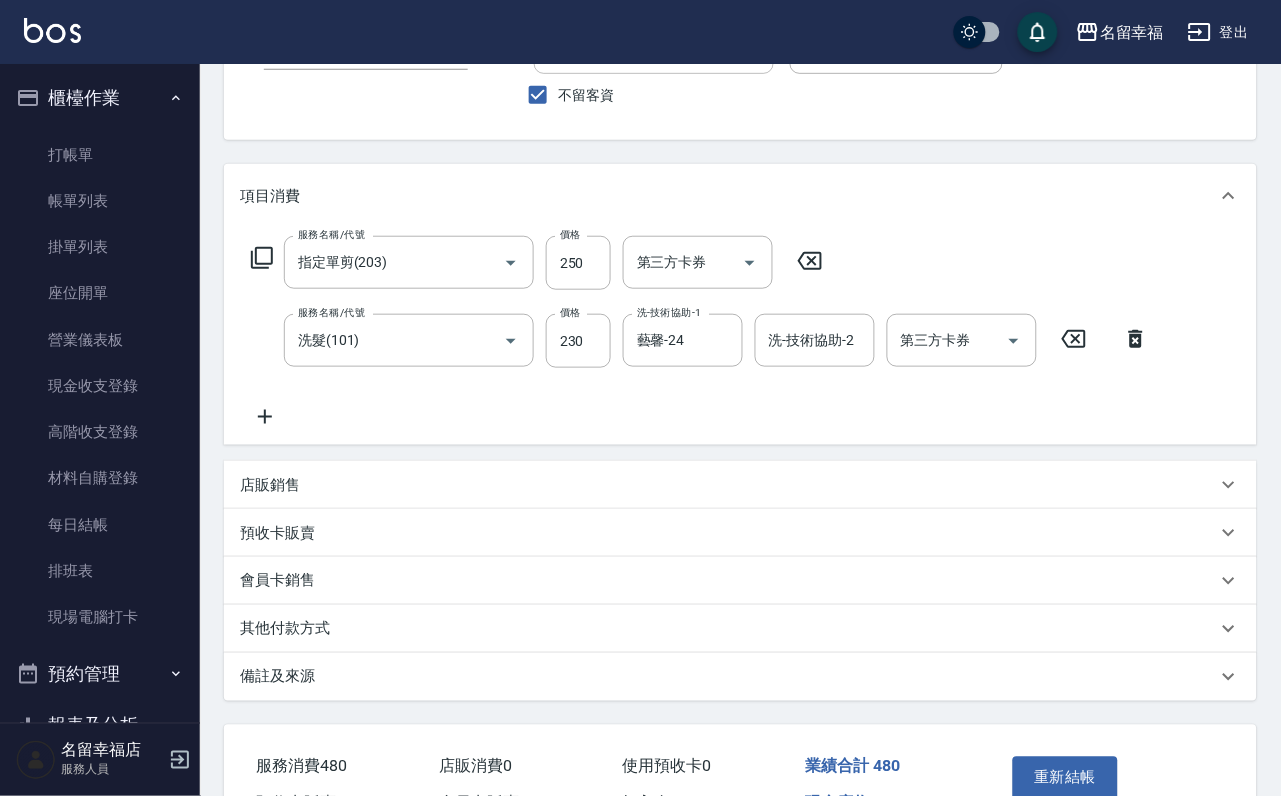 scroll, scrollTop: 359, scrollLeft: 0, axis: vertical 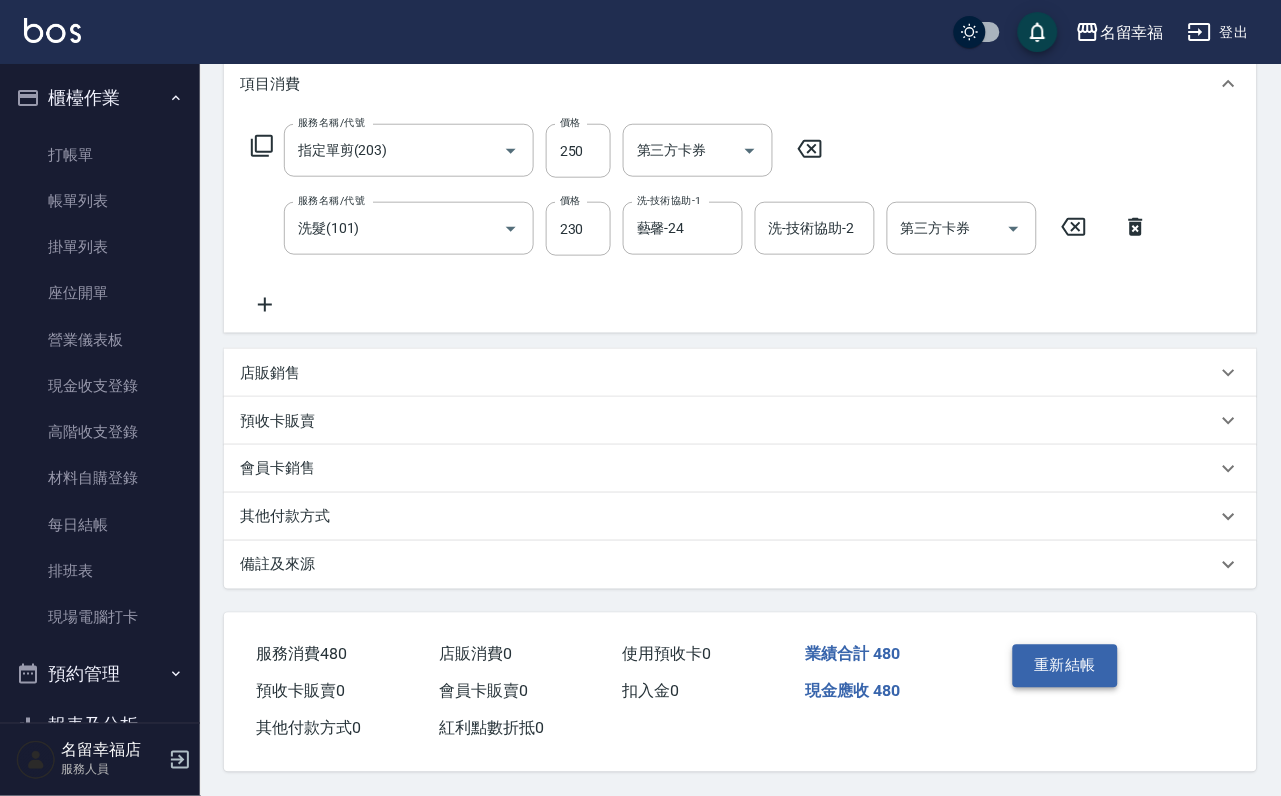 click on "重新結帳" at bounding box center [1066, 666] 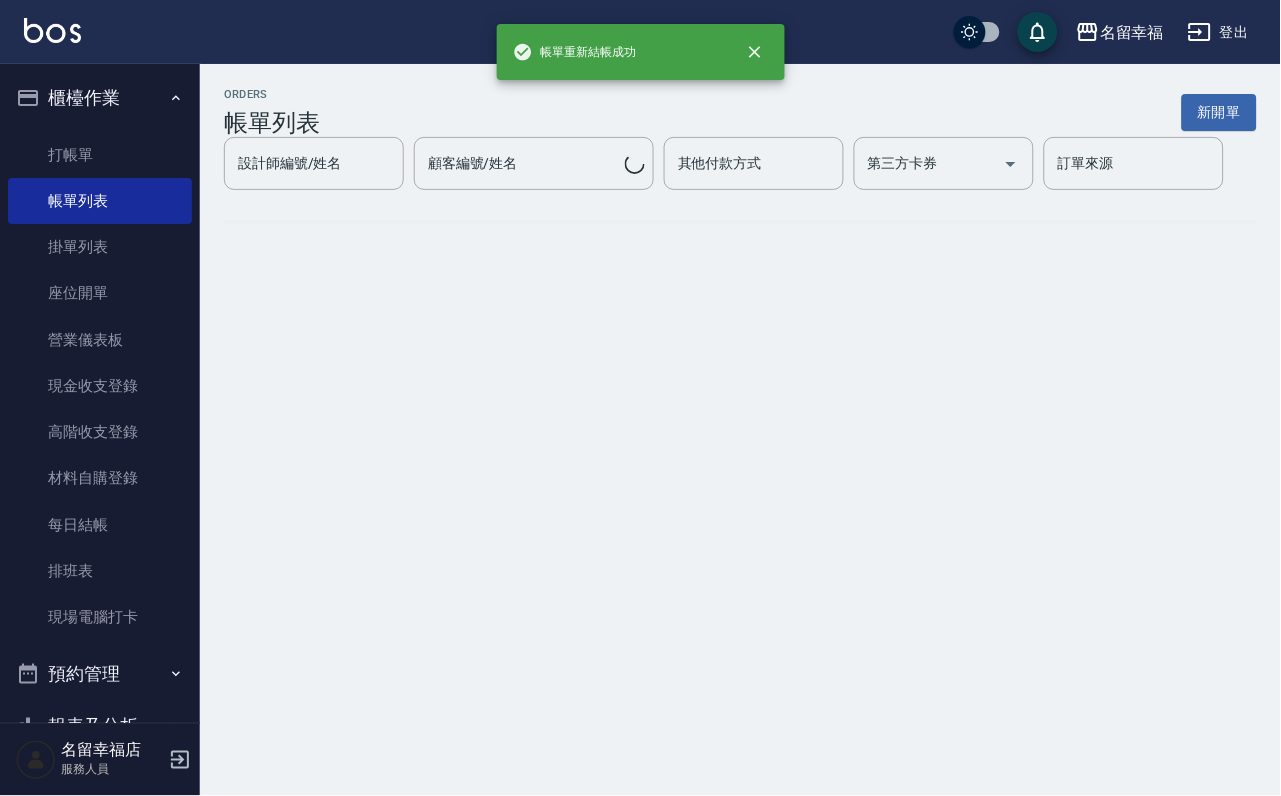 scroll, scrollTop: 0, scrollLeft: 0, axis: both 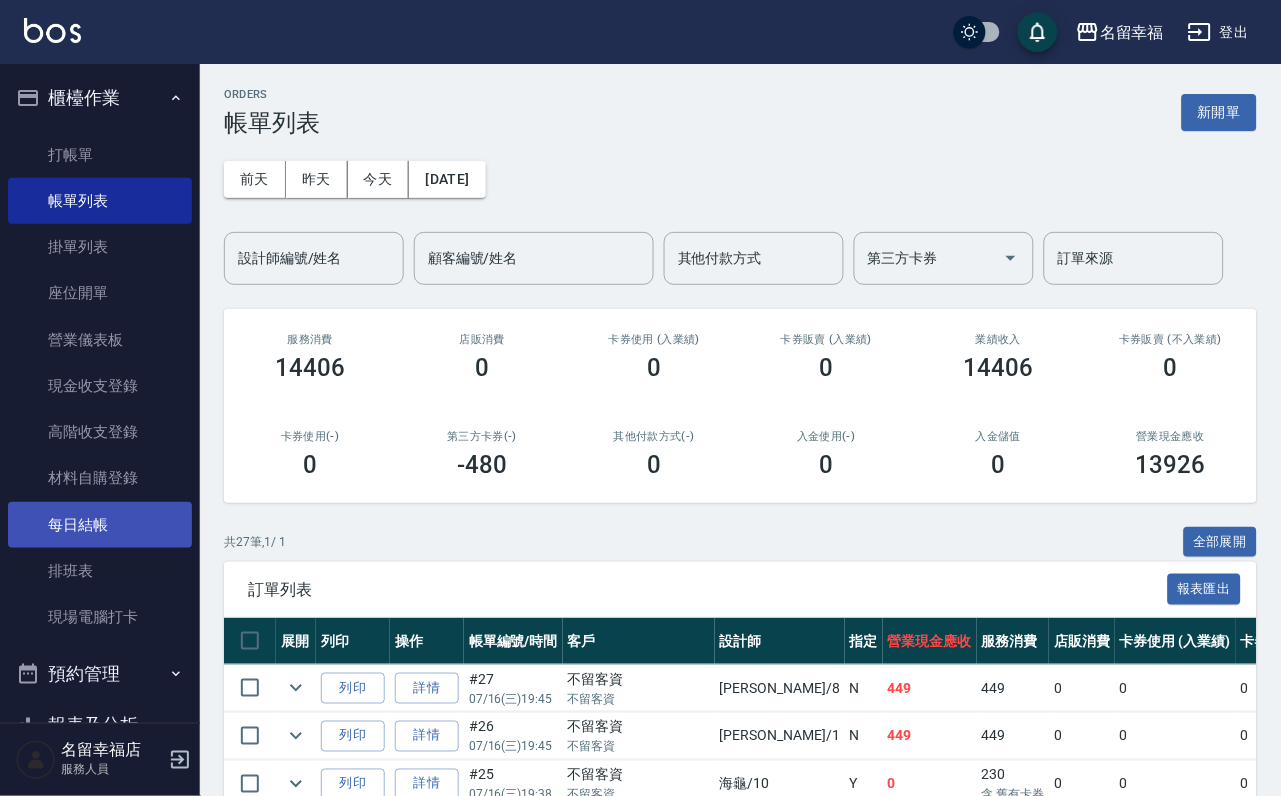 click on "每日結帳" at bounding box center (100, 525) 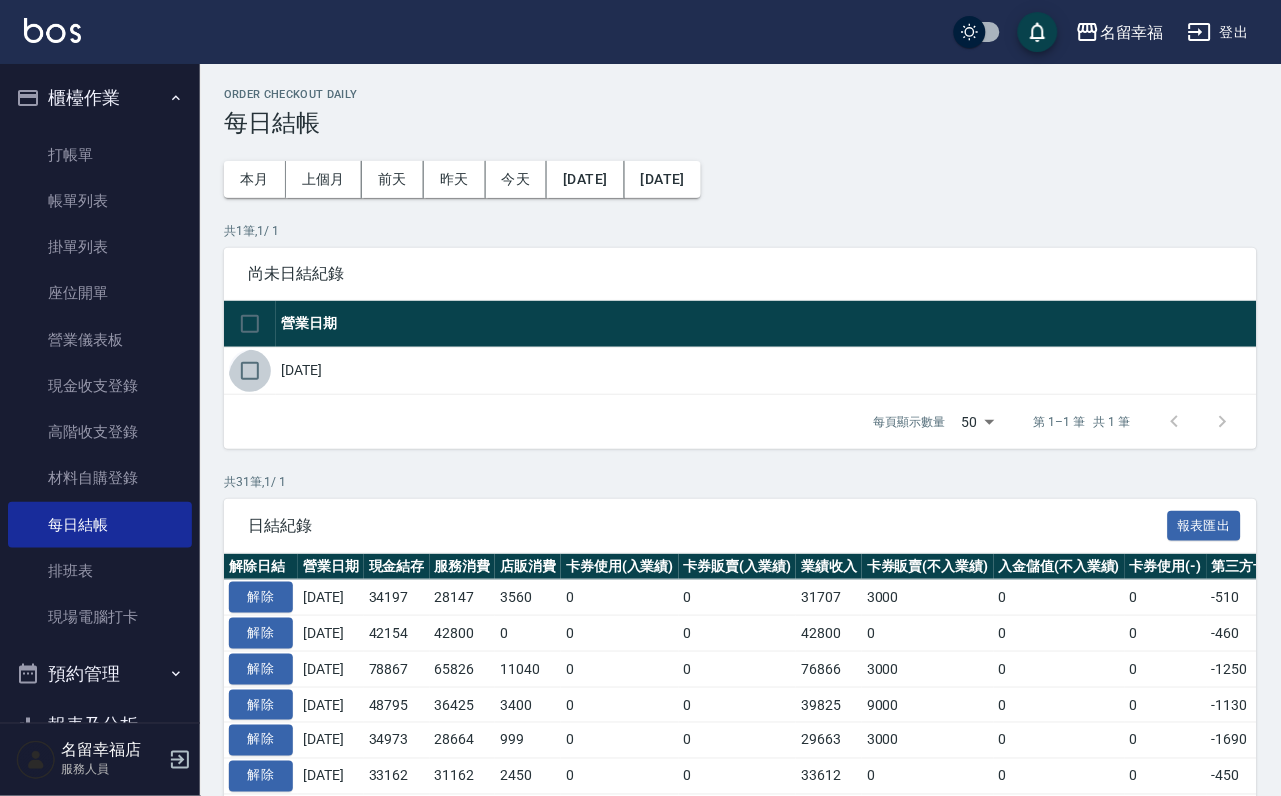 click at bounding box center [250, 371] 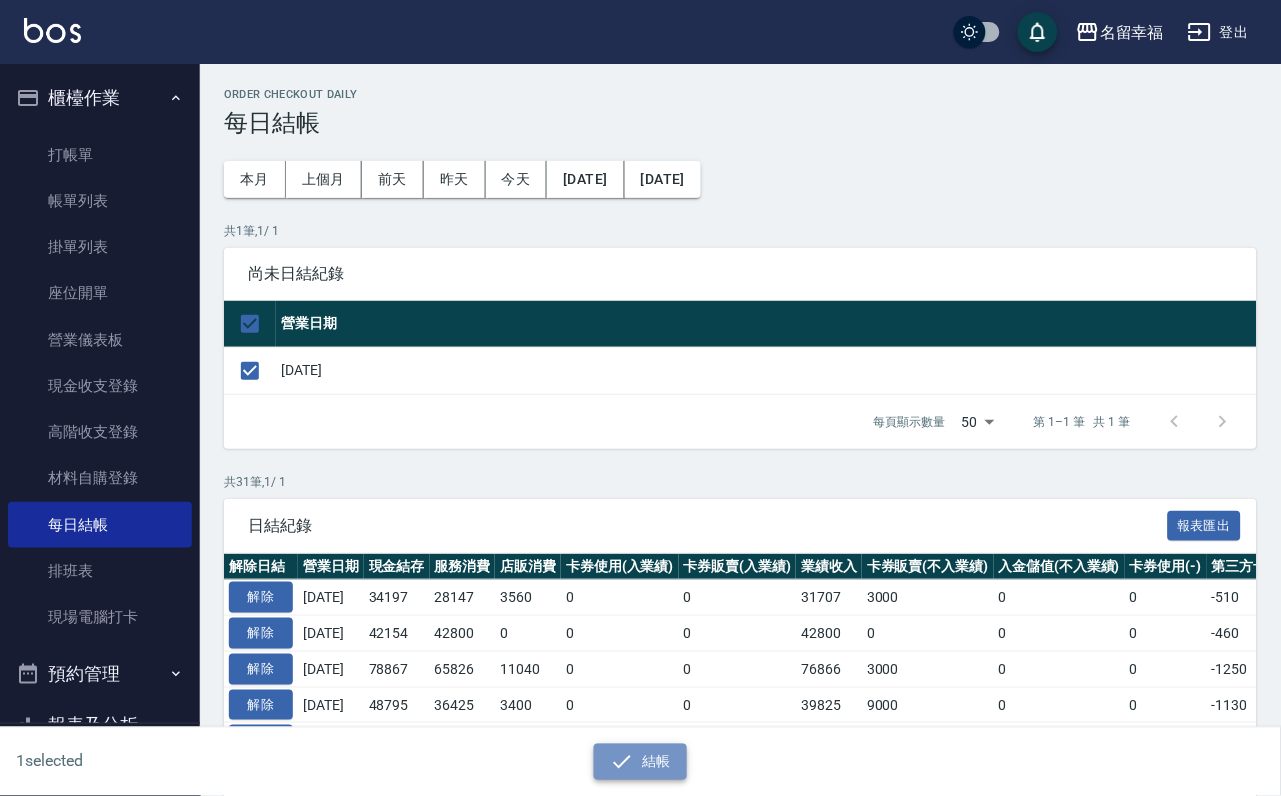 click 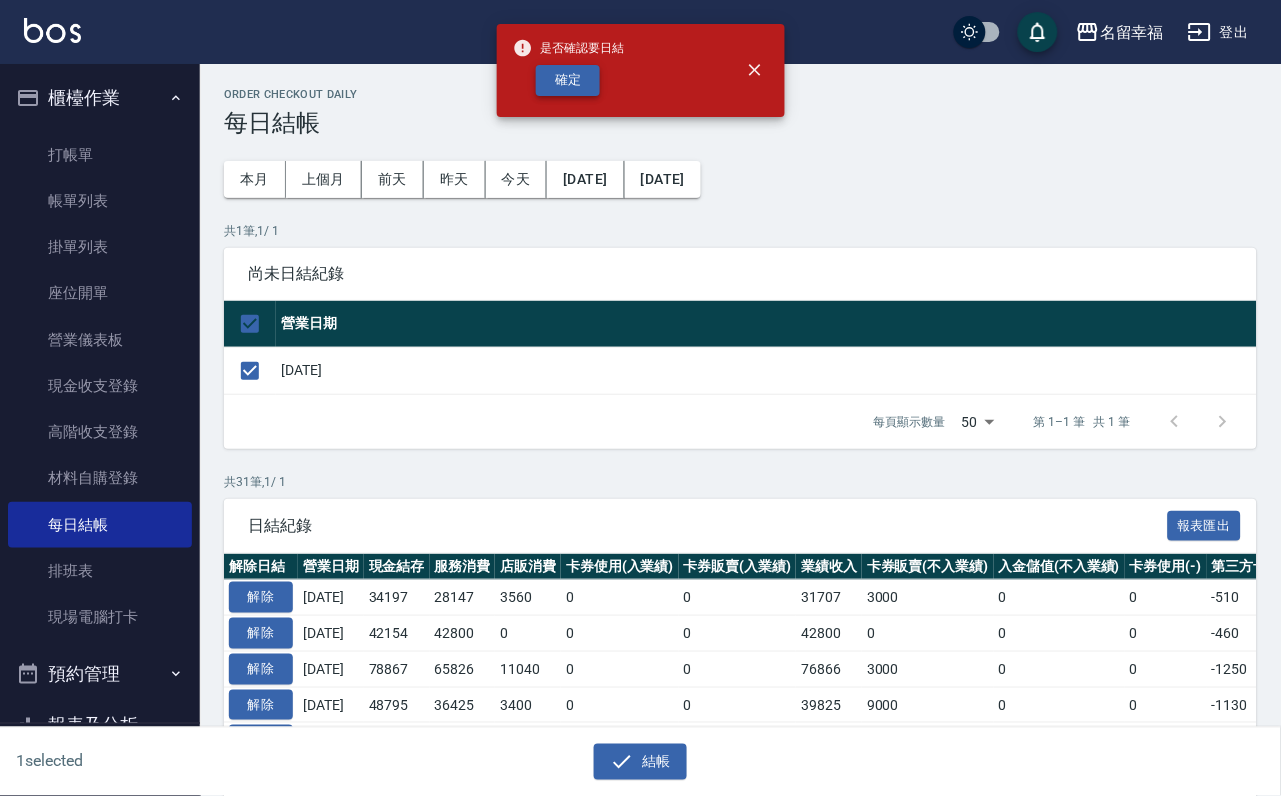 click on "確定" at bounding box center [568, 80] 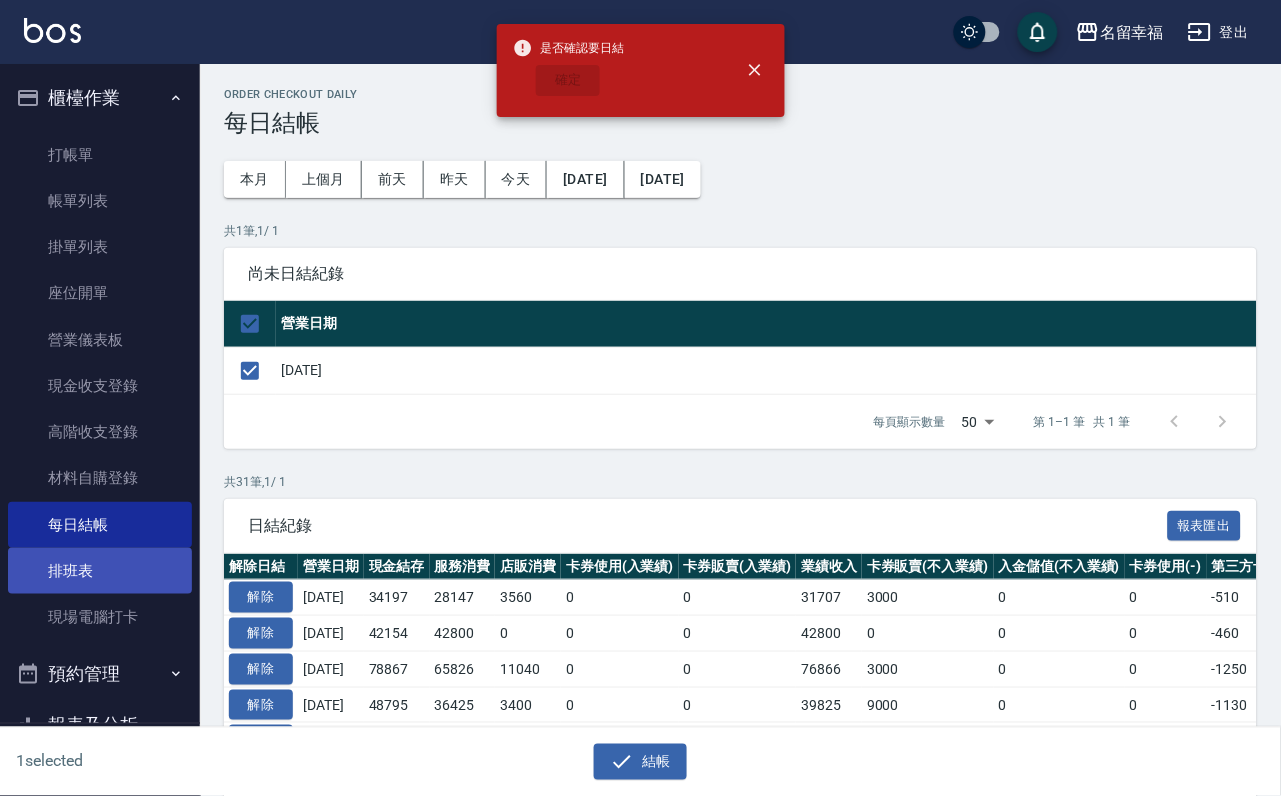 checkbox on "false" 